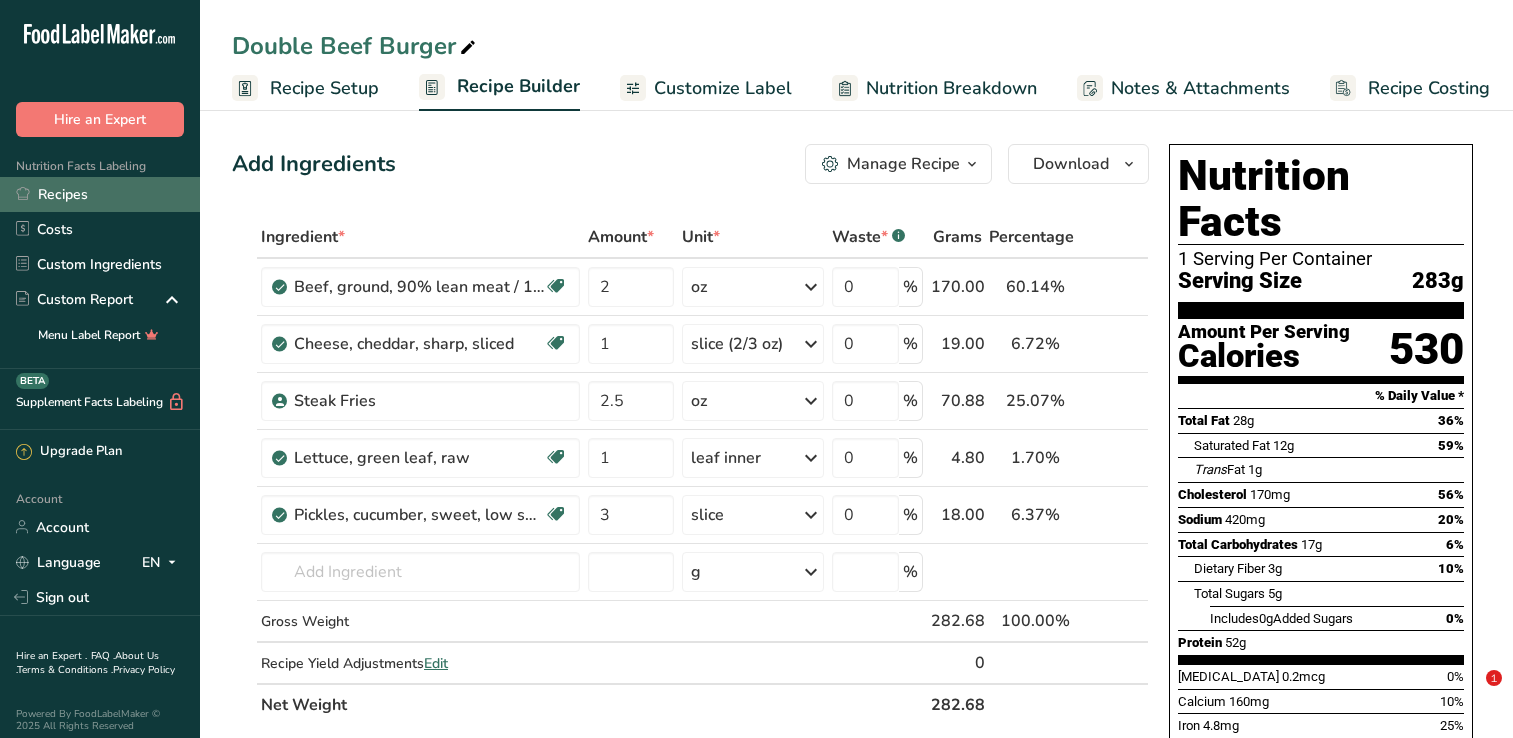 scroll, scrollTop: 0, scrollLeft: 0, axis: both 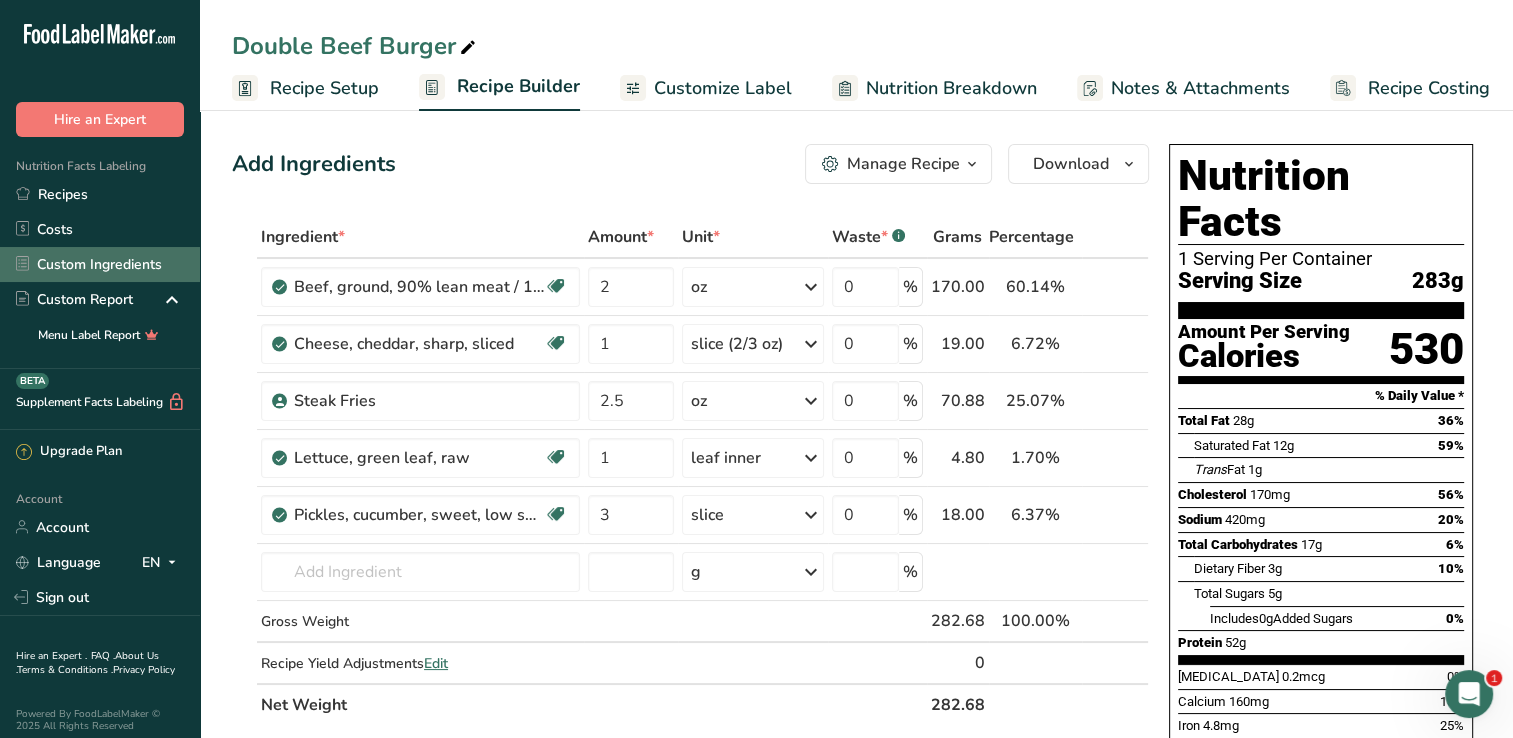 click on "Custom Ingredients" at bounding box center [100, 264] 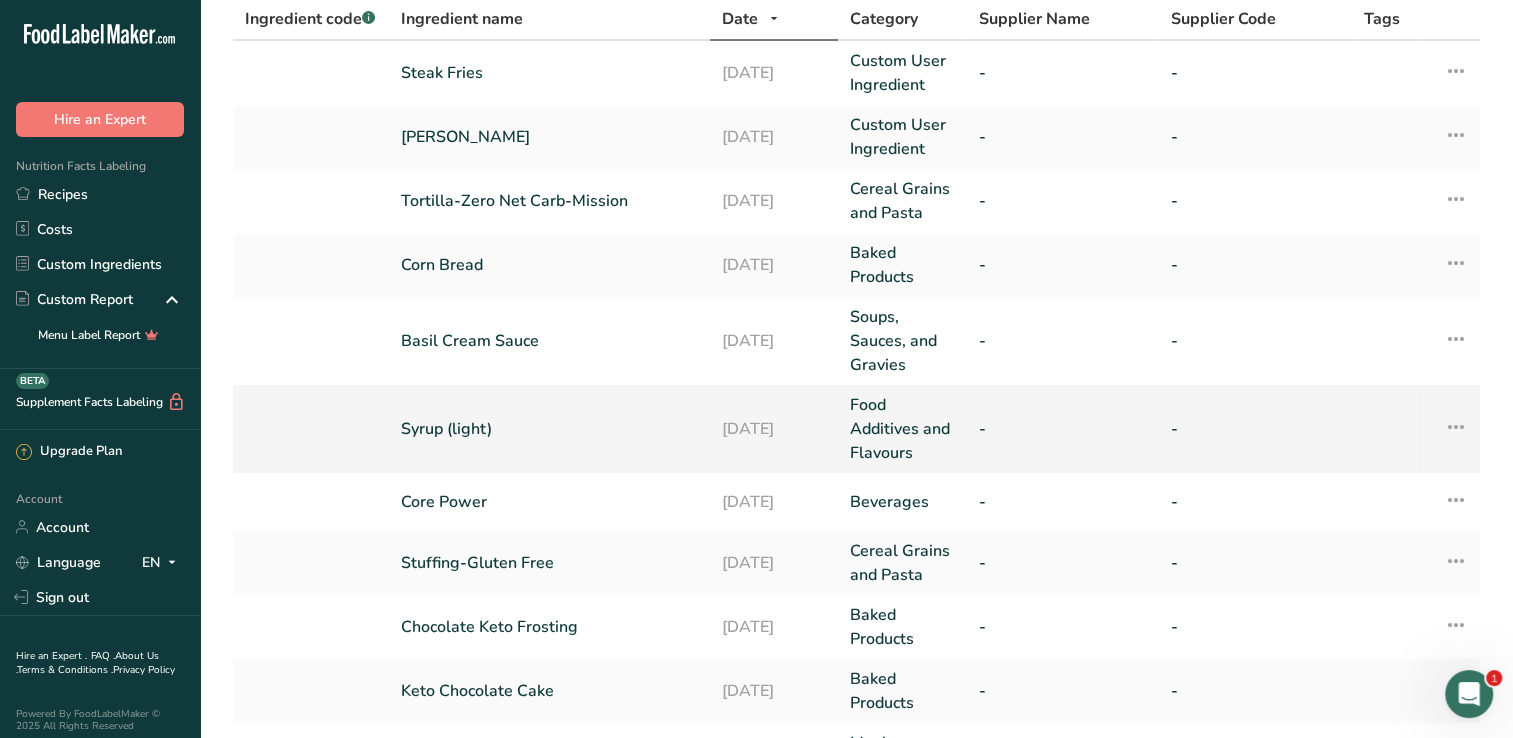 scroll, scrollTop: 0, scrollLeft: 0, axis: both 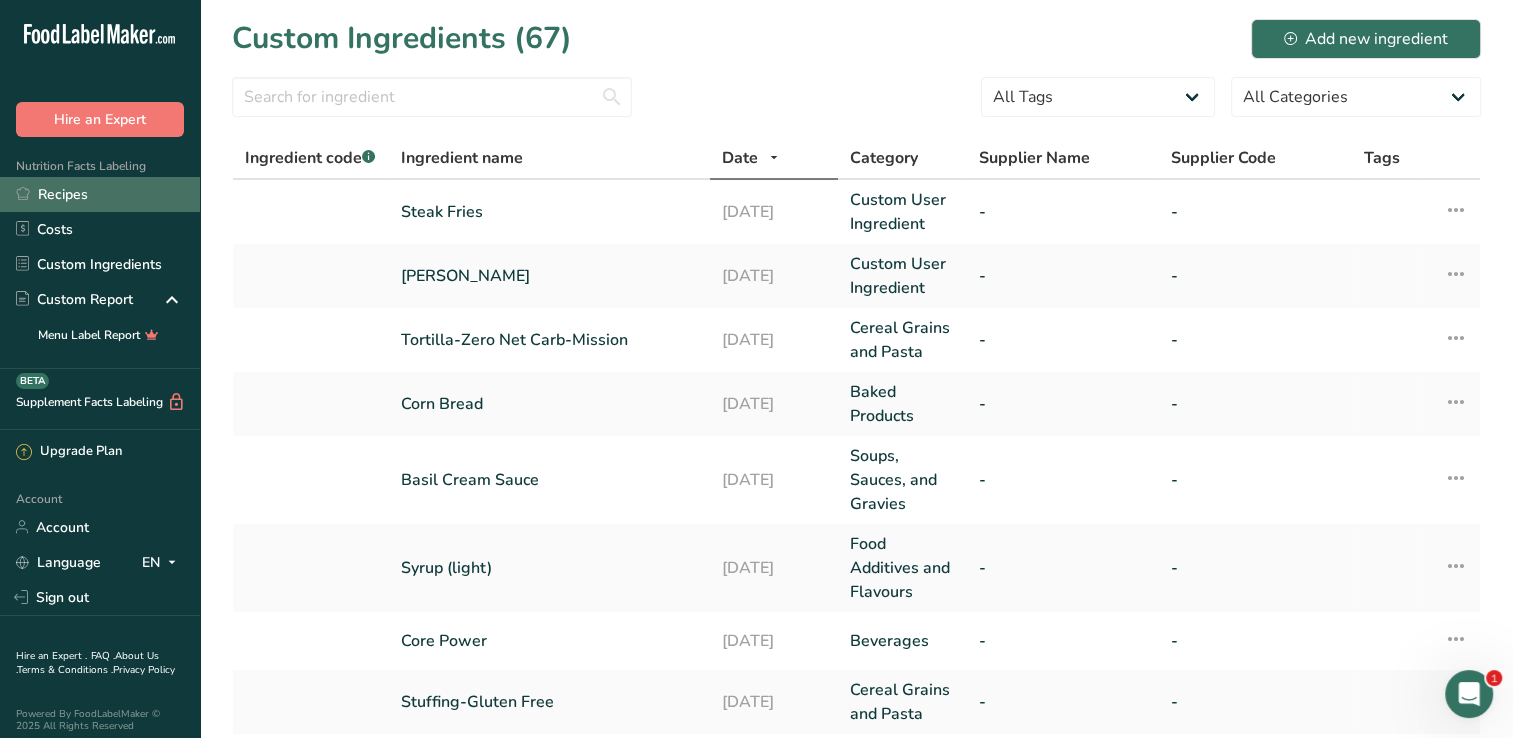 click on "Recipes" at bounding box center [100, 194] 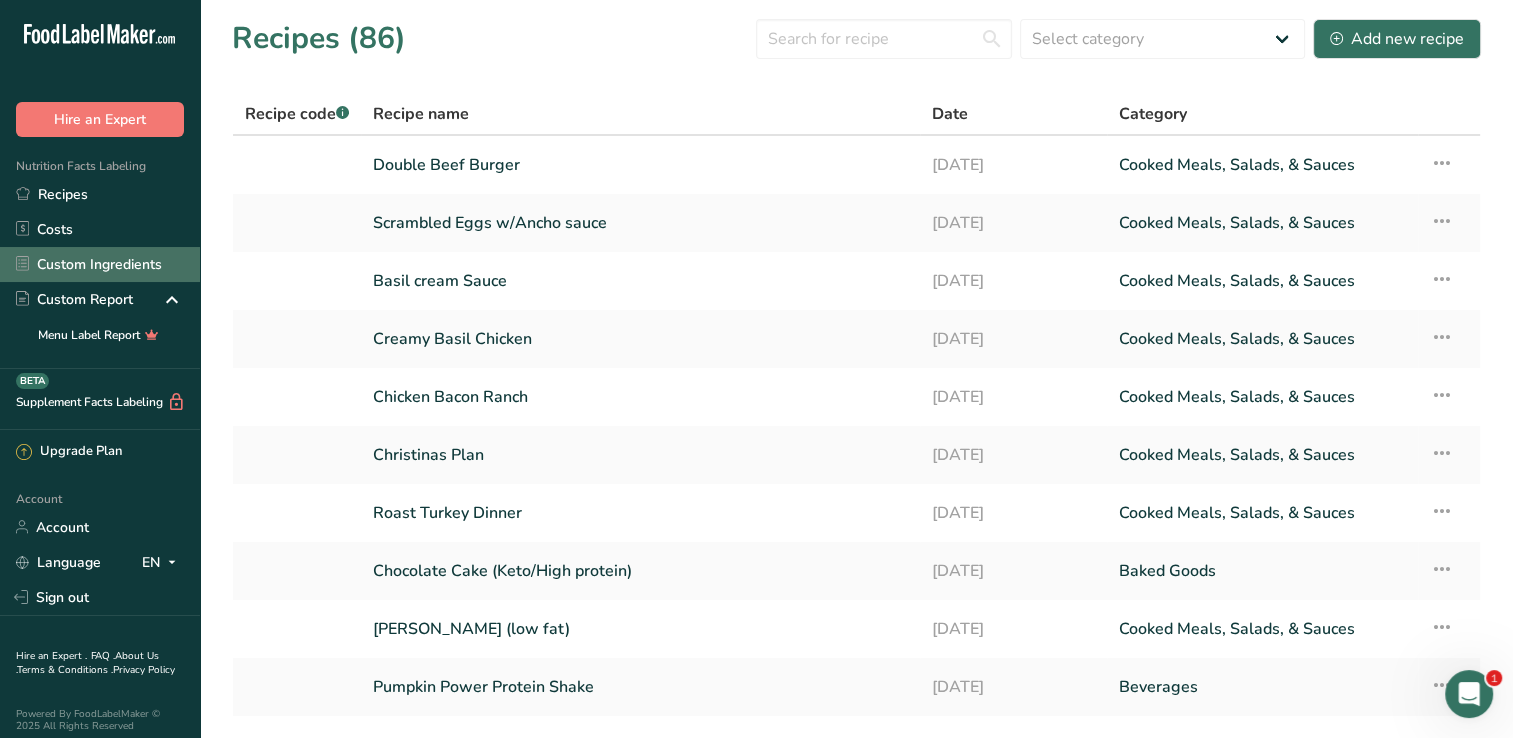 click on "Custom Ingredients" at bounding box center [100, 264] 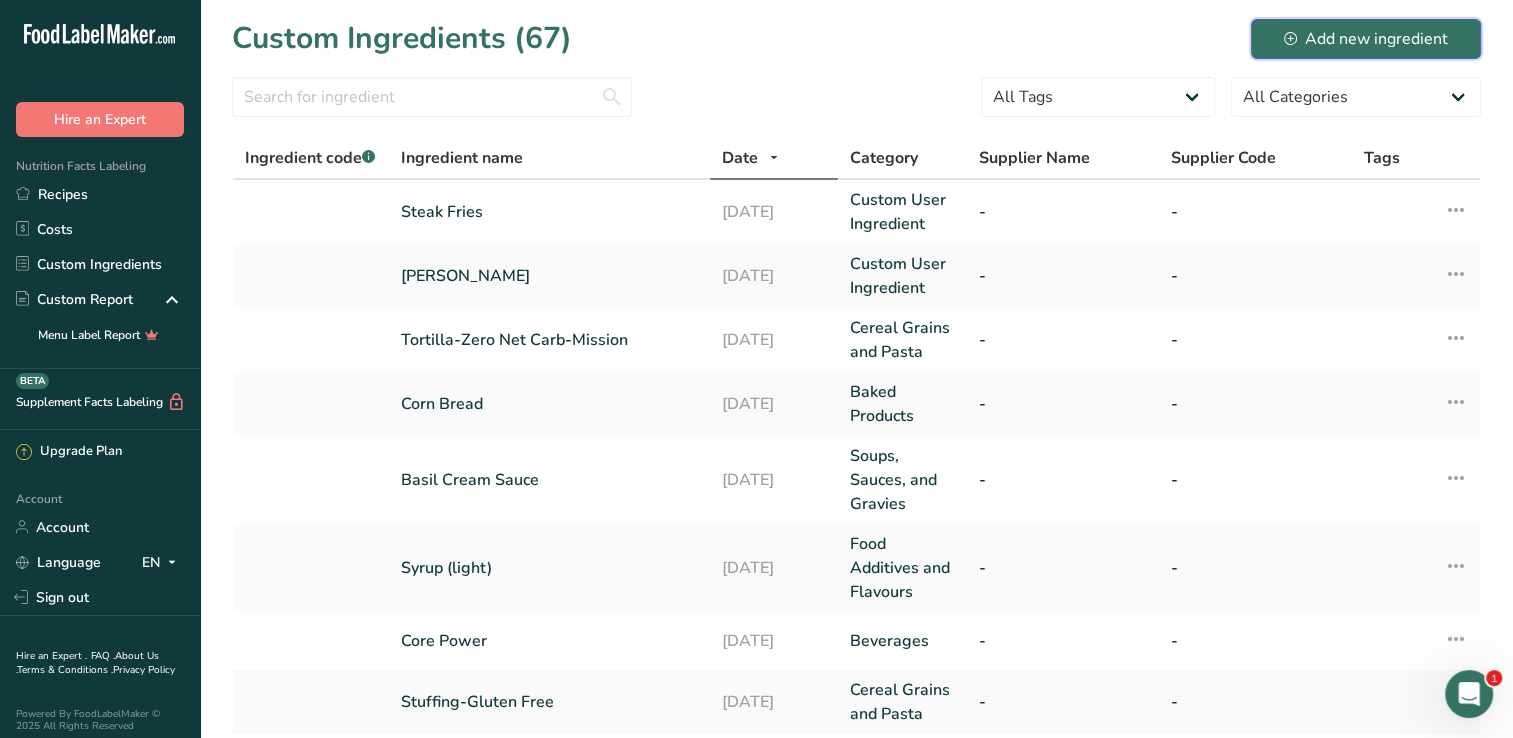 click on "Add new ingredient" at bounding box center [1366, 39] 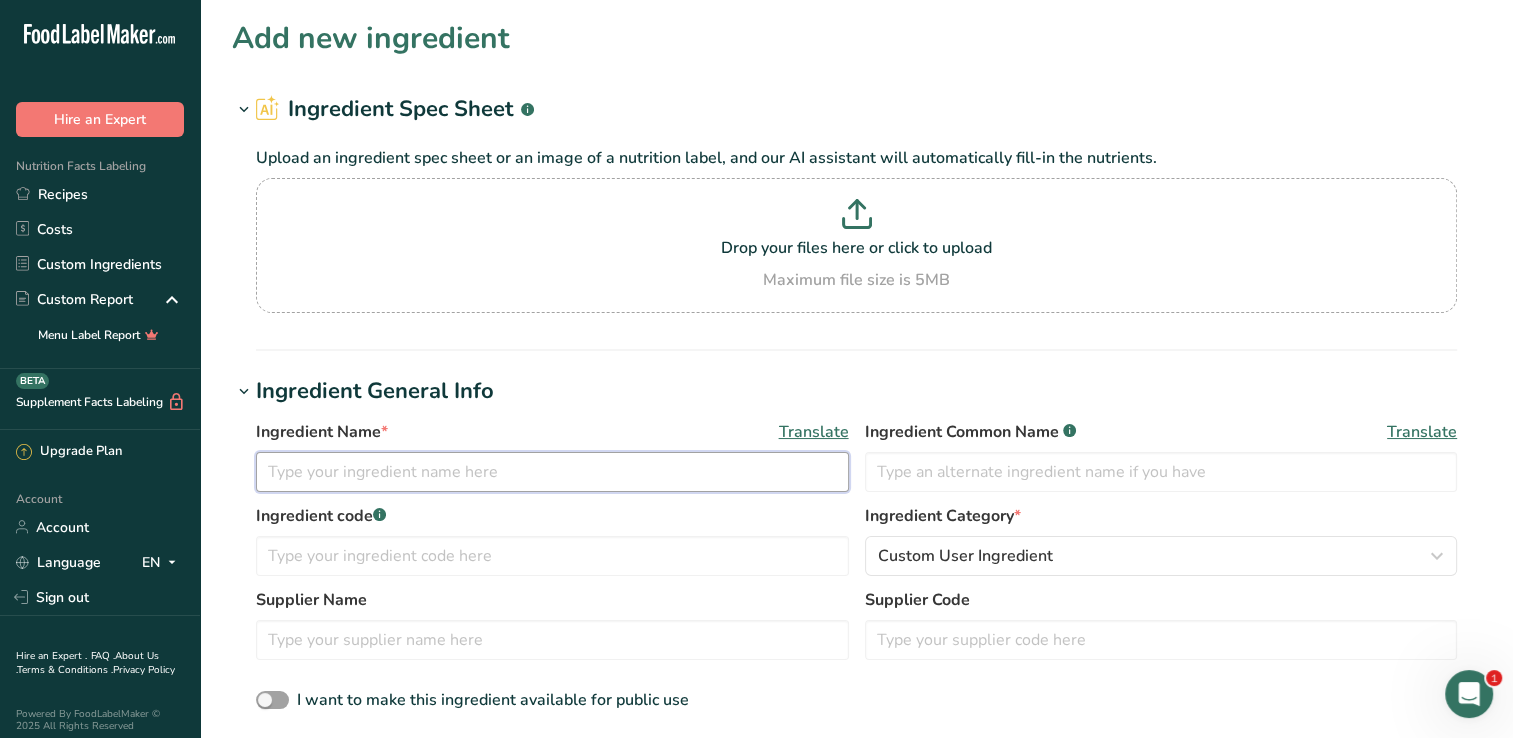 click at bounding box center [552, 472] 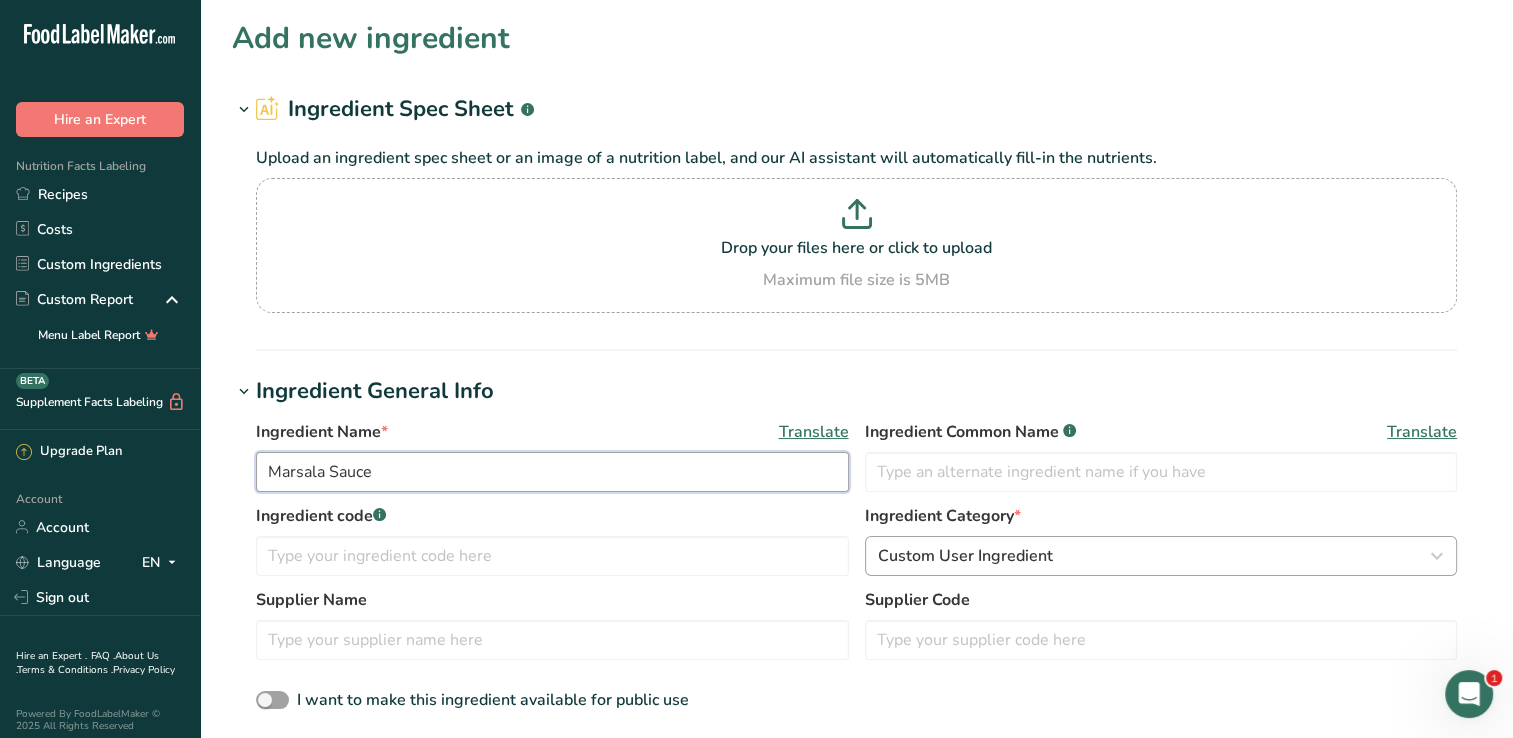type on "Marsala Sauce" 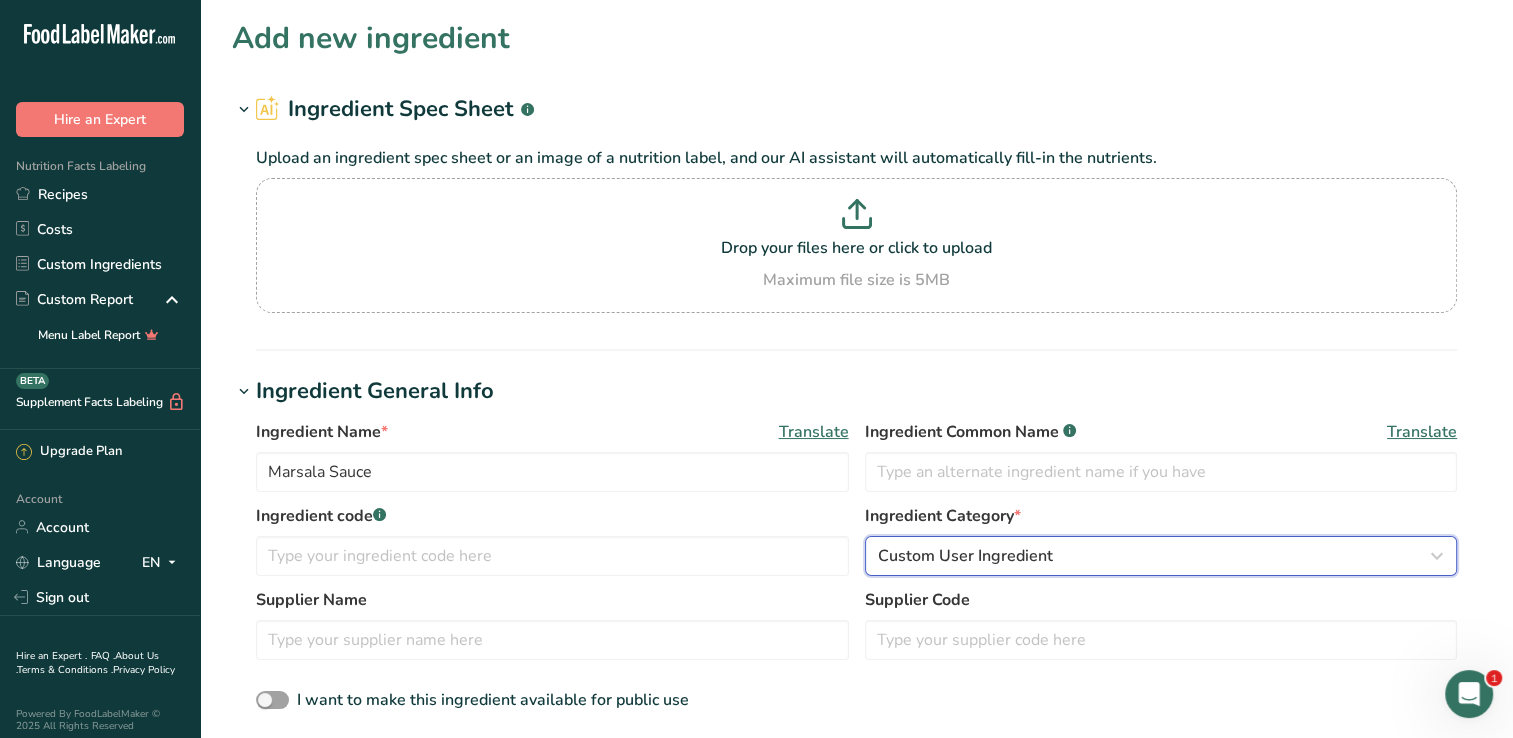 click on "Custom User Ingredient" at bounding box center (965, 556) 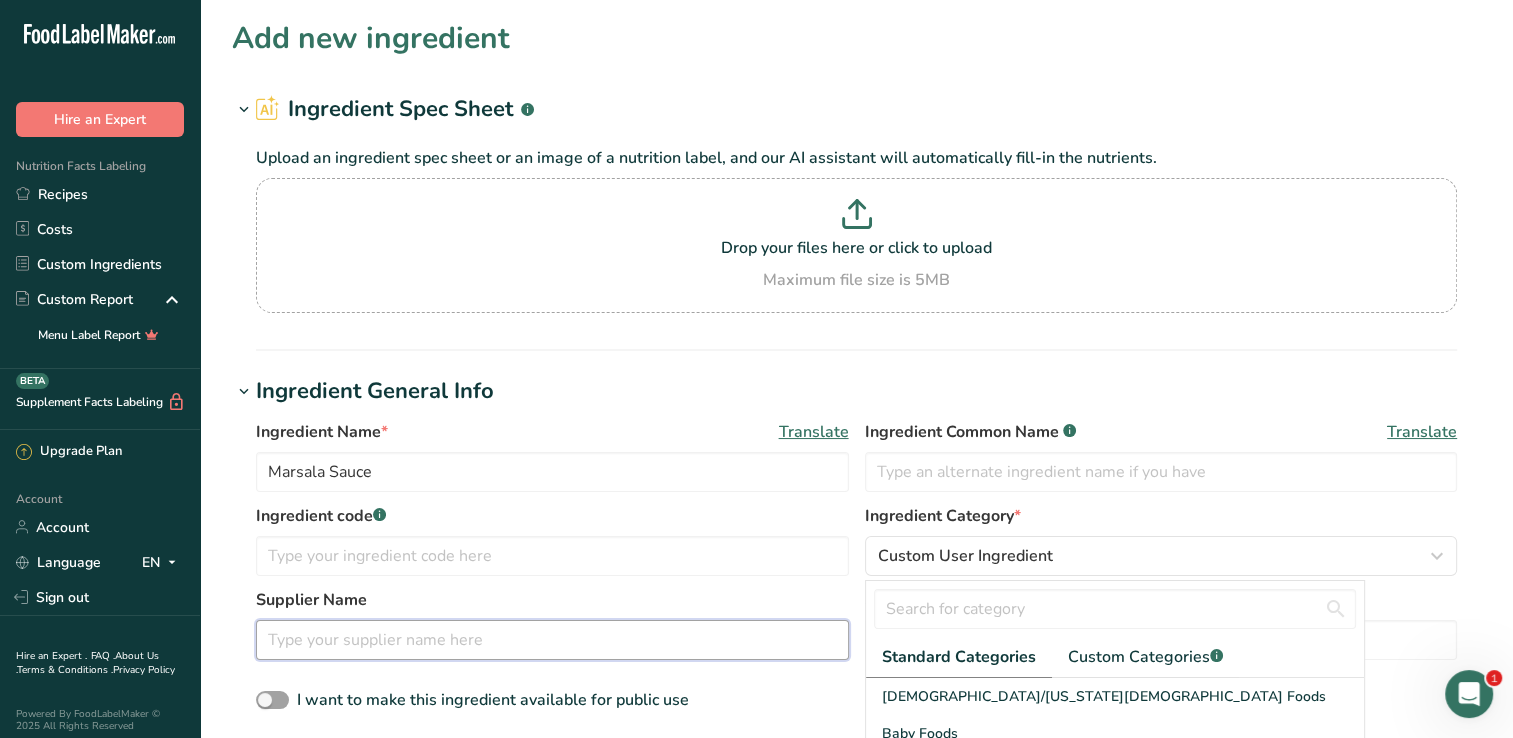 click at bounding box center (552, 640) 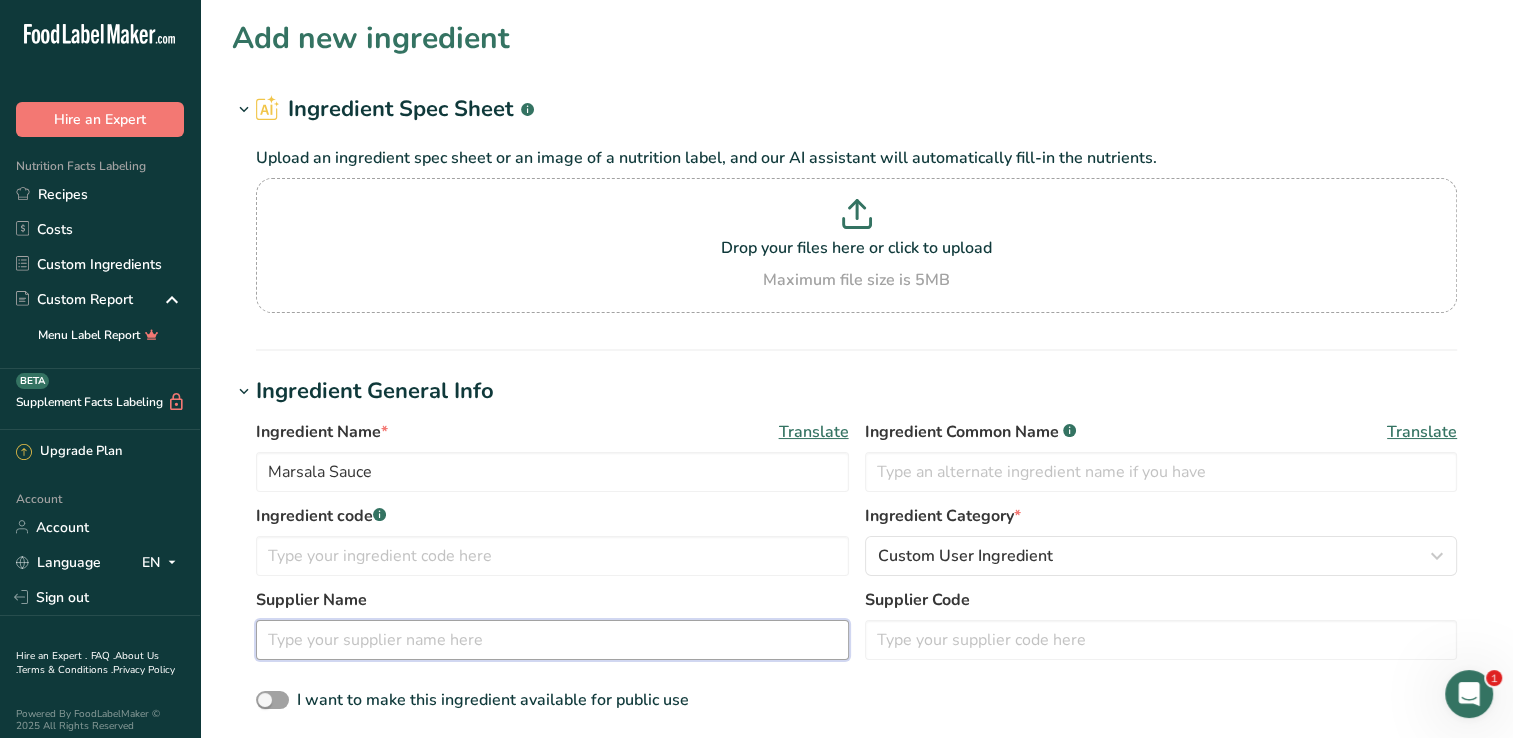 scroll, scrollTop: 200, scrollLeft: 0, axis: vertical 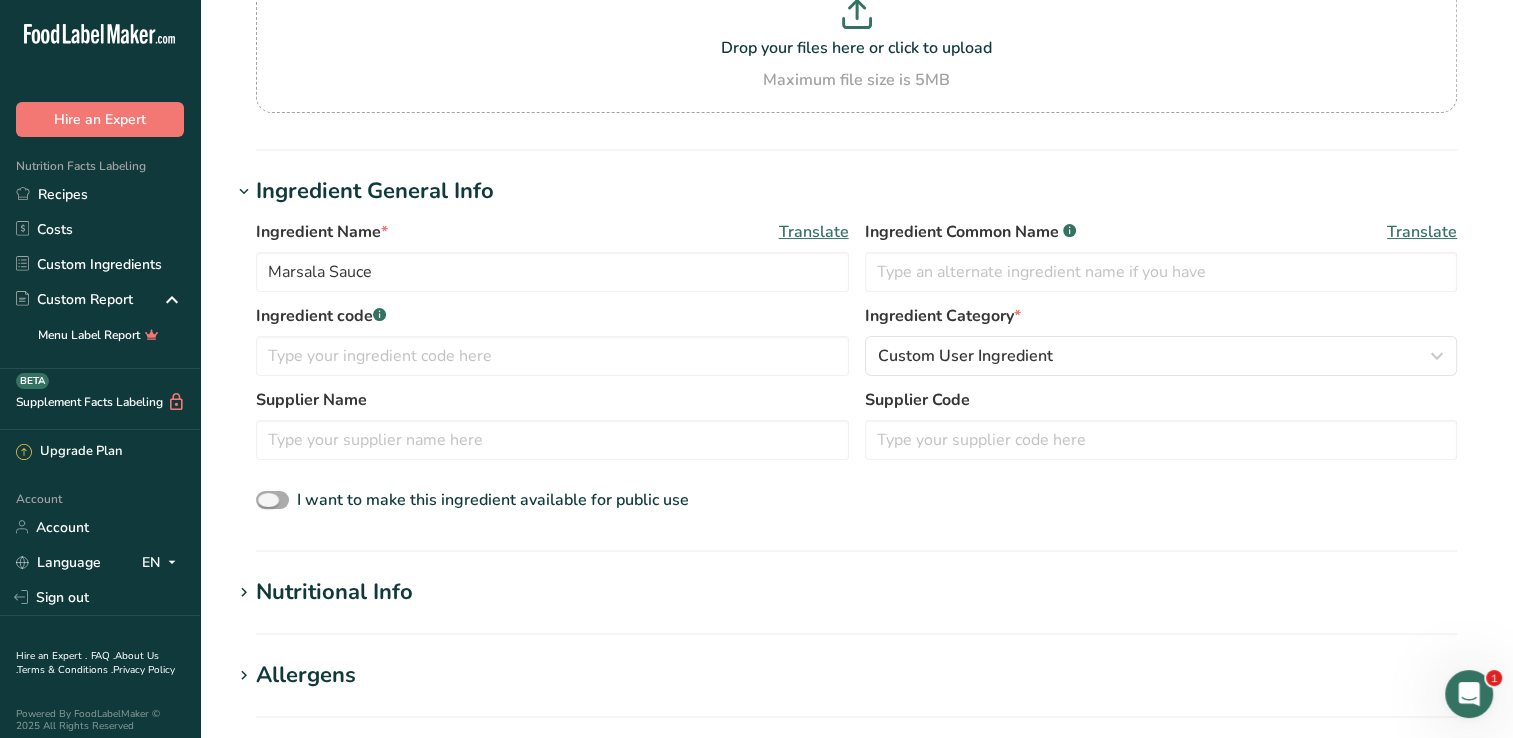 click at bounding box center [272, 500] 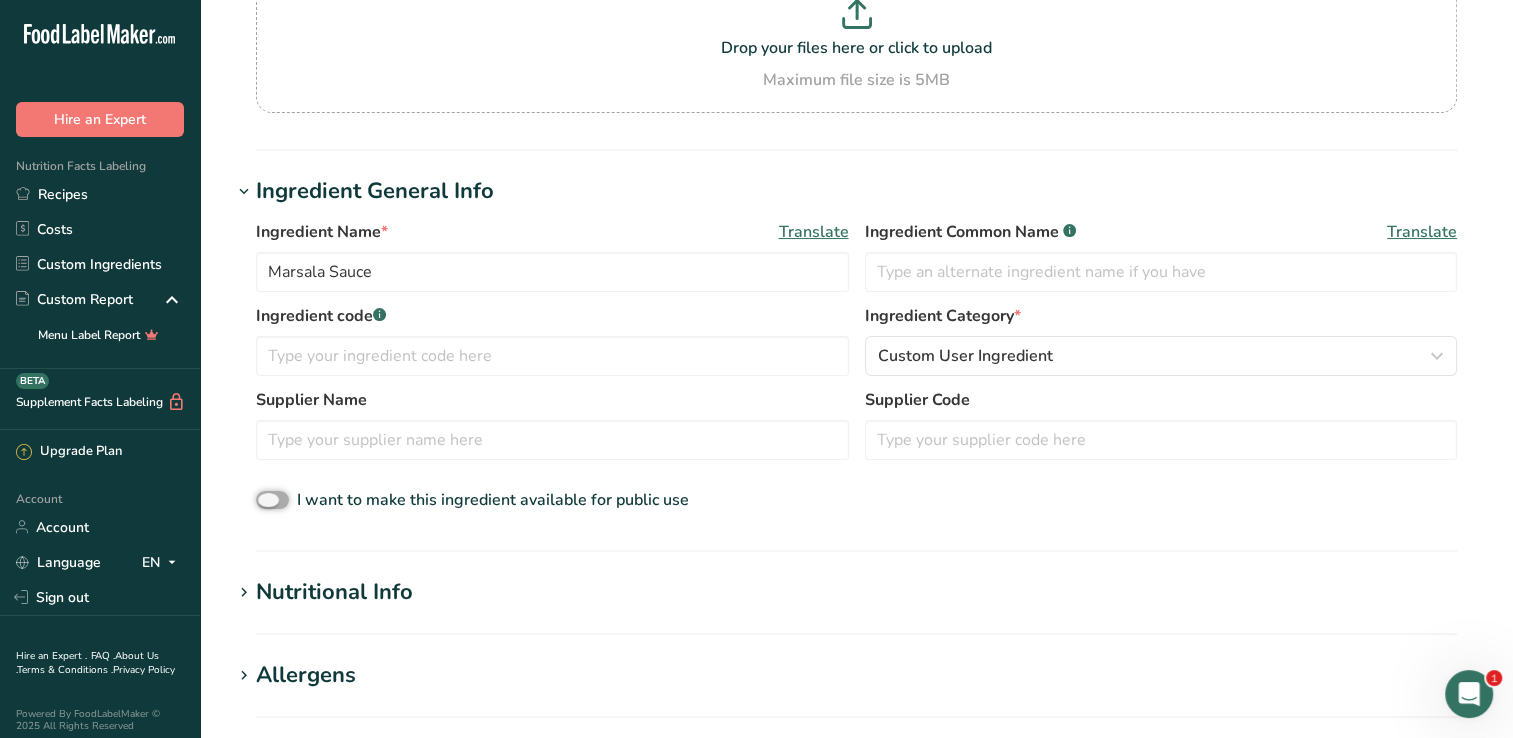 click on "I want to make this ingredient available for public use" at bounding box center [262, 500] 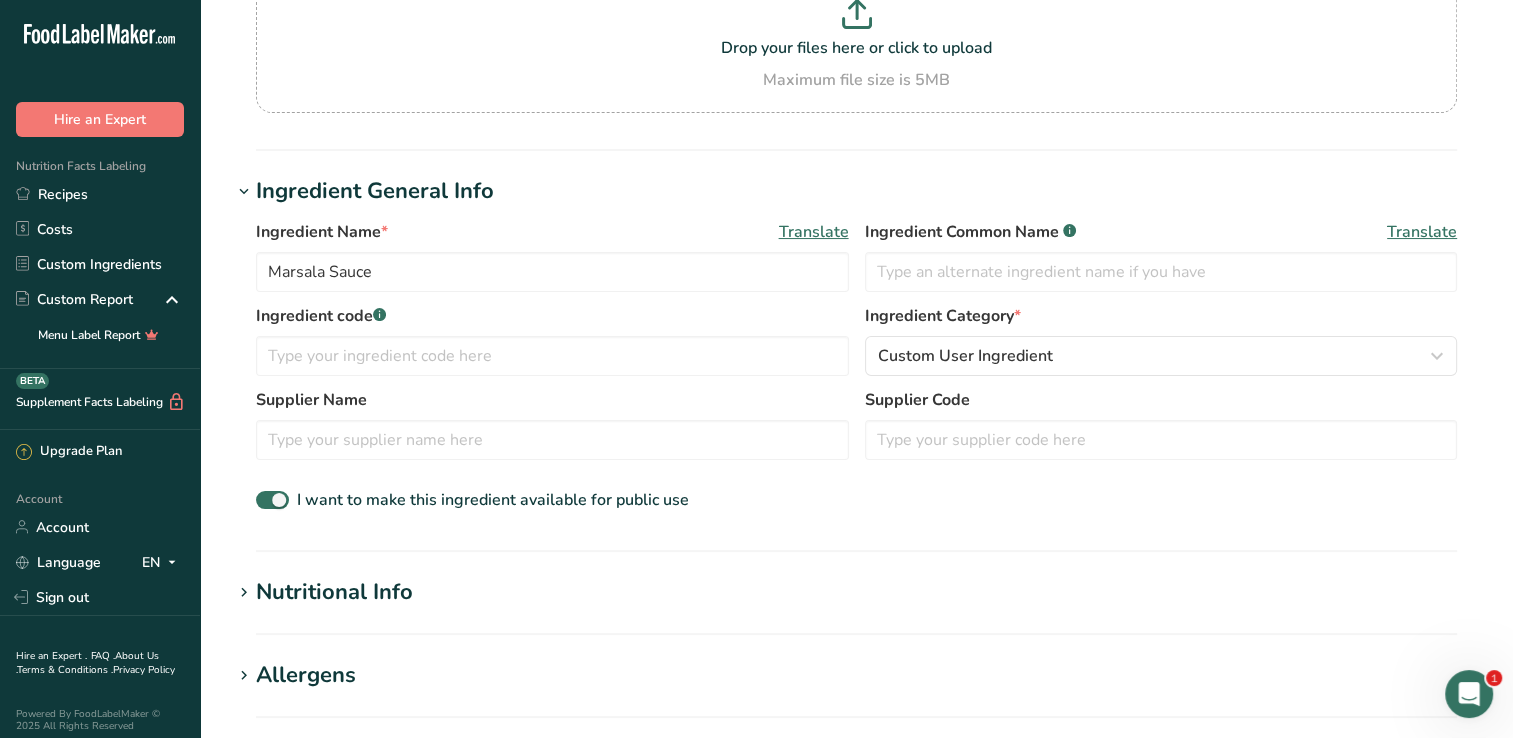 click on "Nutritional Info" at bounding box center [334, 592] 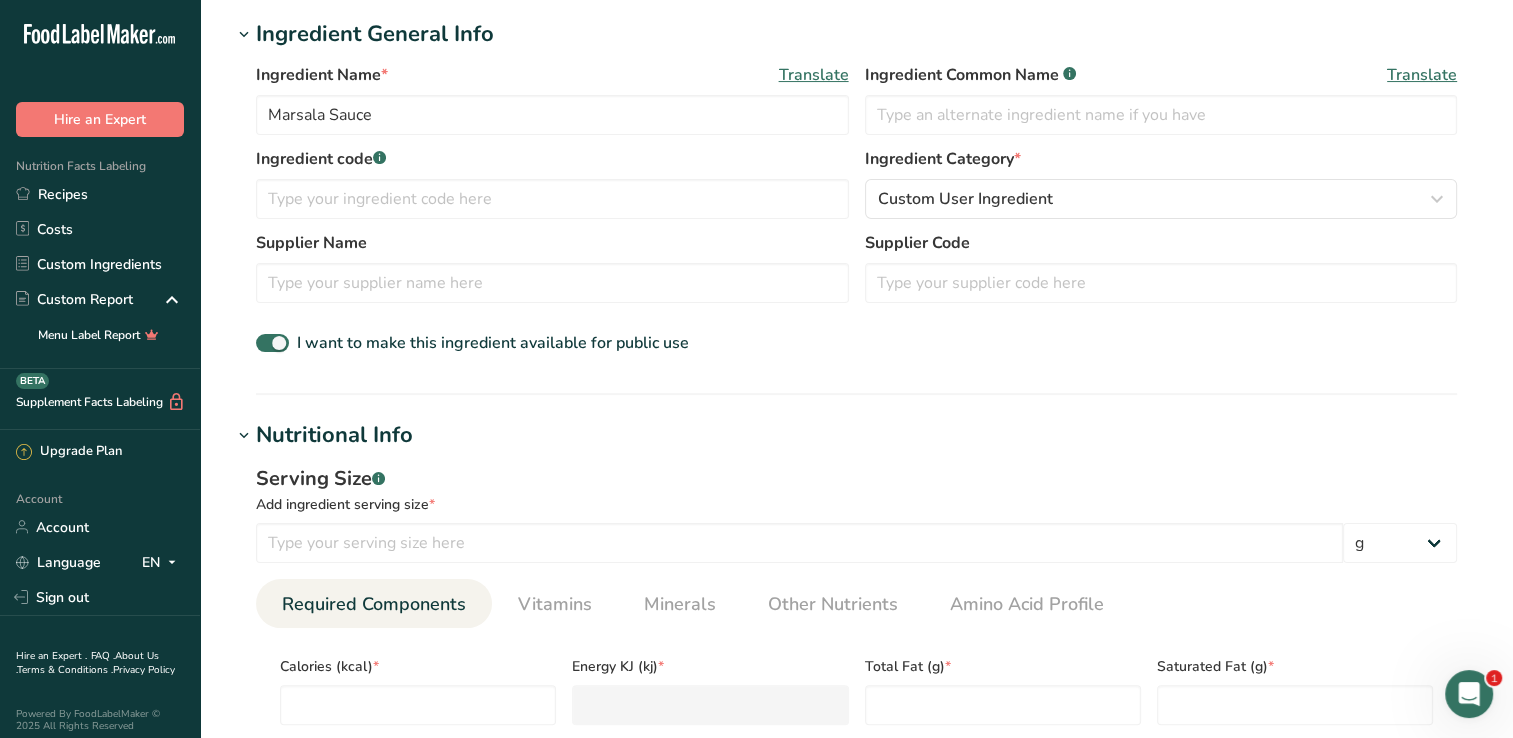 scroll, scrollTop: 400, scrollLeft: 0, axis: vertical 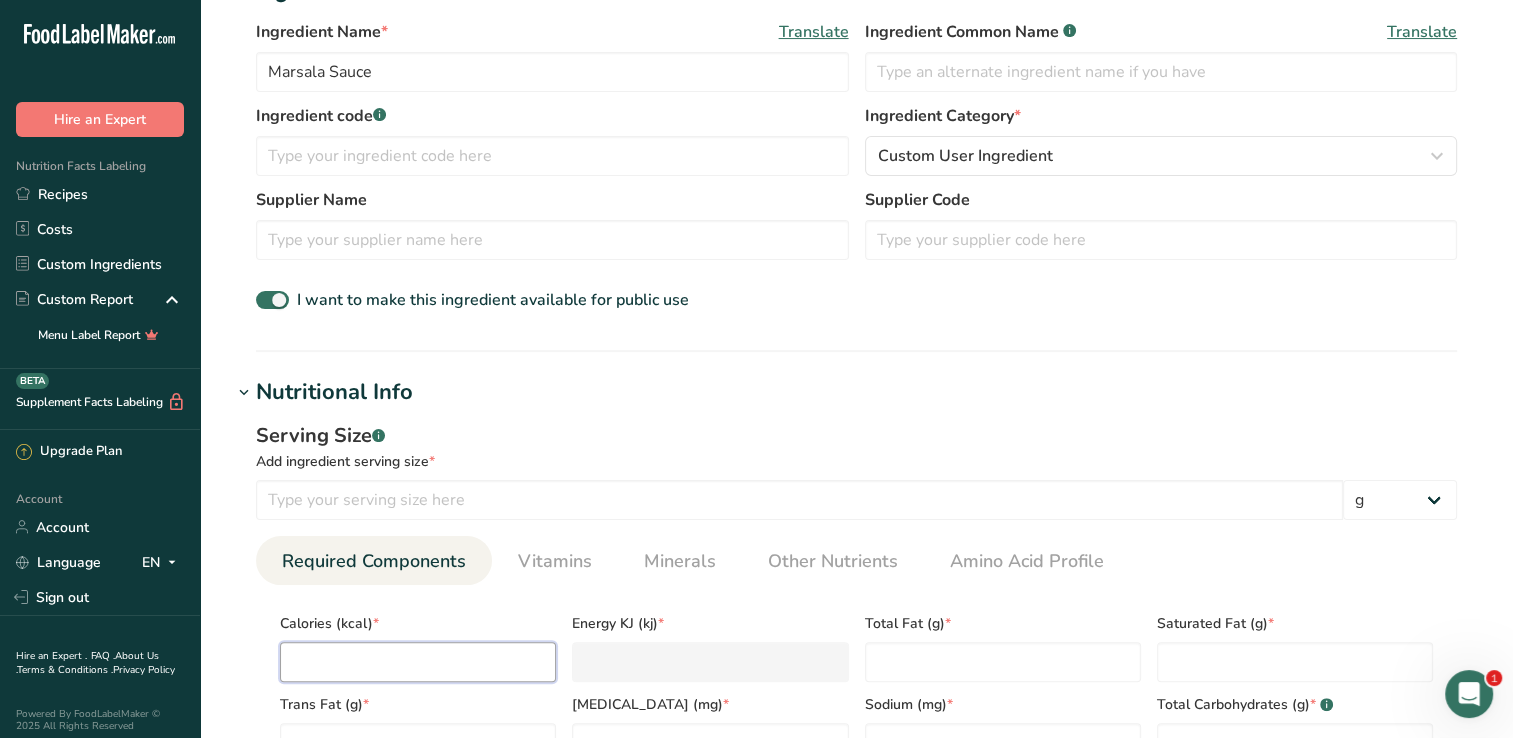 click at bounding box center [418, 662] 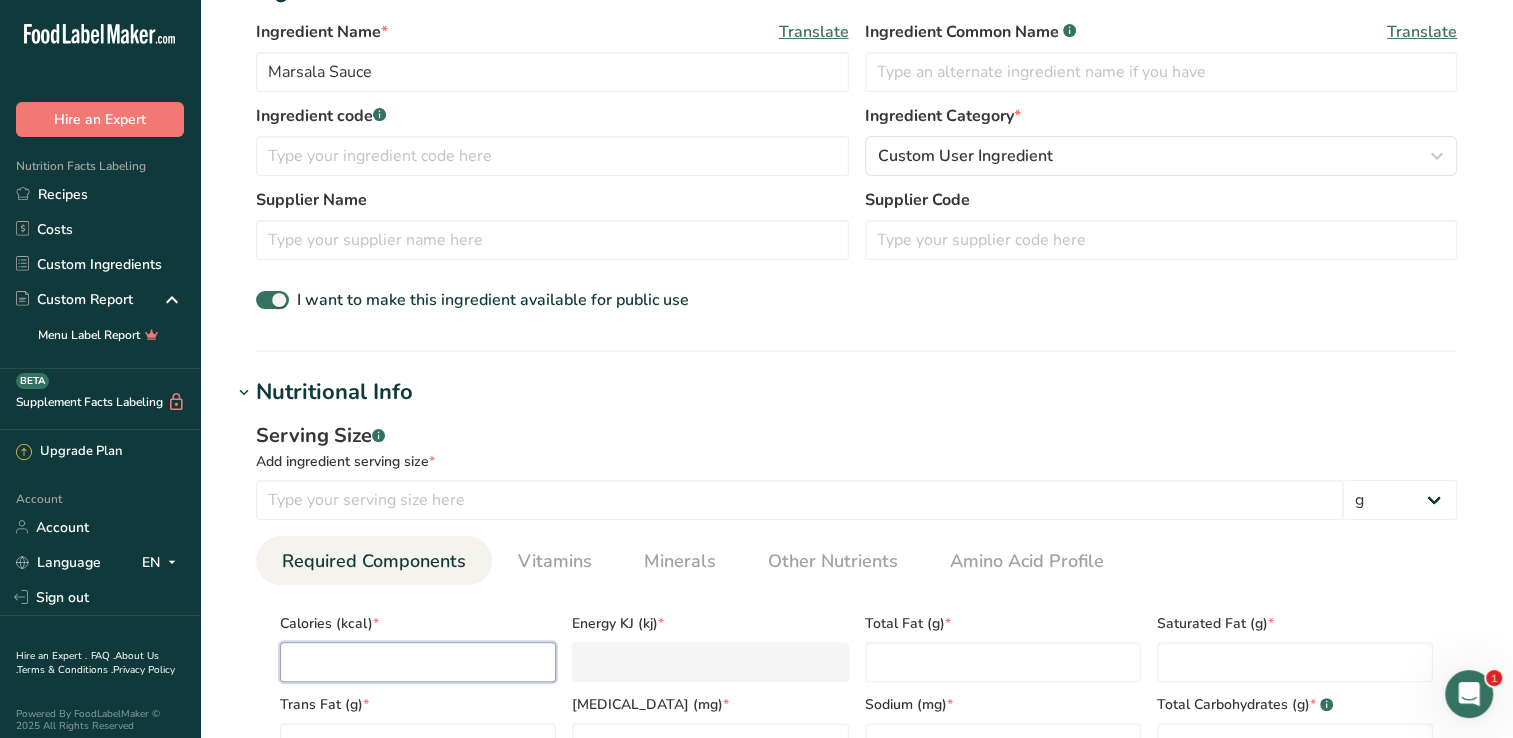 type on "2" 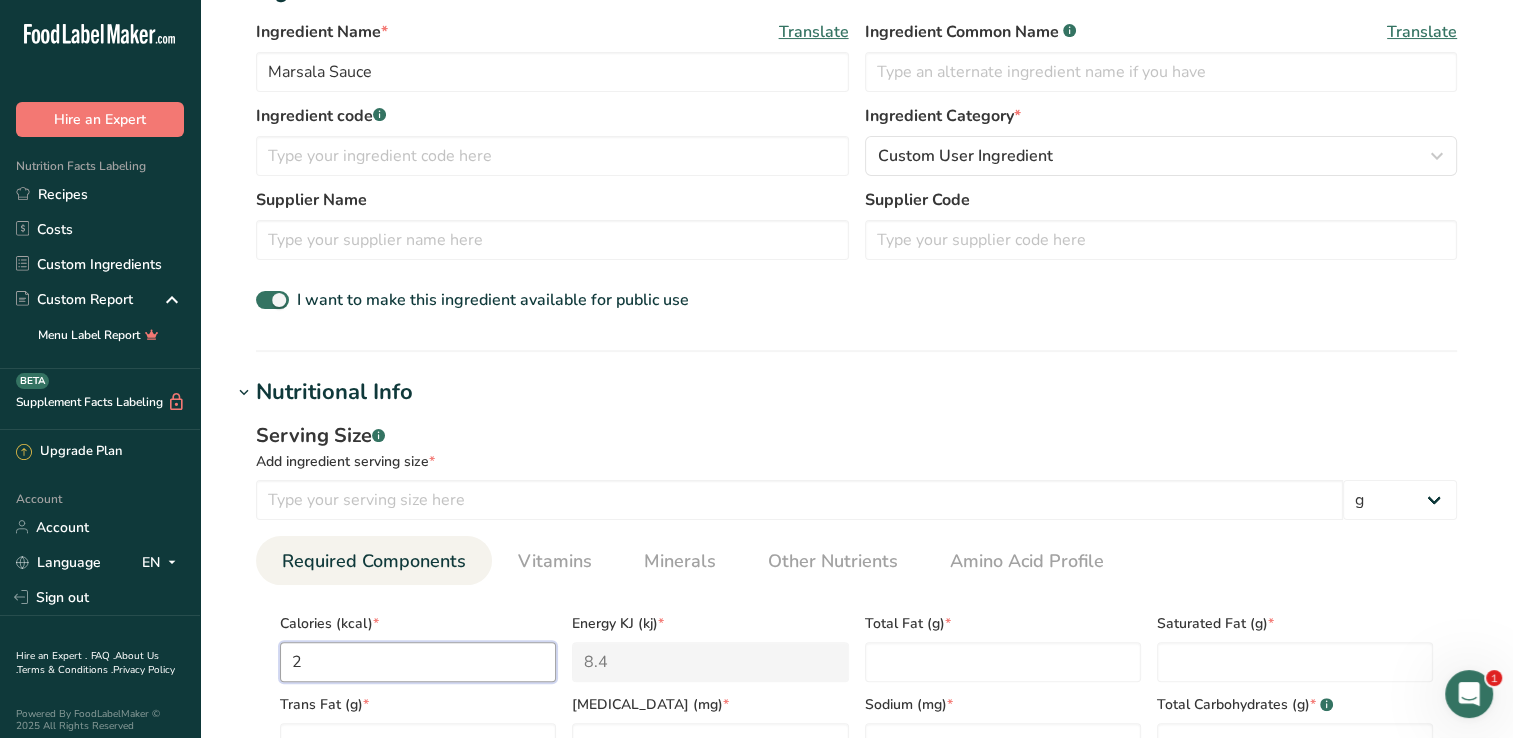 type on "21" 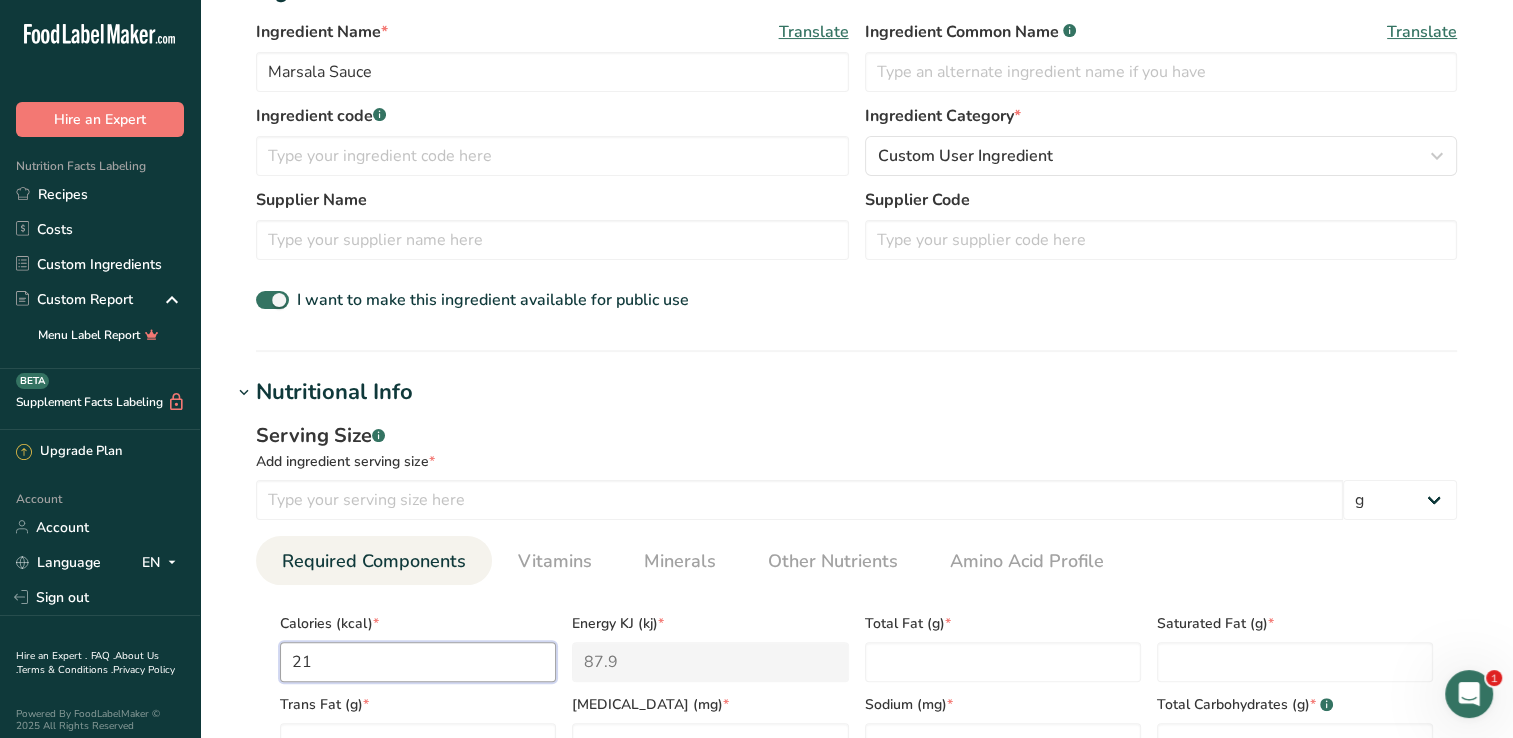 type on "213" 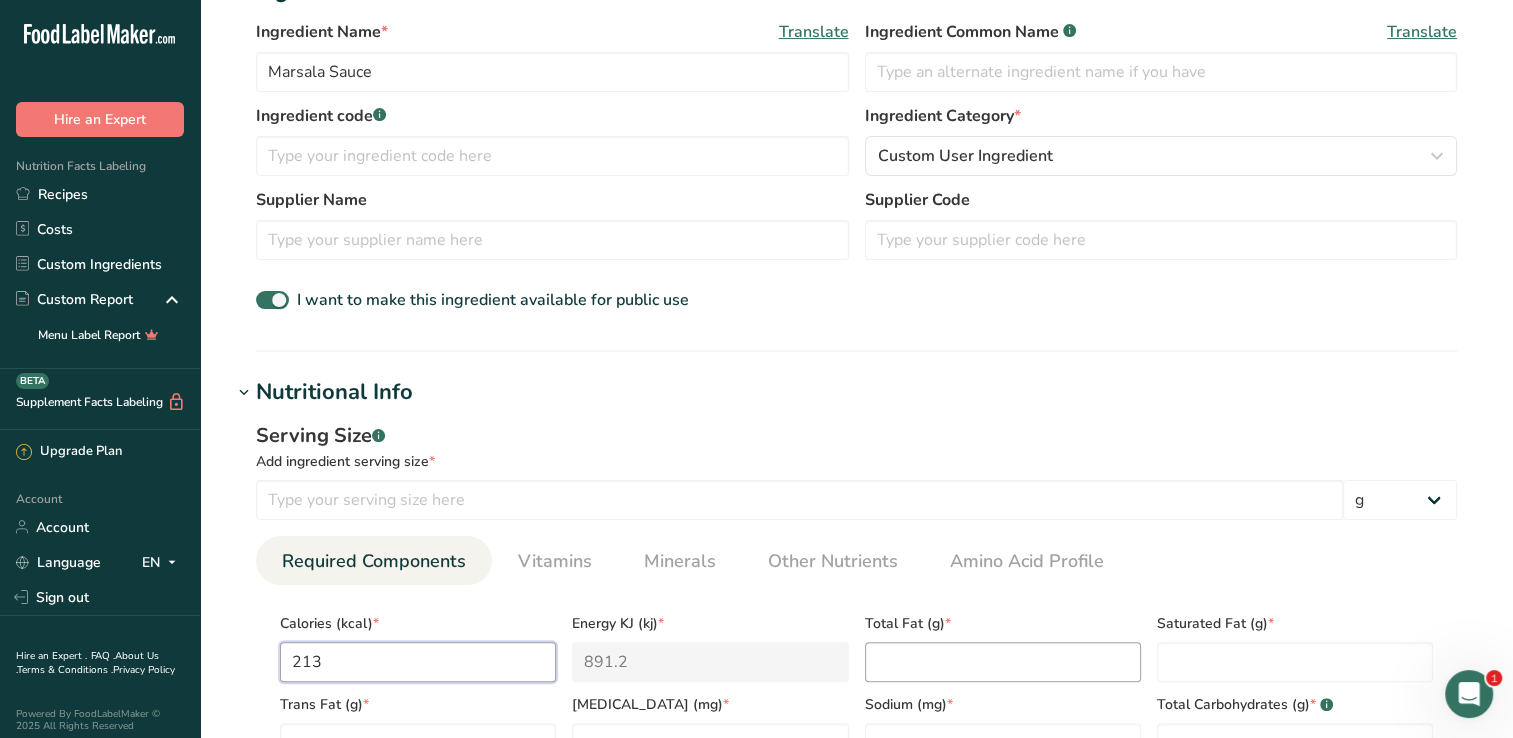 type on "213" 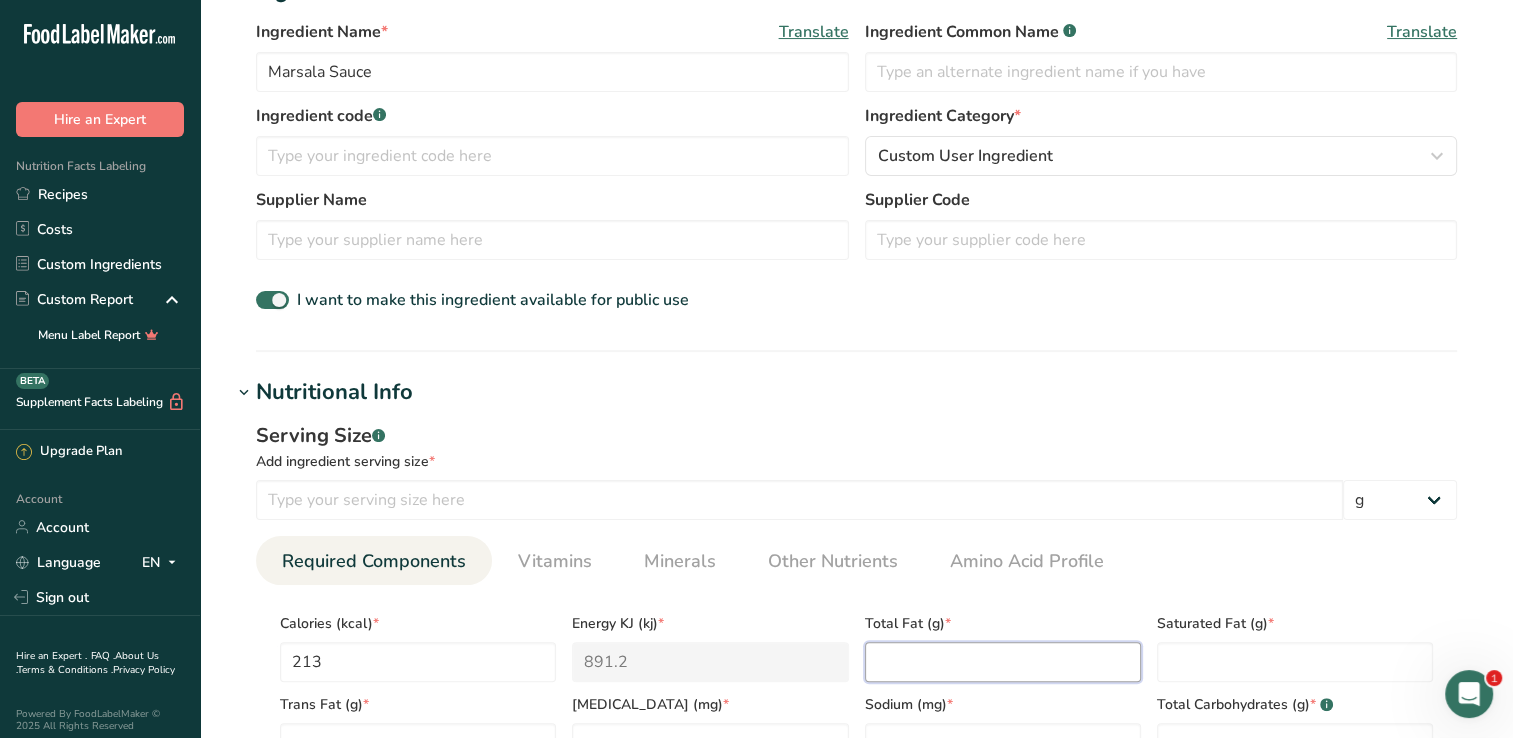 click at bounding box center [1003, 662] 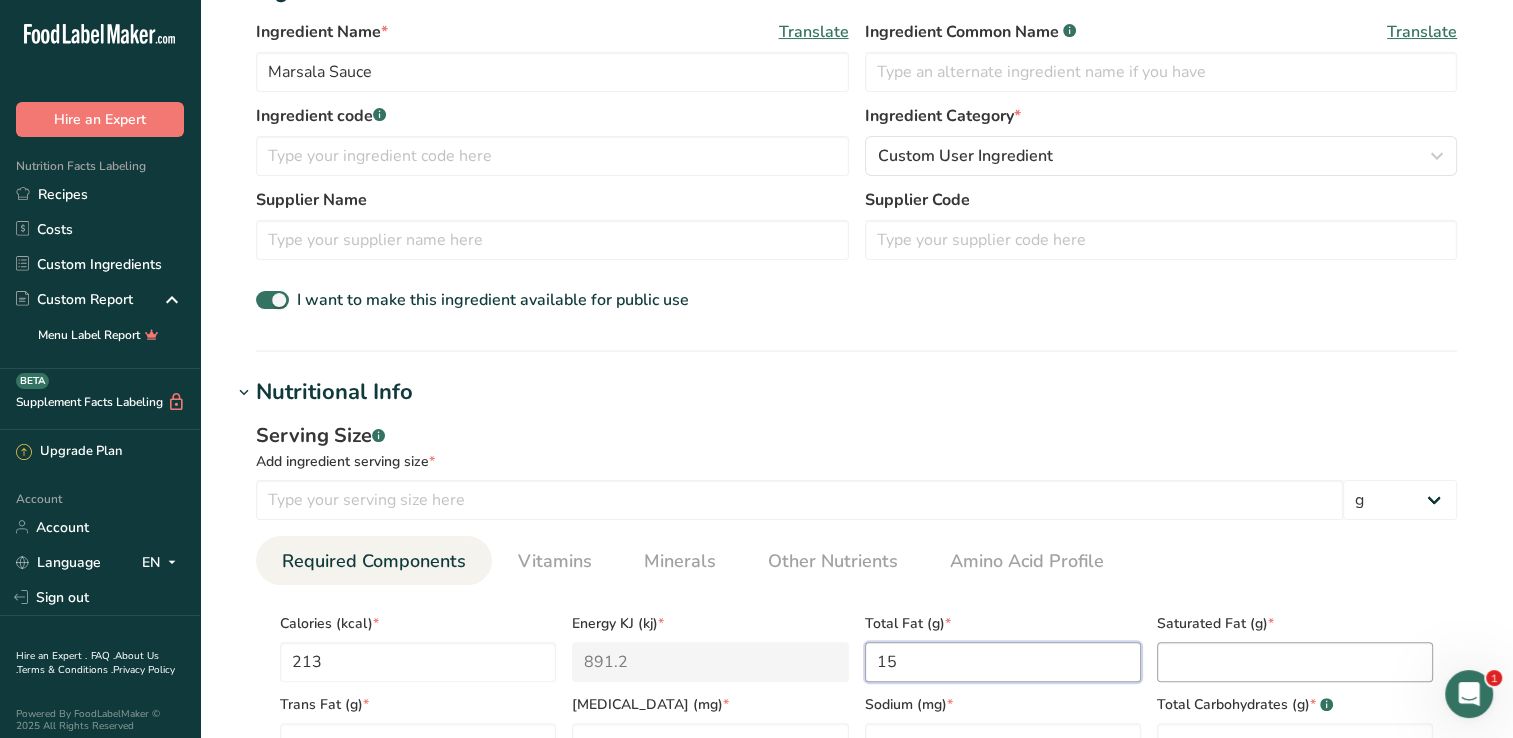type on "15" 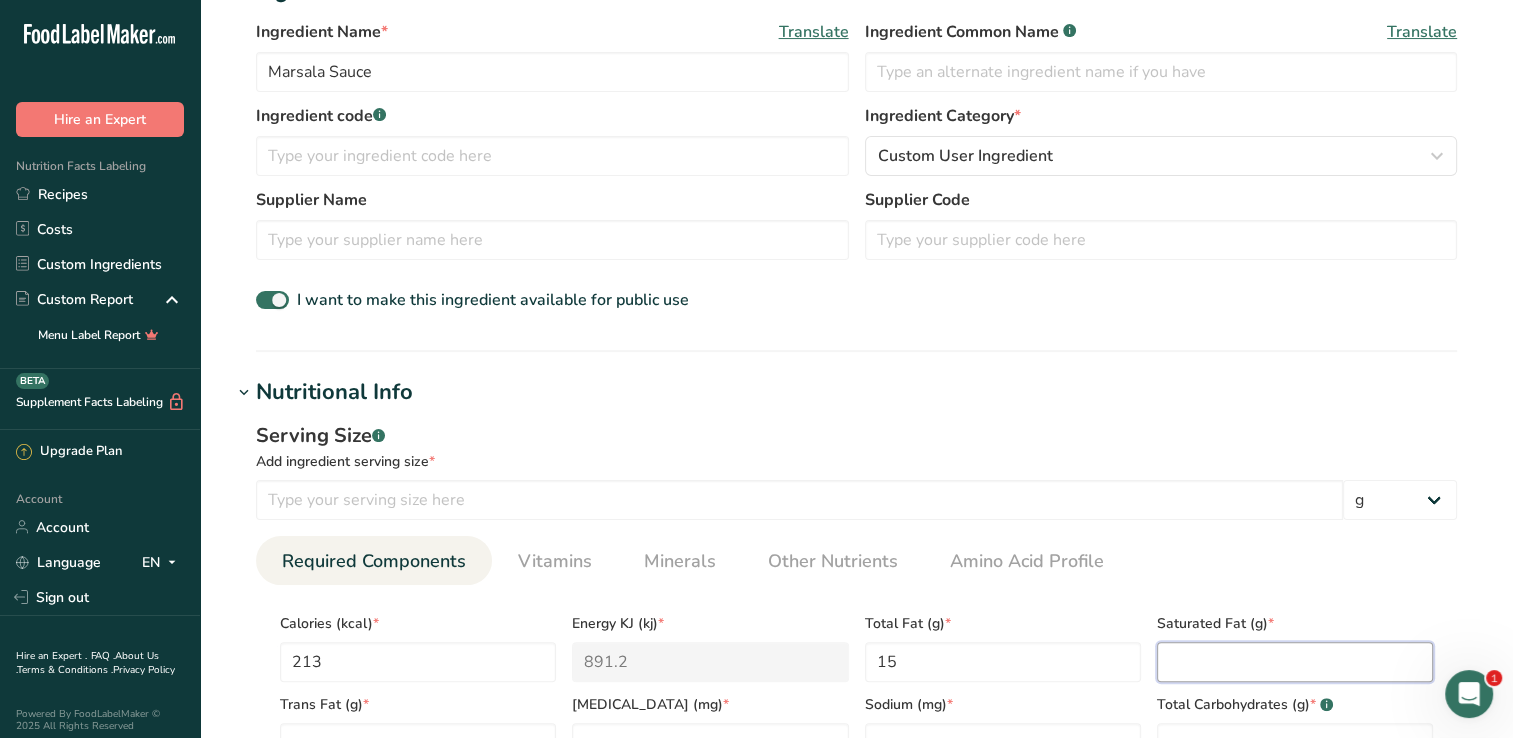 click at bounding box center [1295, 662] 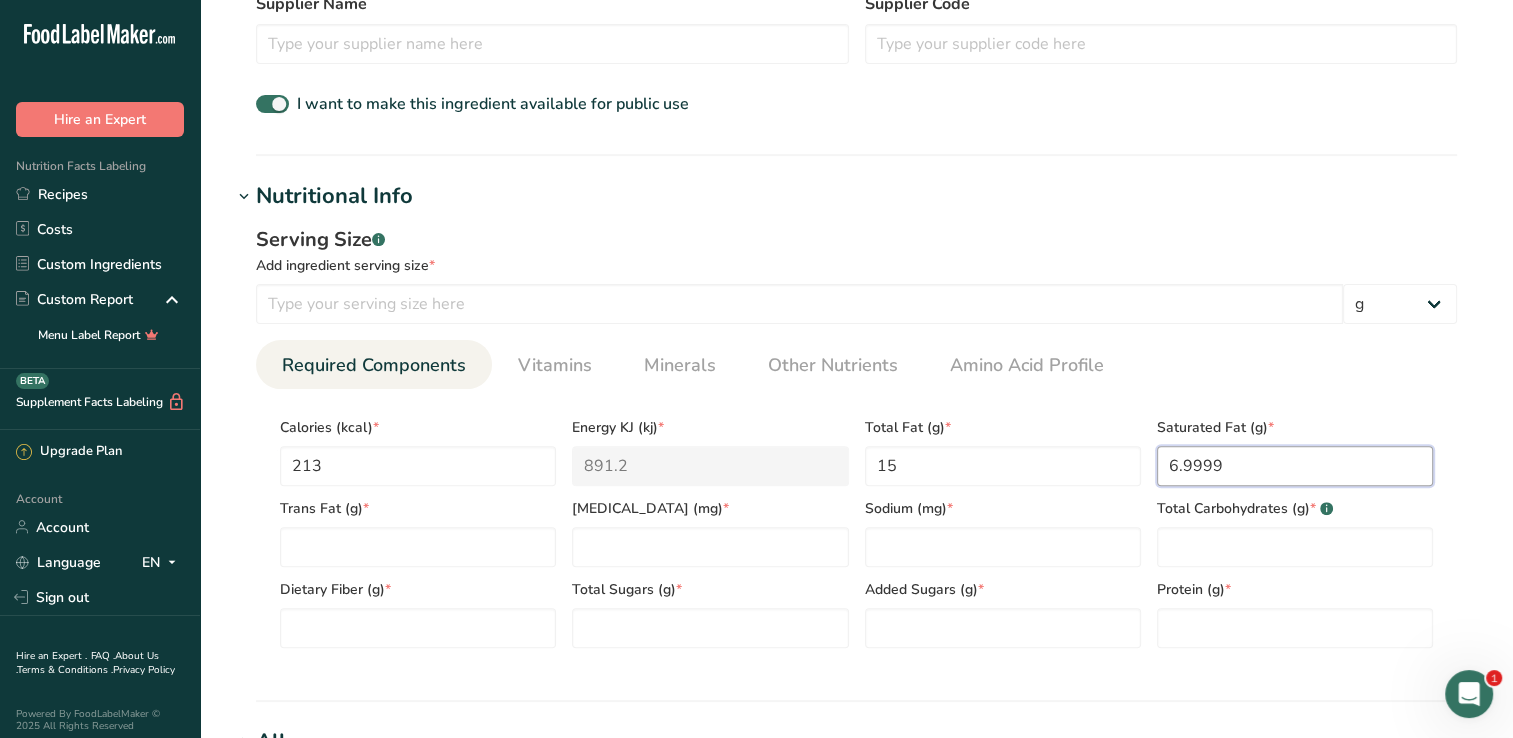 scroll, scrollTop: 600, scrollLeft: 0, axis: vertical 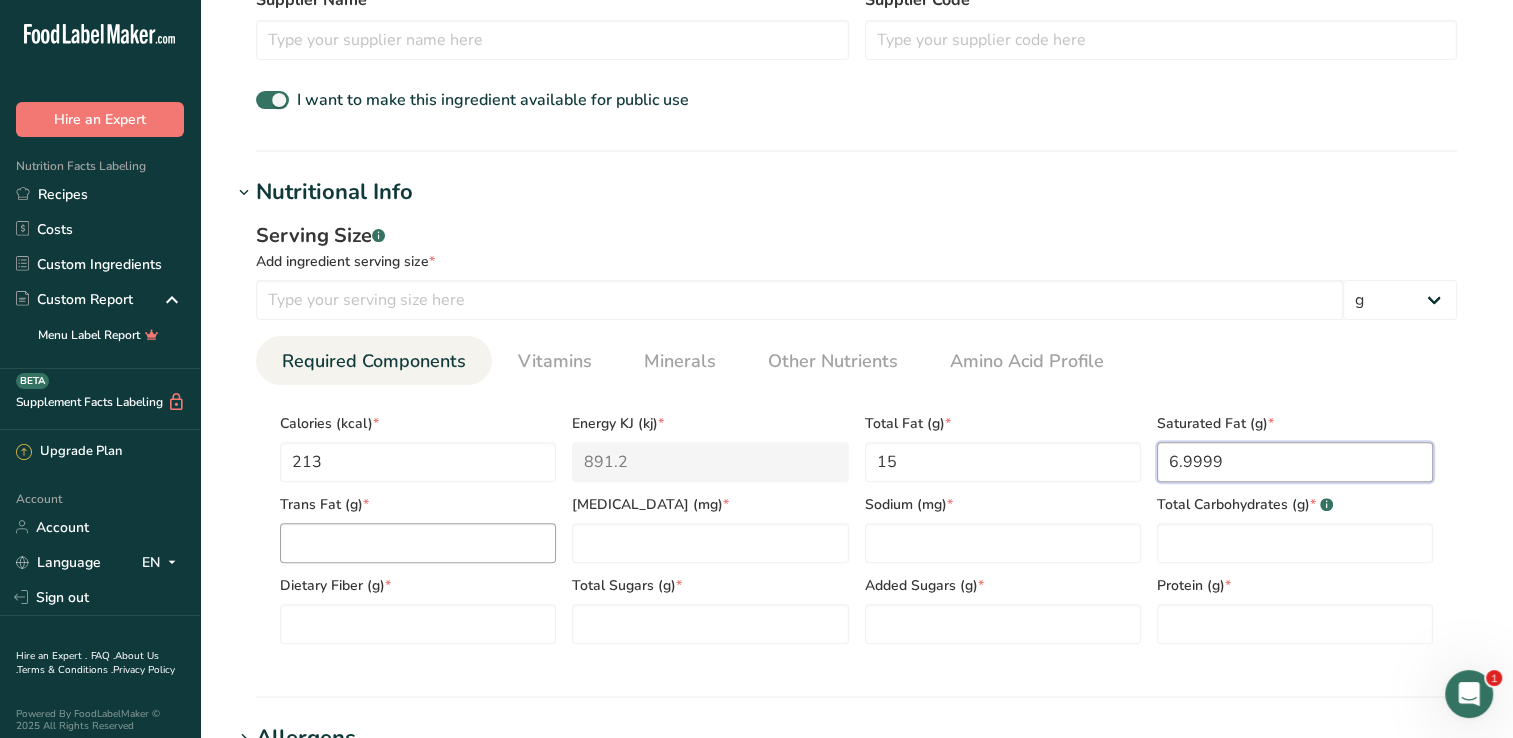 type on "6.9999" 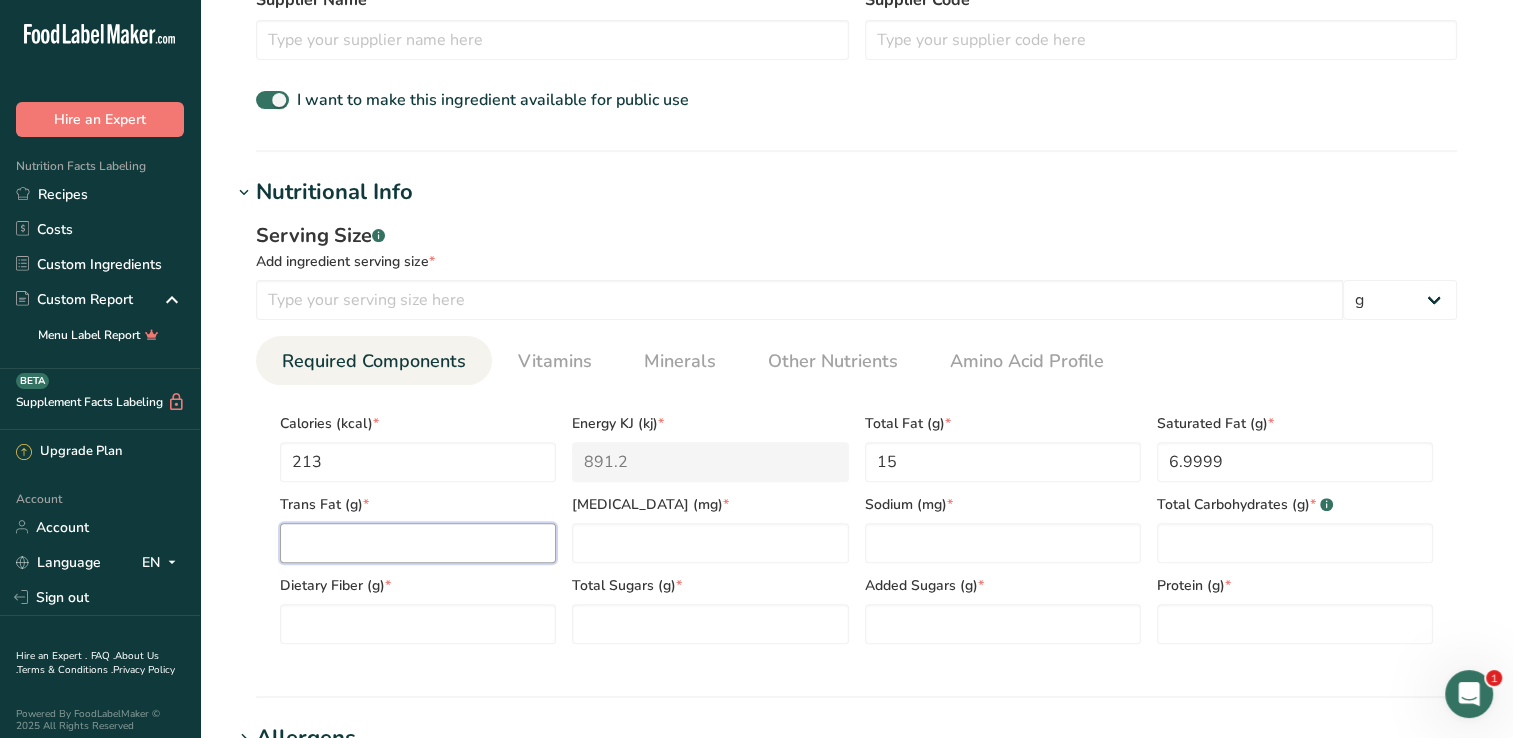 click at bounding box center [418, 543] 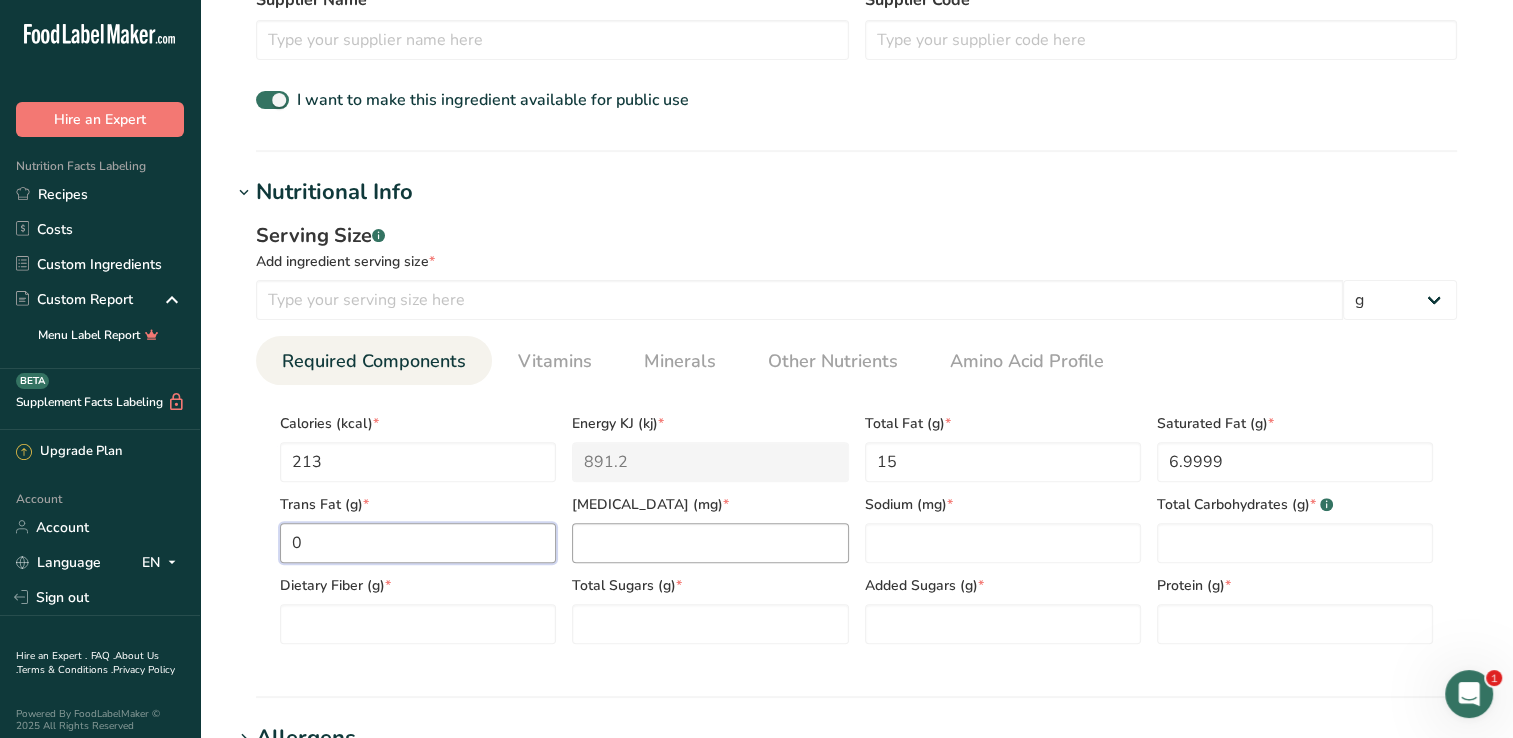 type on "0" 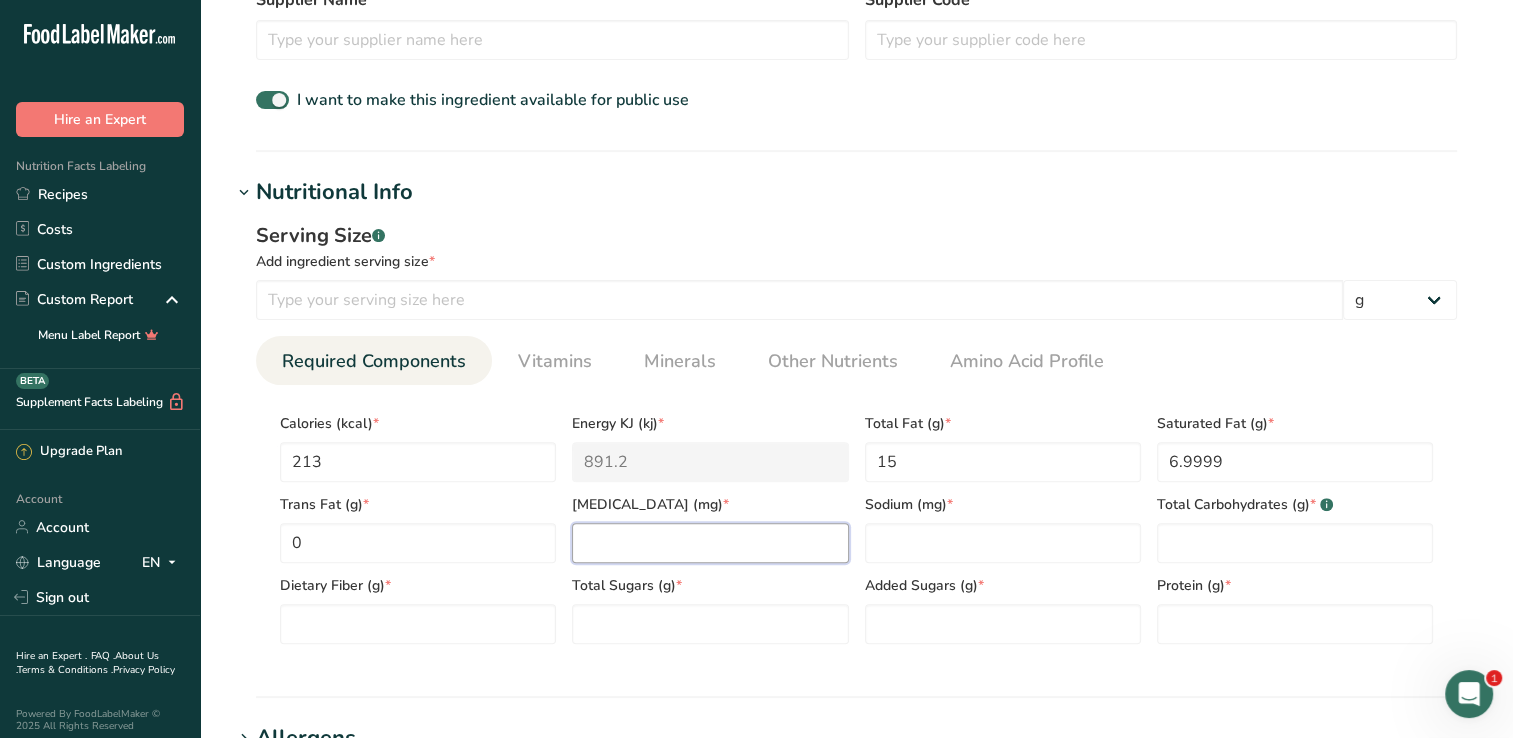 click at bounding box center (710, 543) 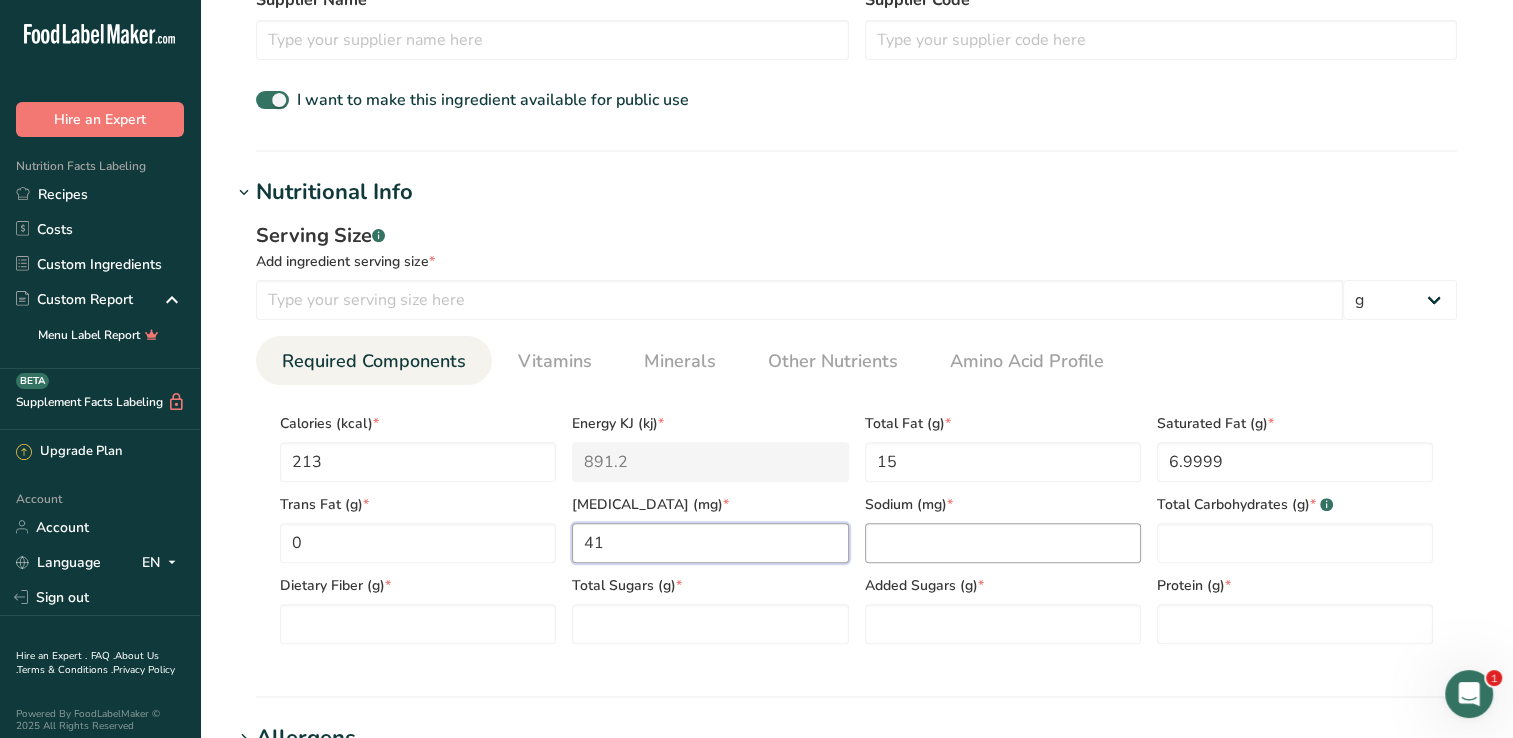 type on "41" 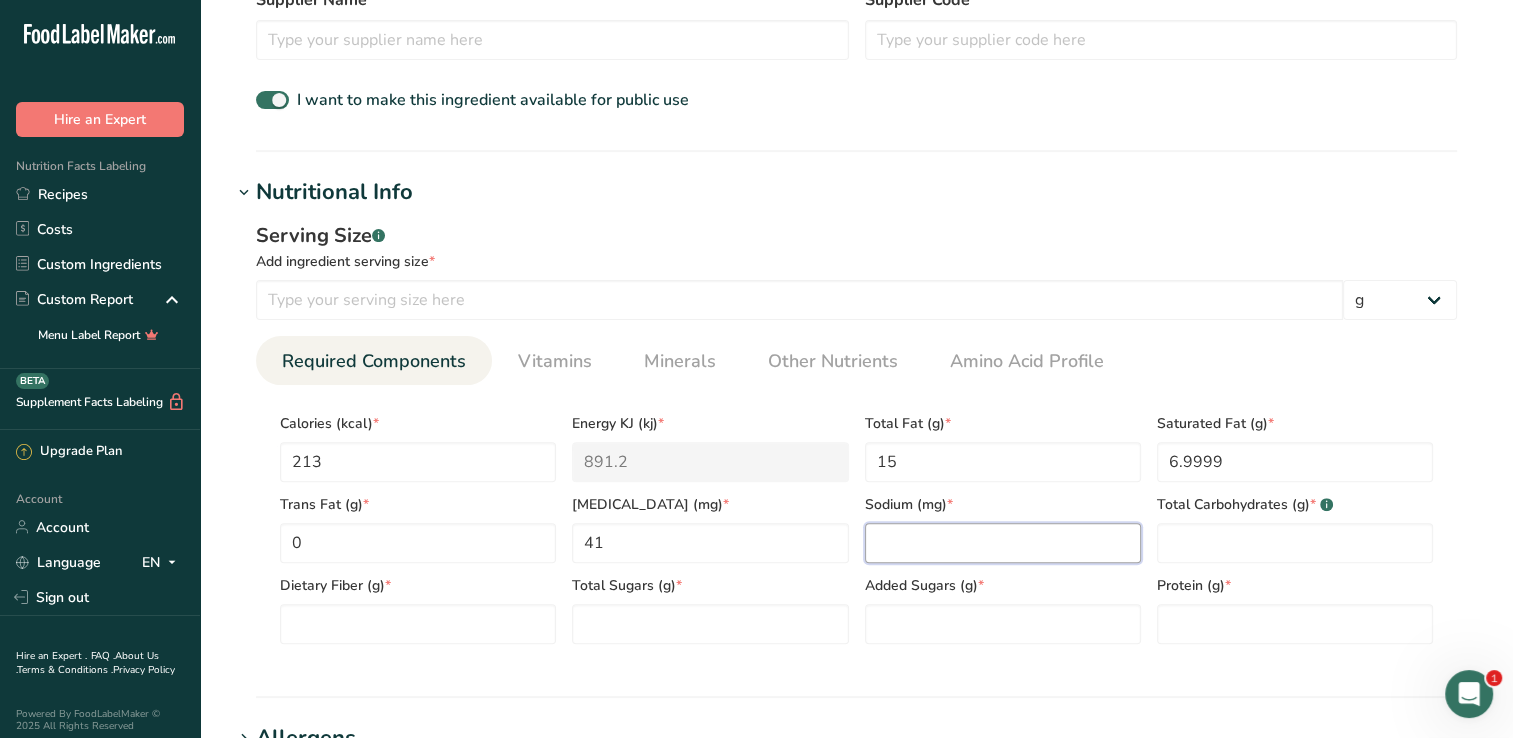 click at bounding box center [1003, 543] 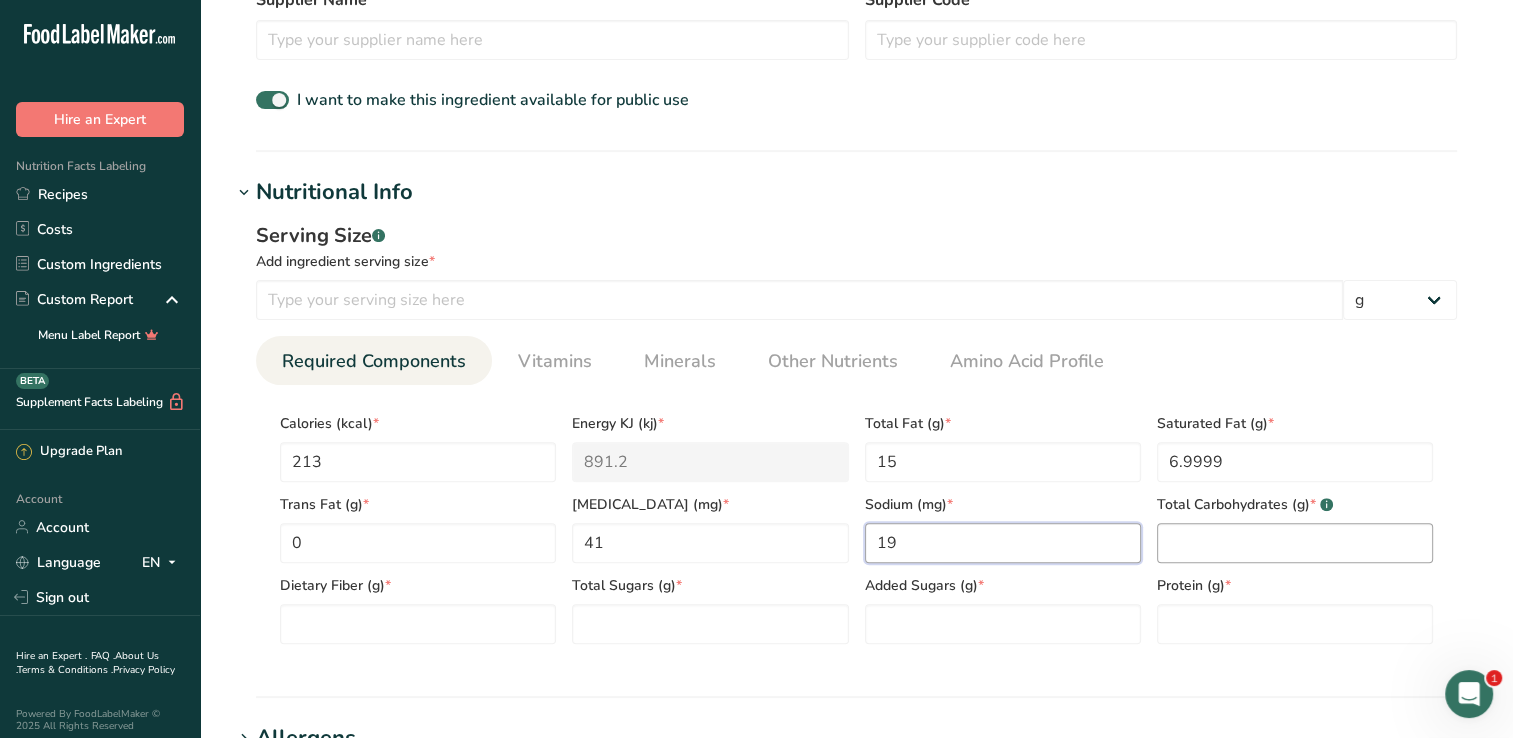 type on "19" 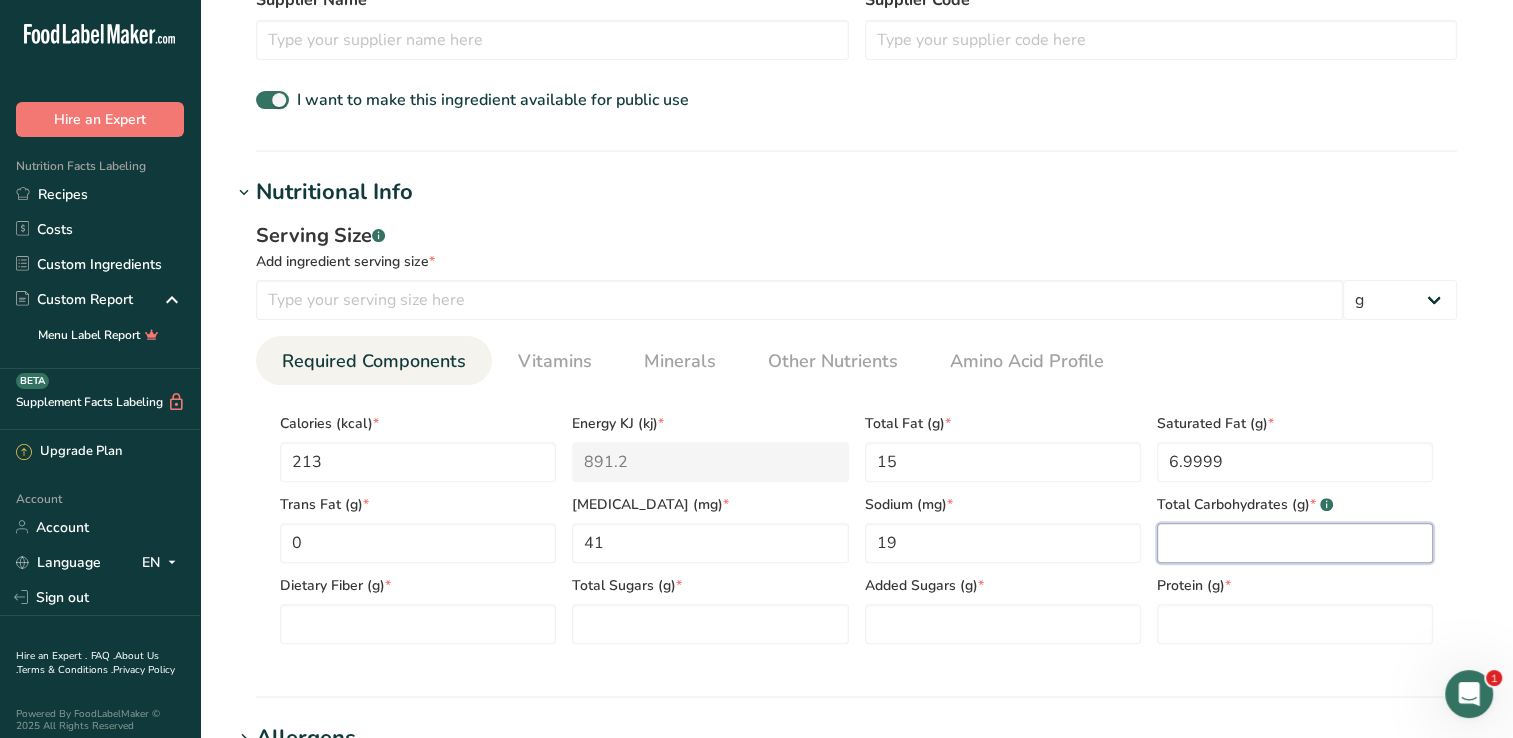 click at bounding box center (1295, 543) 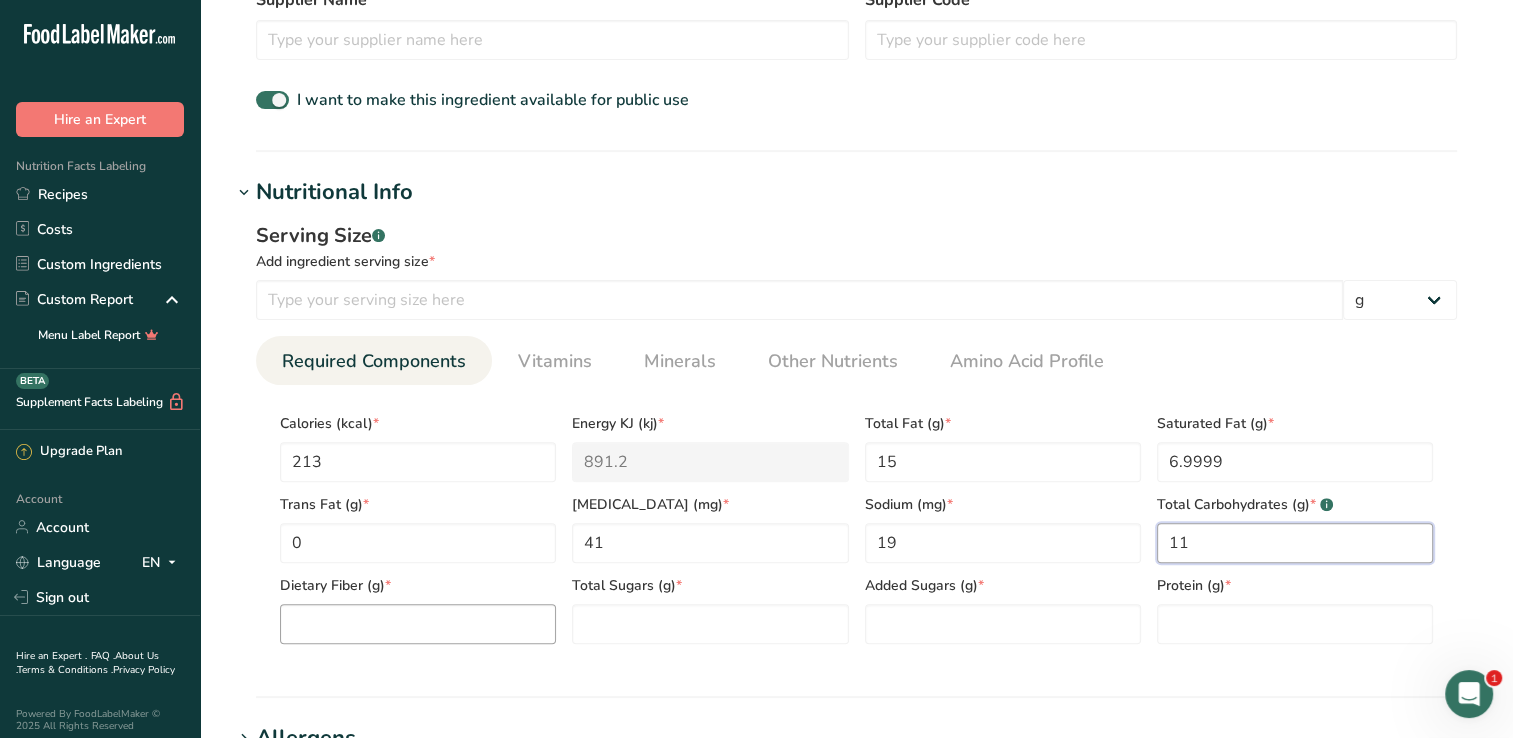 type on "11" 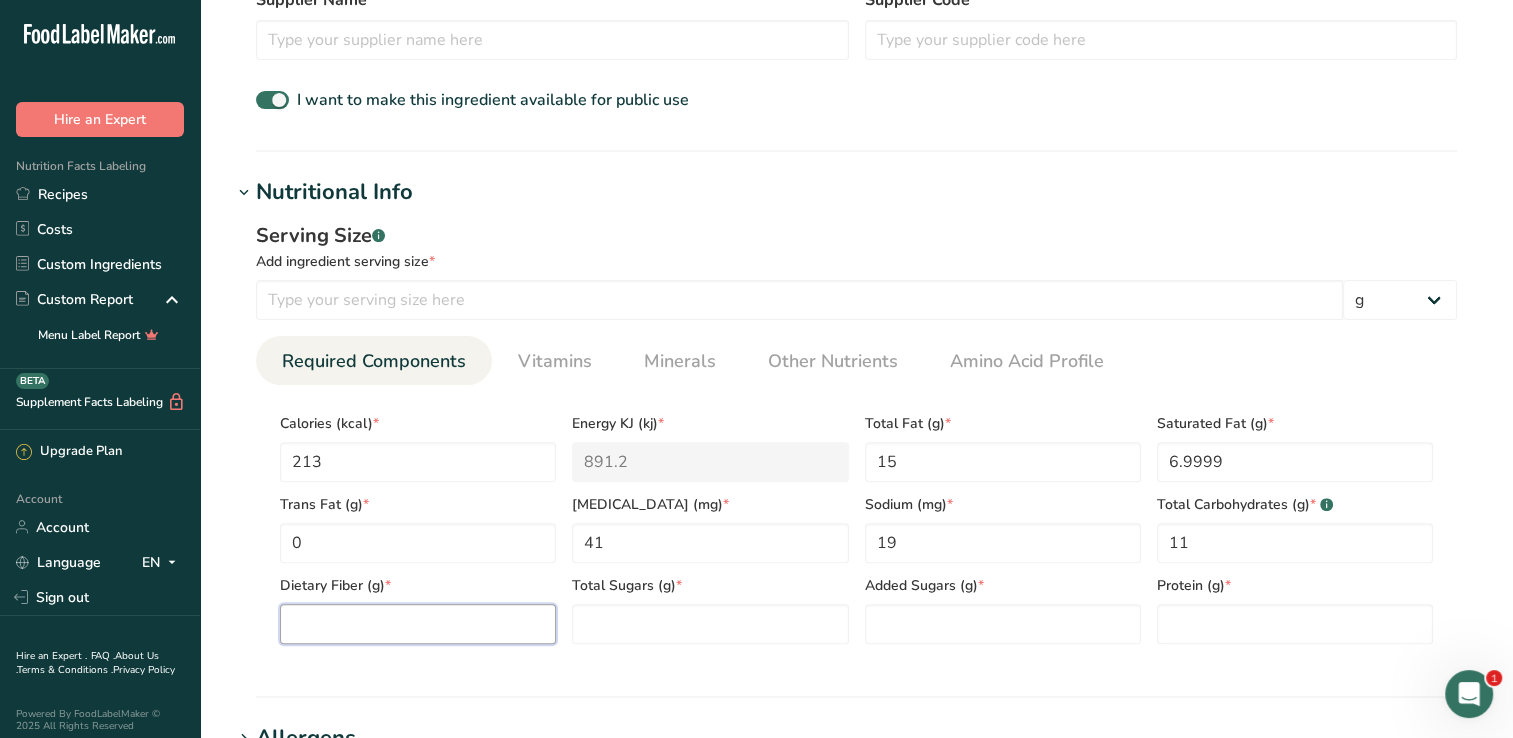 click at bounding box center [418, 624] 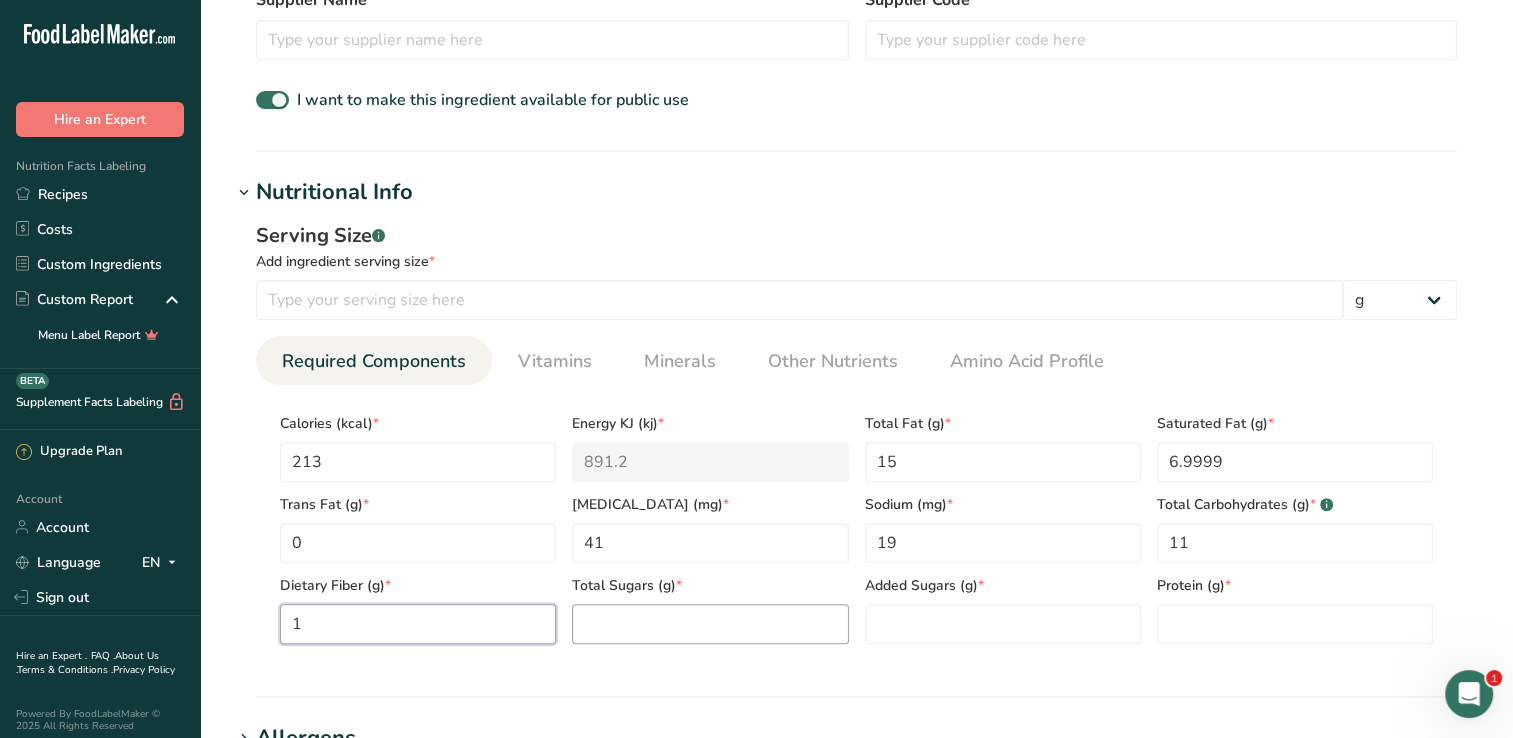 type on "1" 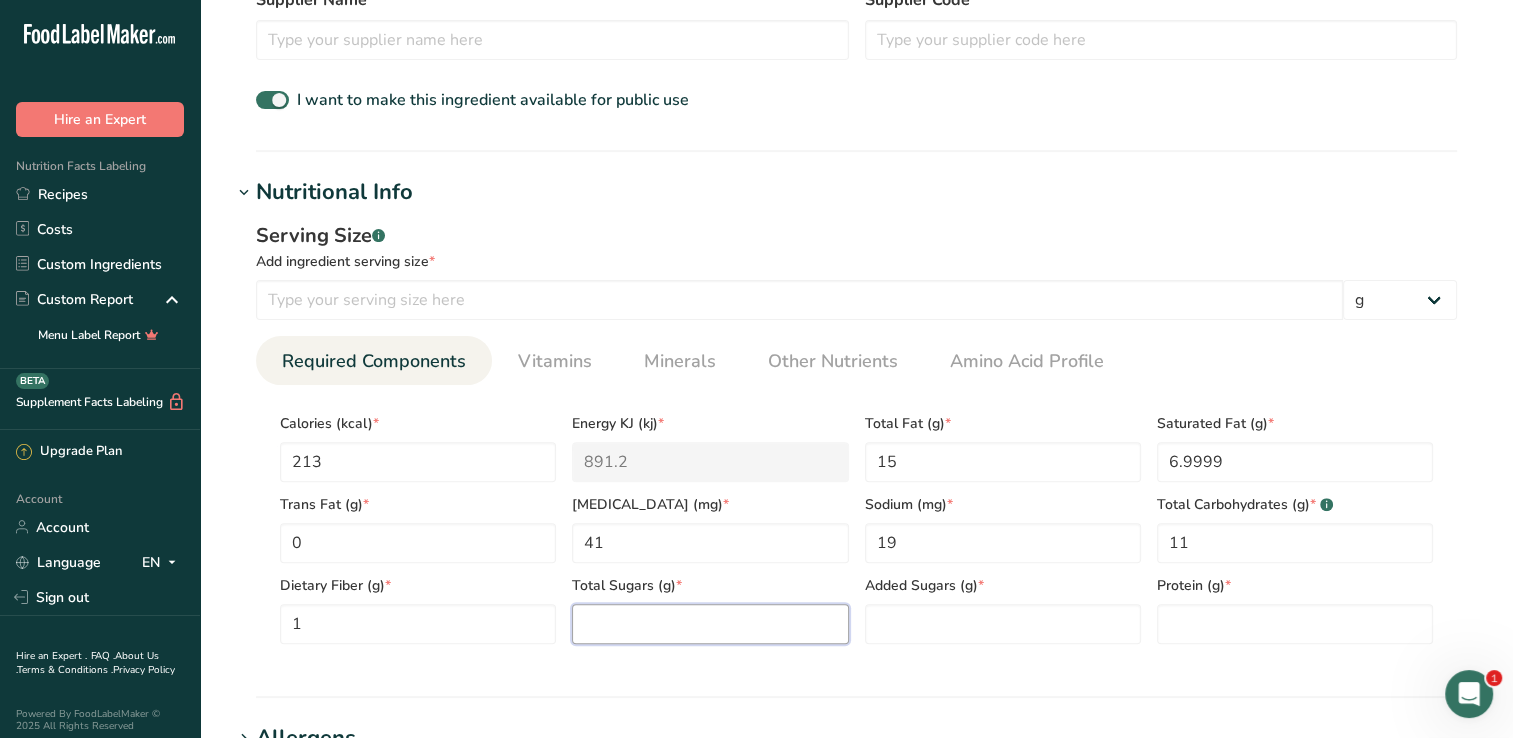 click at bounding box center [710, 624] 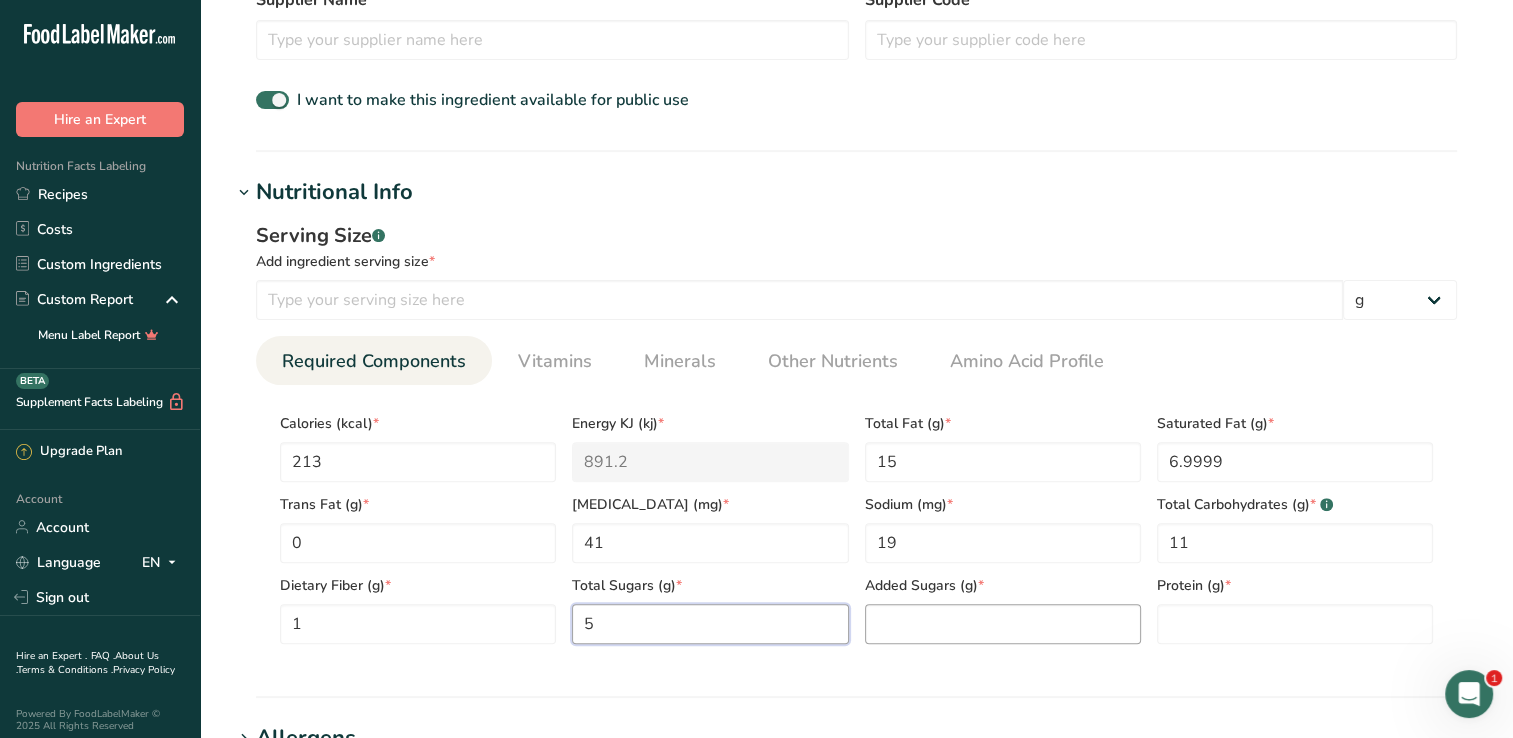 type on "5" 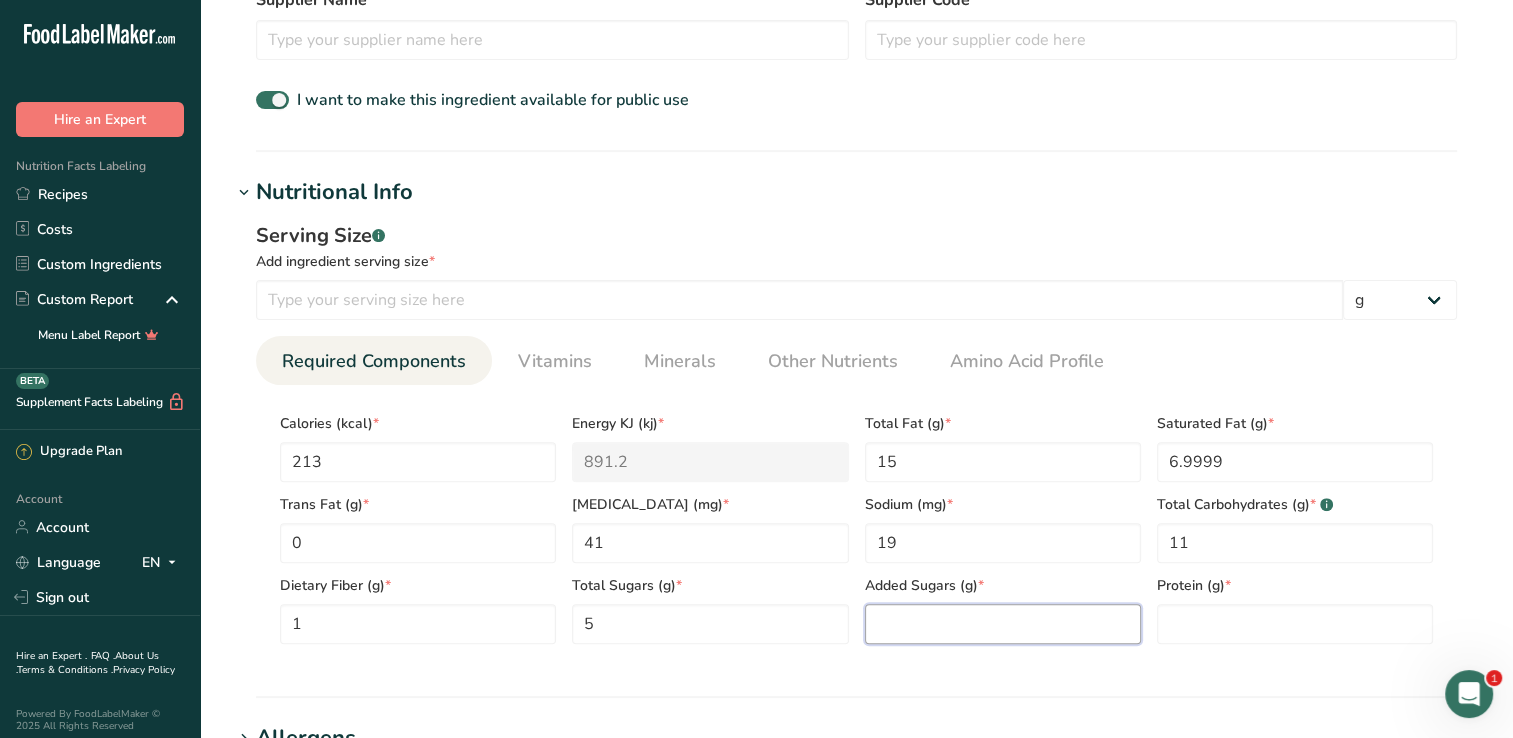 click at bounding box center [1003, 624] 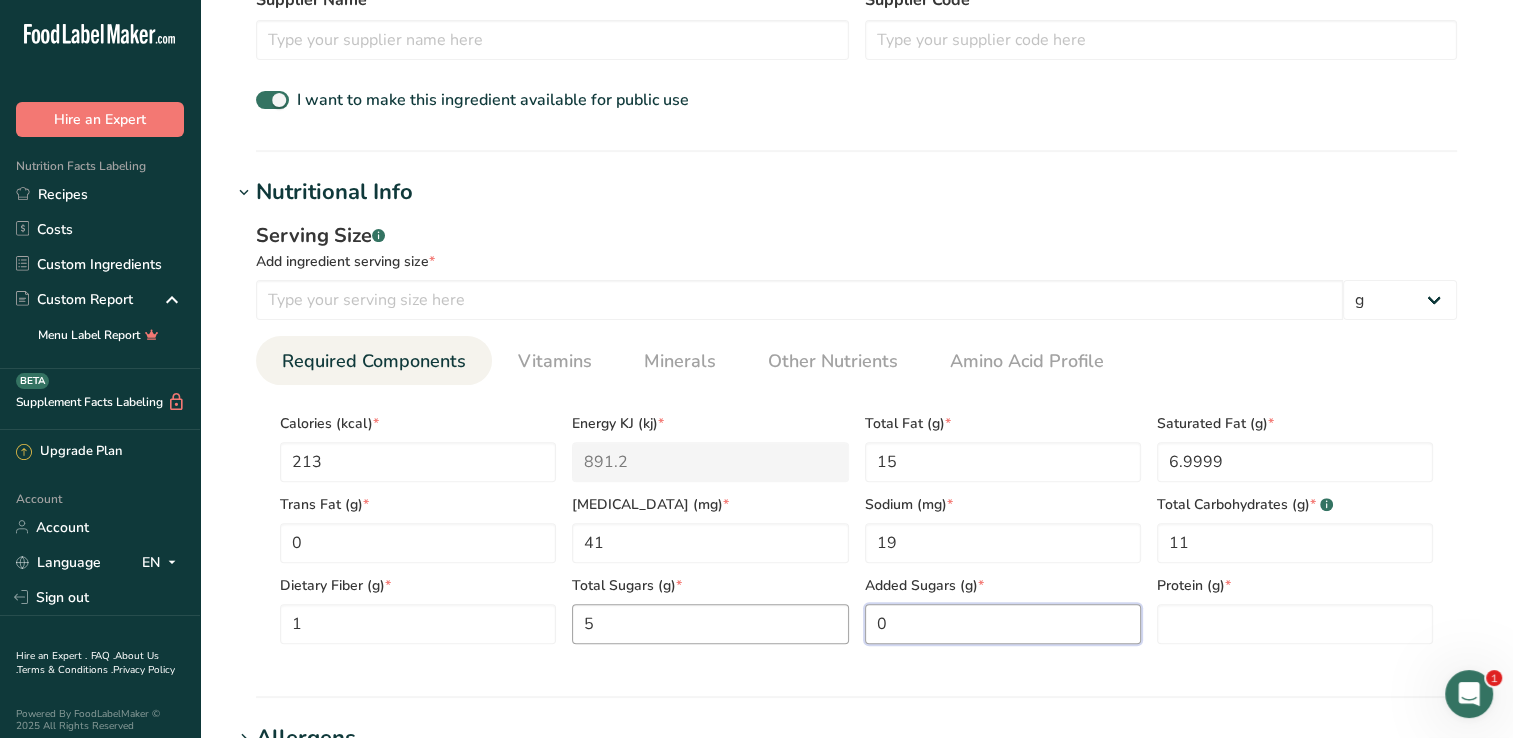 type on "0" 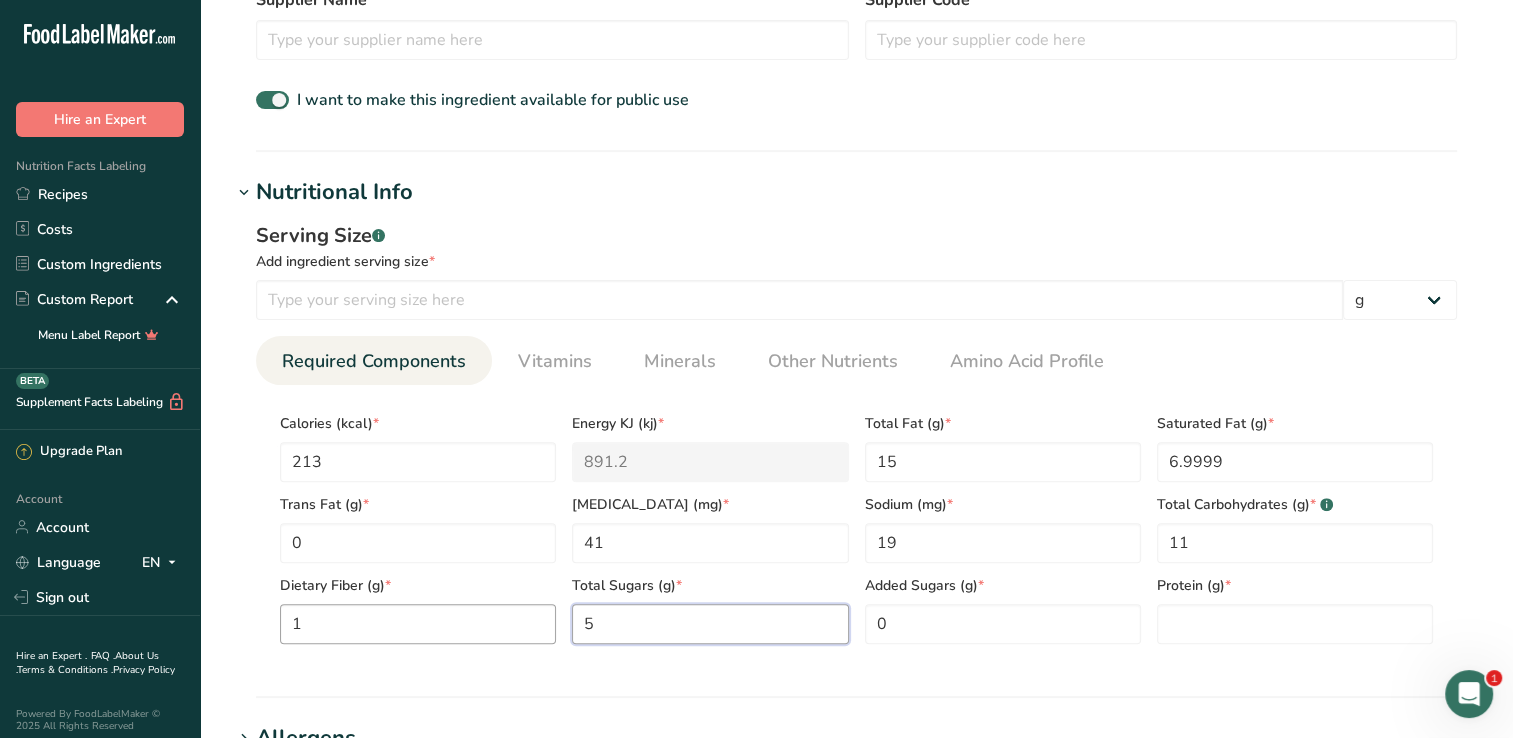 drag, startPoint x: 614, startPoint y: 627, endPoint x: 520, endPoint y: 628, distance: 94.00532 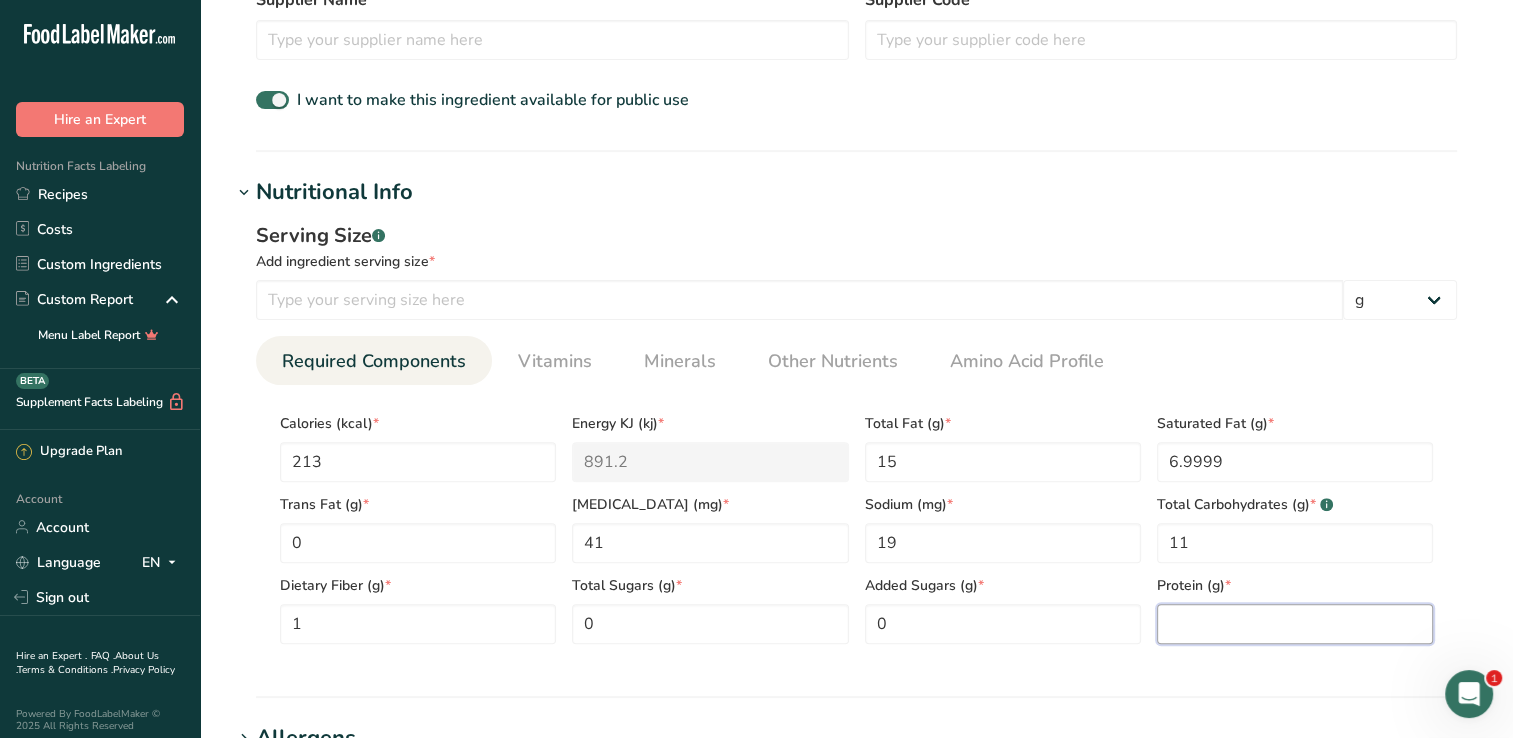 click at bounding box center (1295, 624) 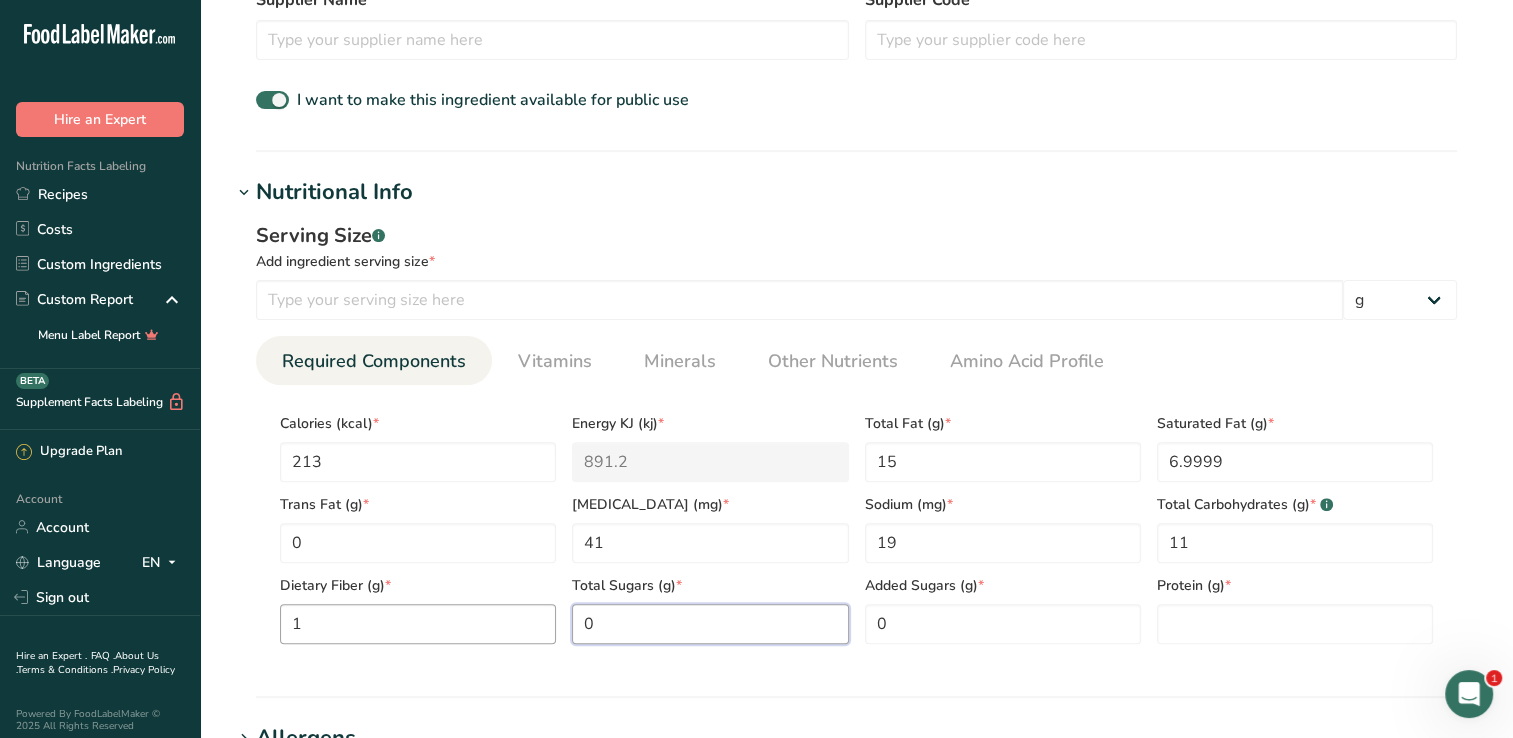 drag, startPoint x: 642, startPoint y: 634, endPoint x: 535, endPoint y: 632, distance: 107.01869 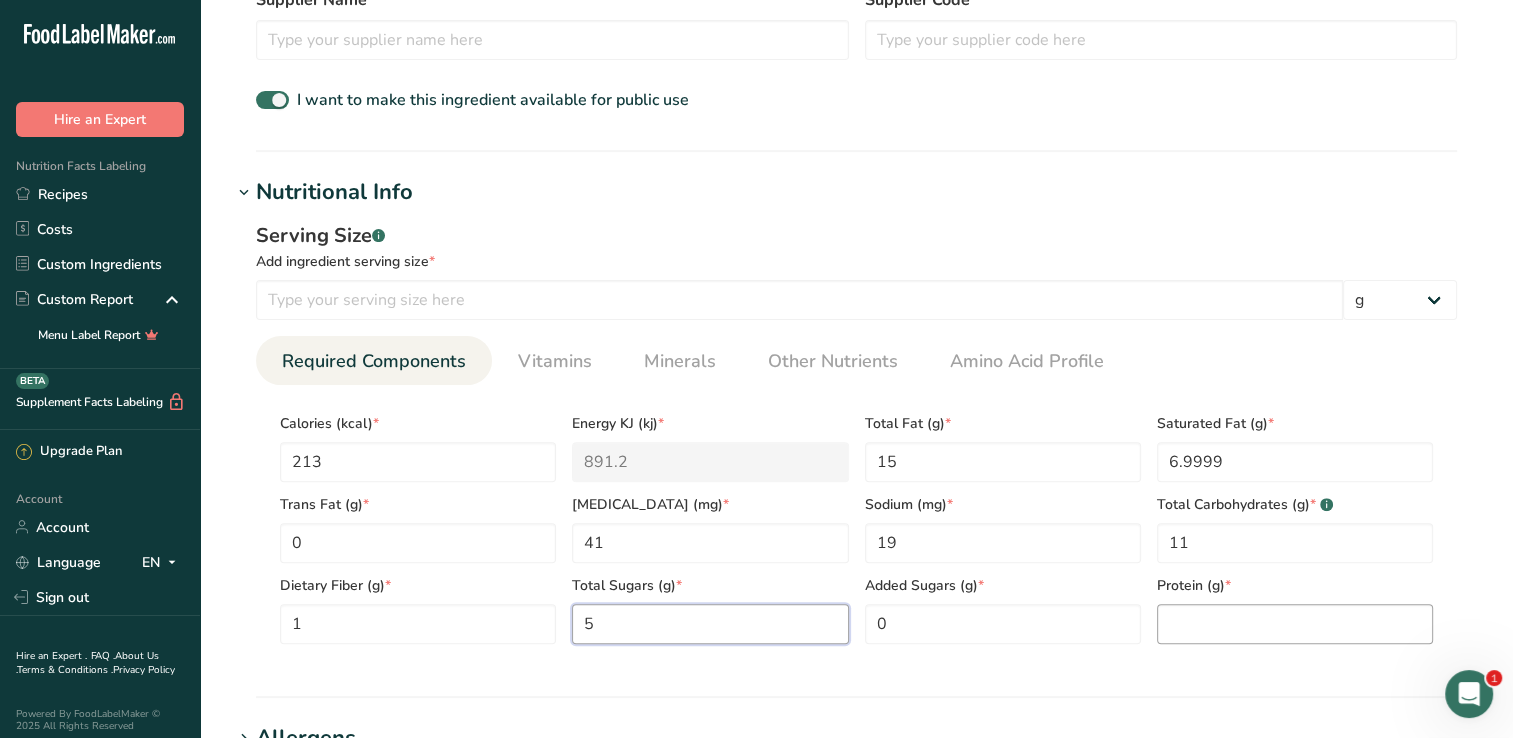 type on "5" 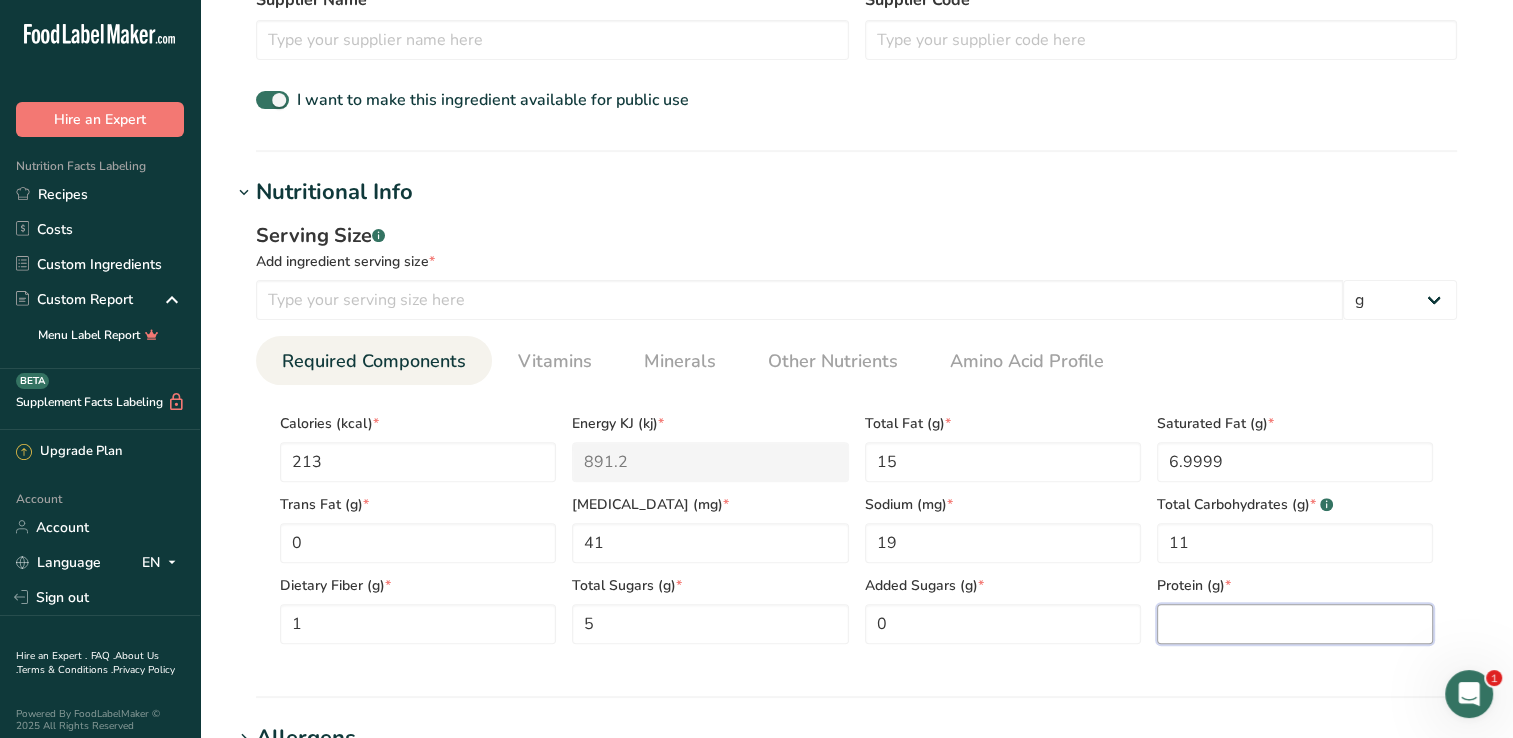 click at bounding box center (1295, 624) 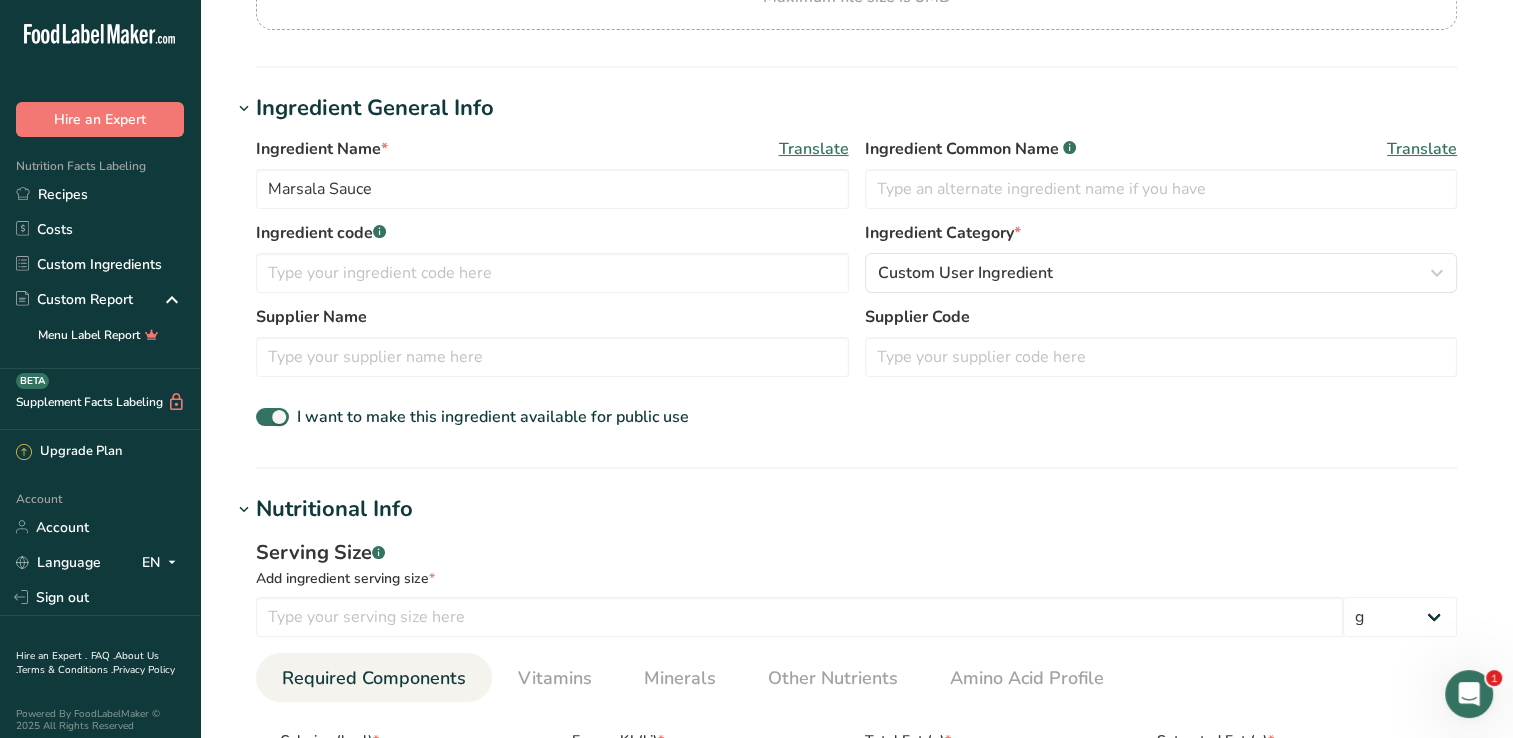 scroll, scrollTop: 400, scrollLeft: 0, axis: vertical 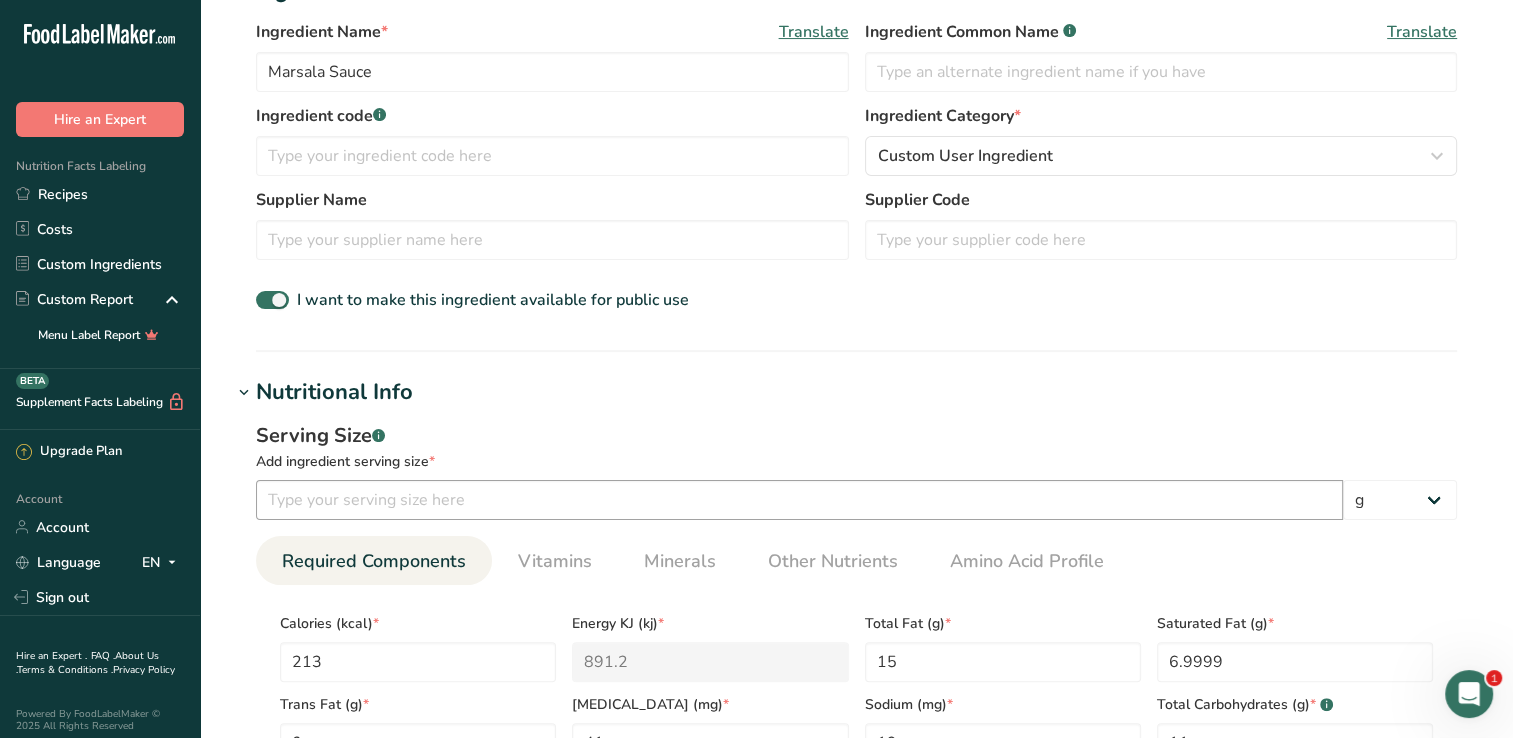 type on "2.9999" 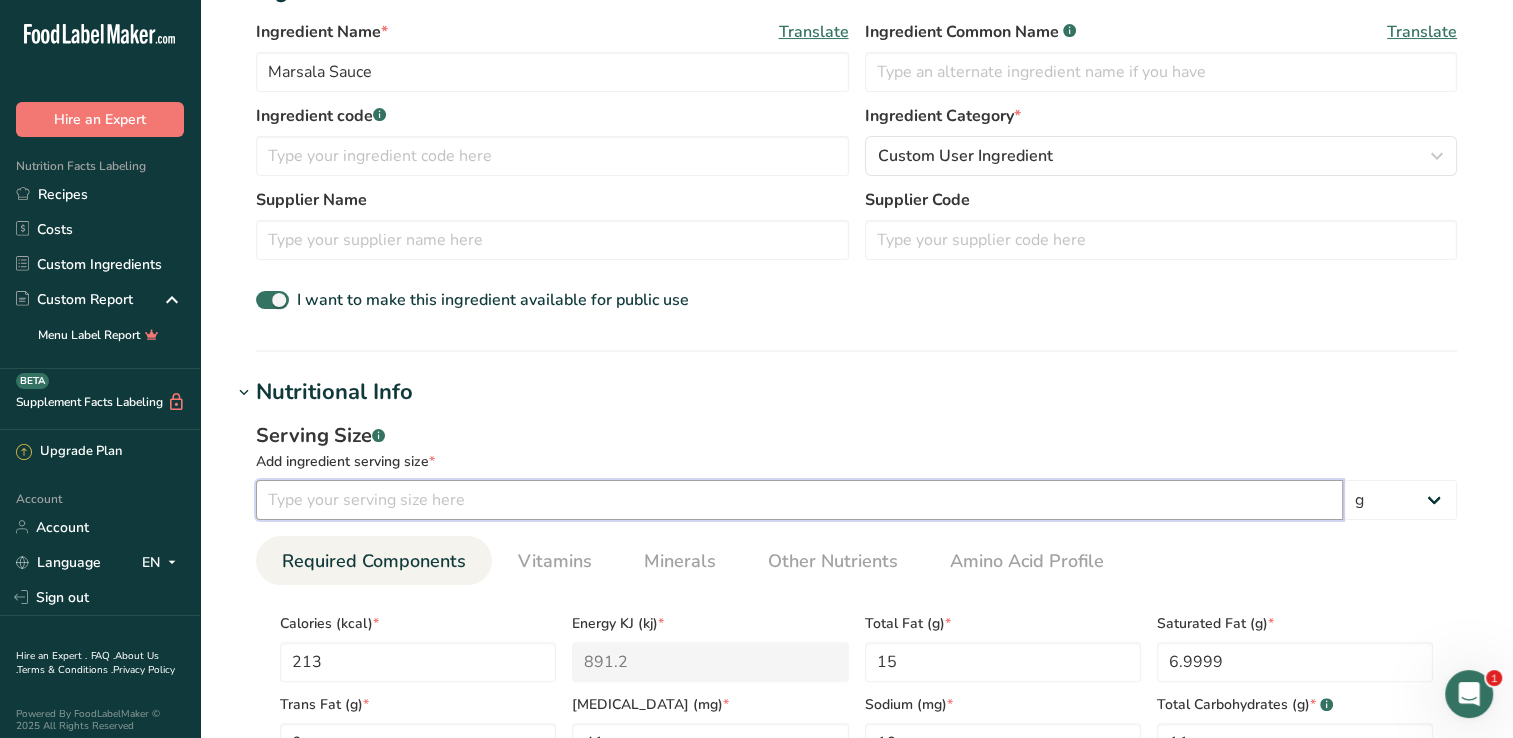 click at bounding box center (799, 500) 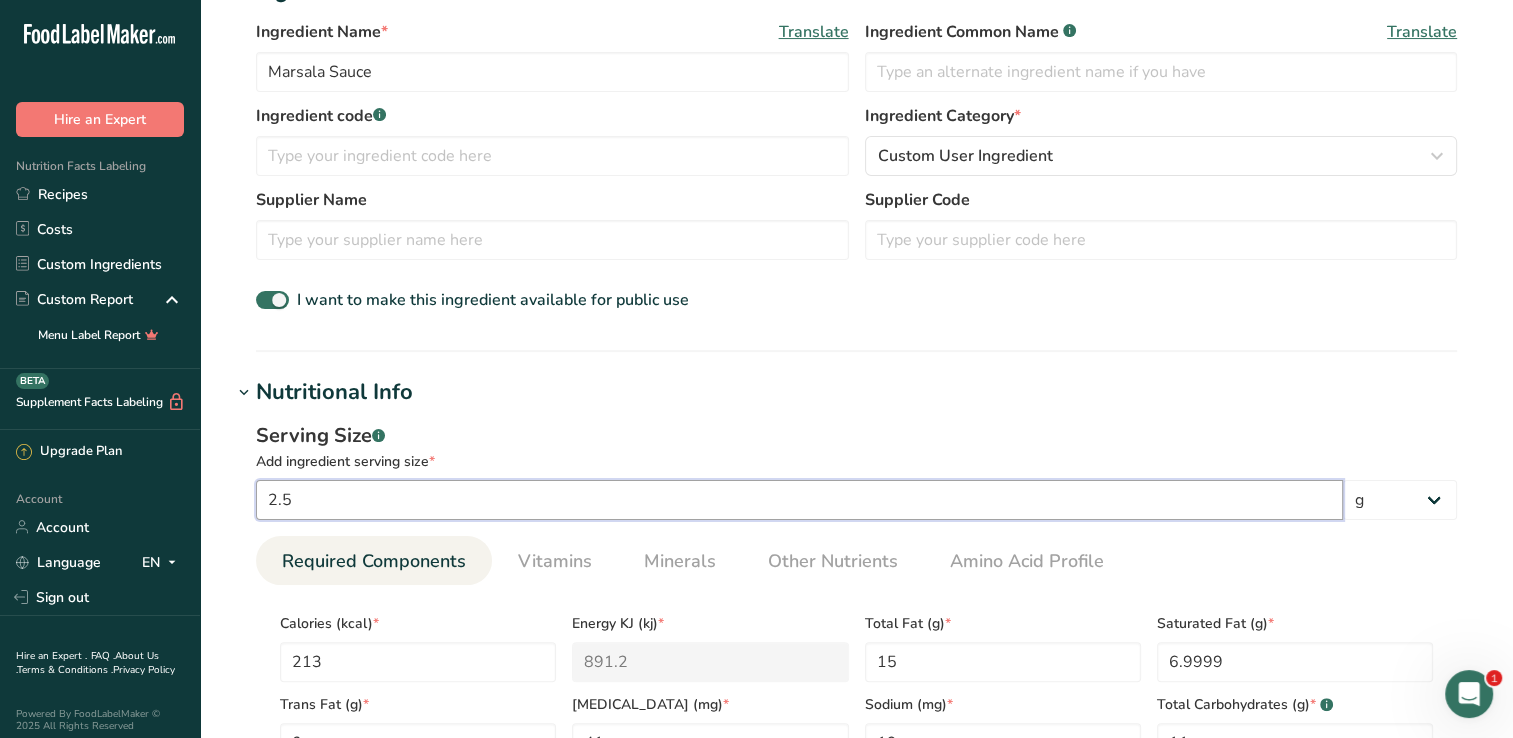 type on "2" 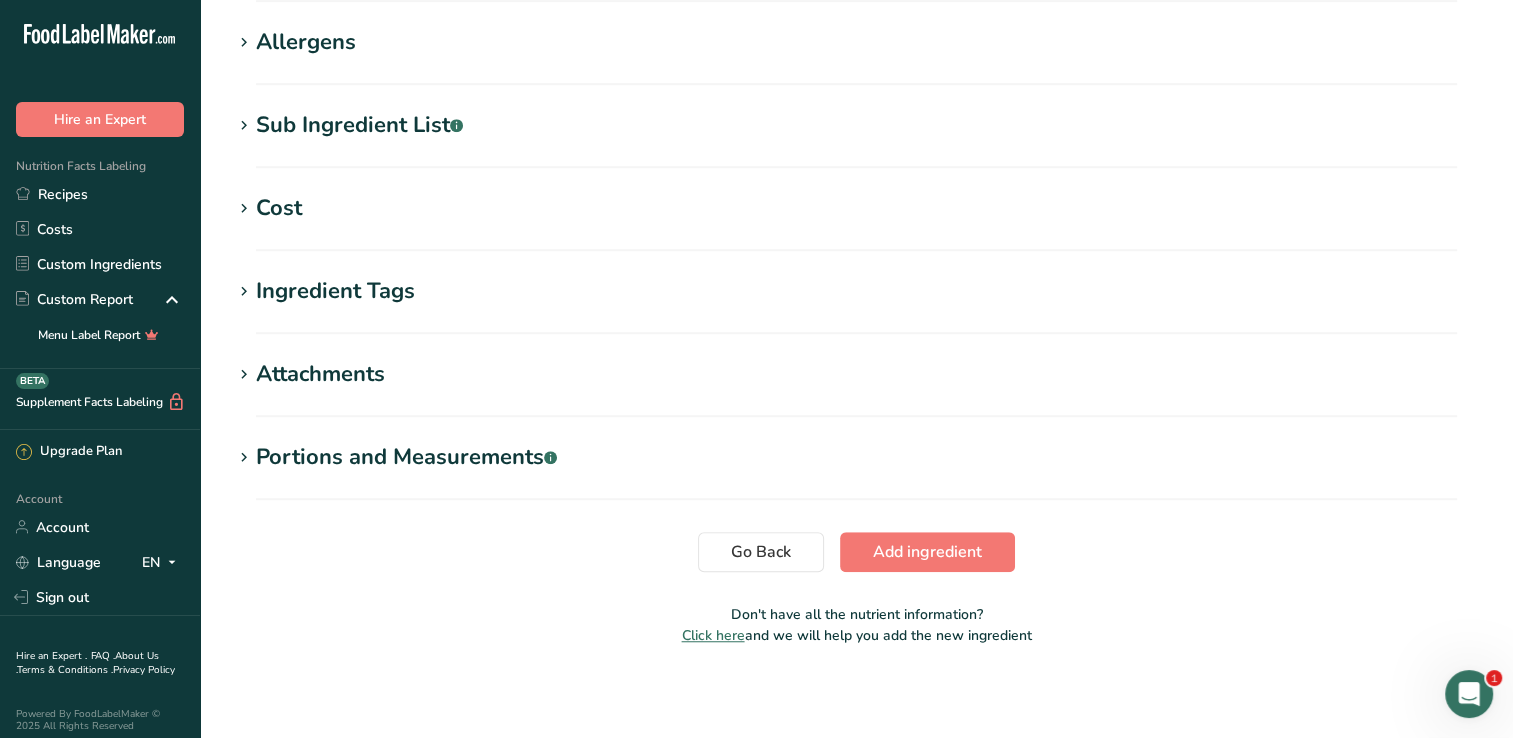 scroll, scrollTop: 1300, scrollLeft: 0, axis: vertical 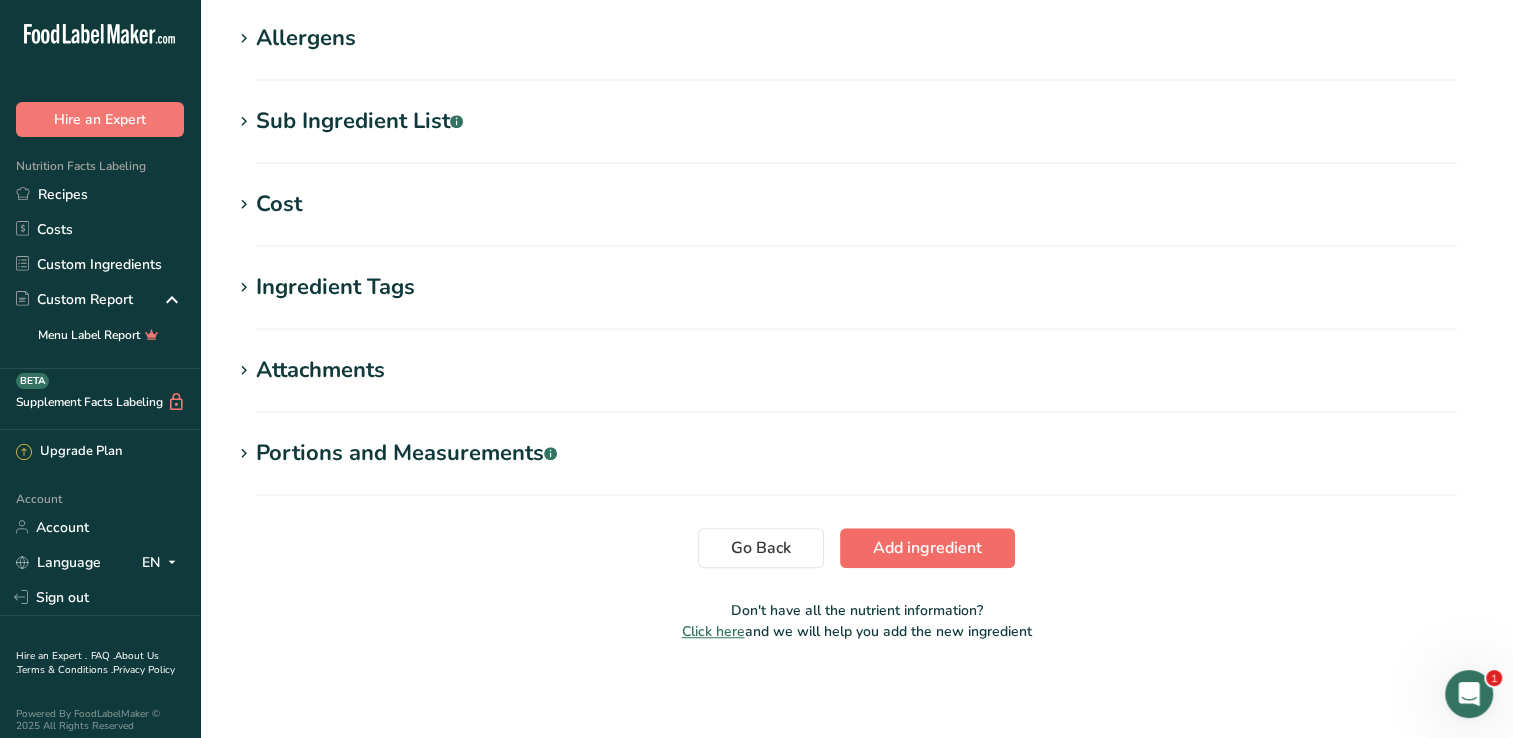 type on "69.9998" 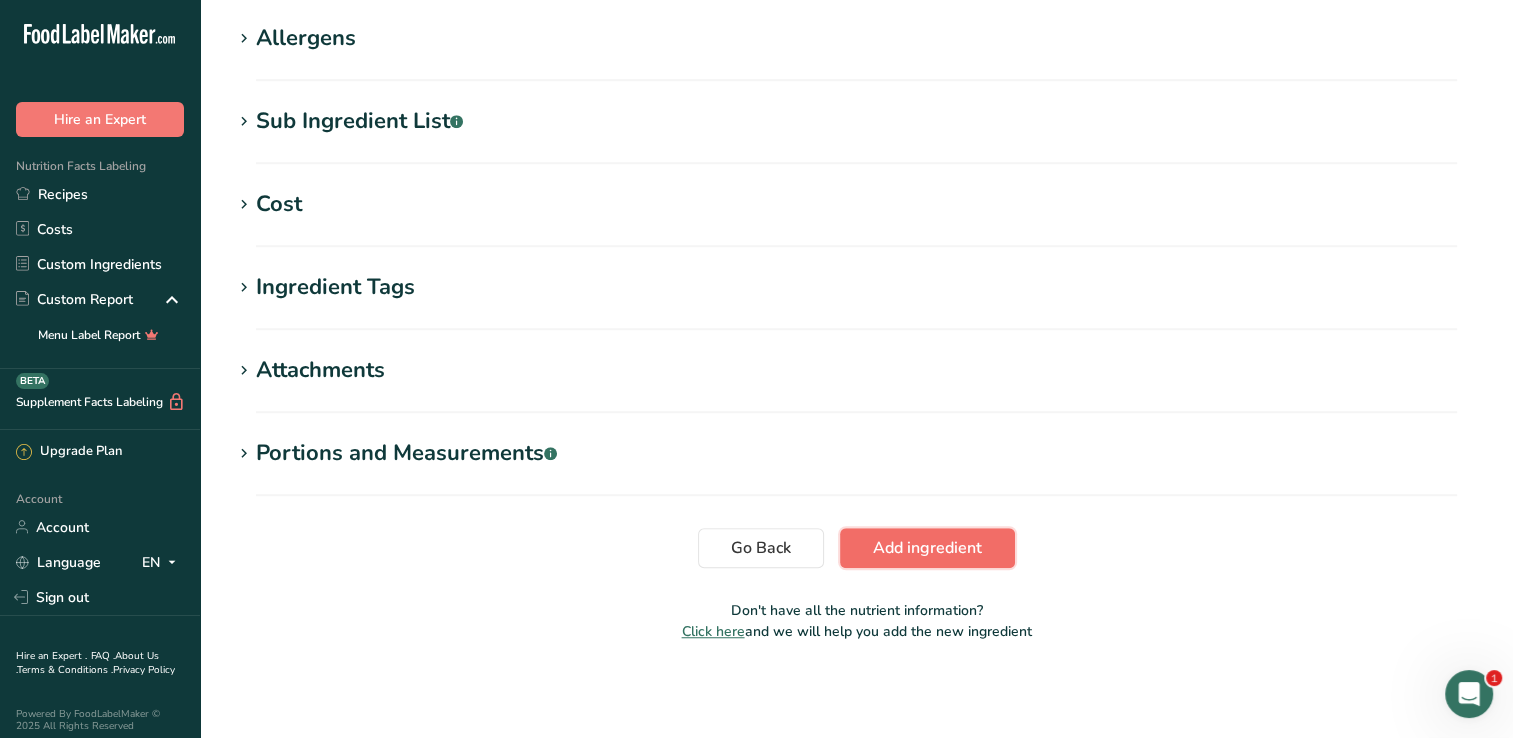 click on "Add ingredient" at bounding box center [927, 548] 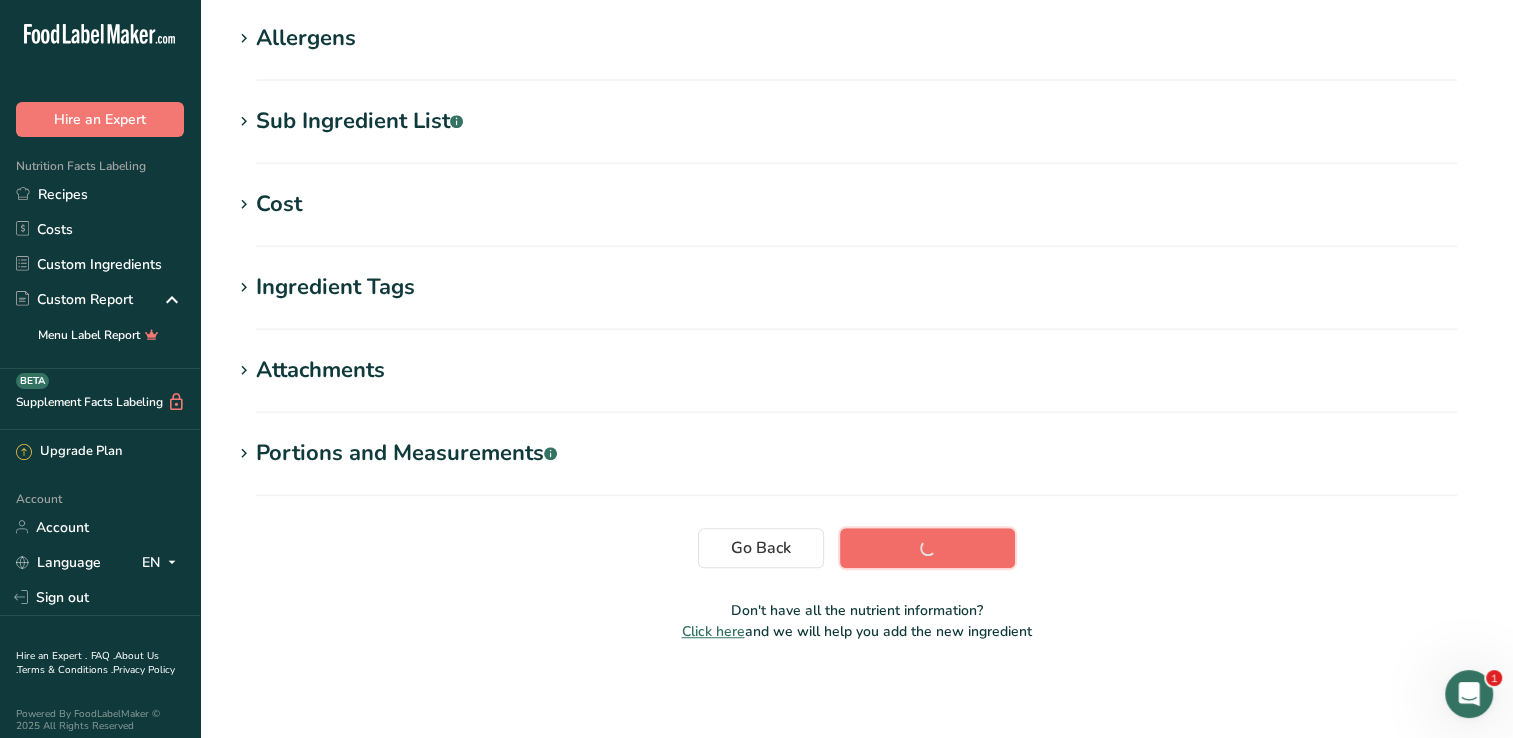 scroll, scrollTop: 320, scrollLeft: 0, axis: vertical 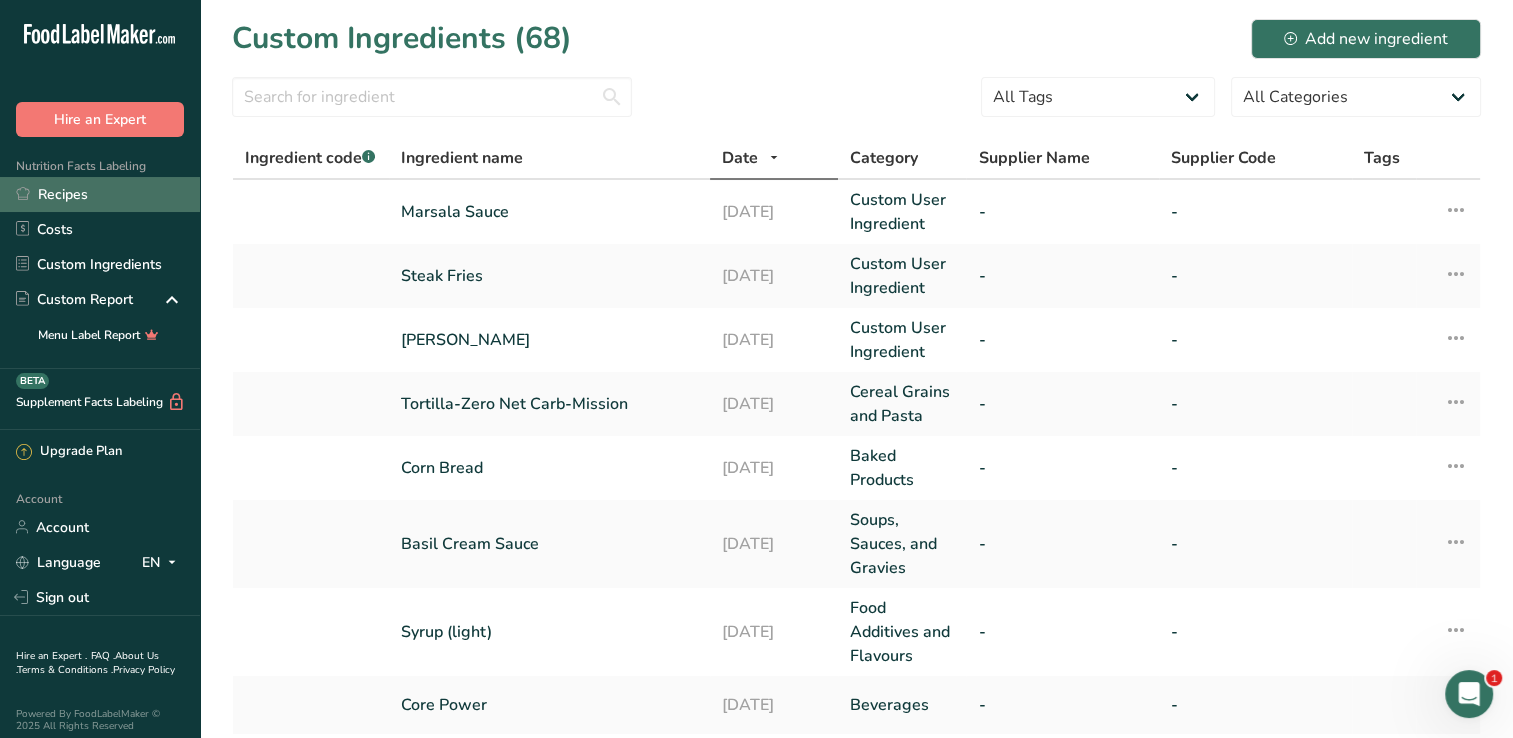 click on "Recipes" at bounding box center (100, 194) 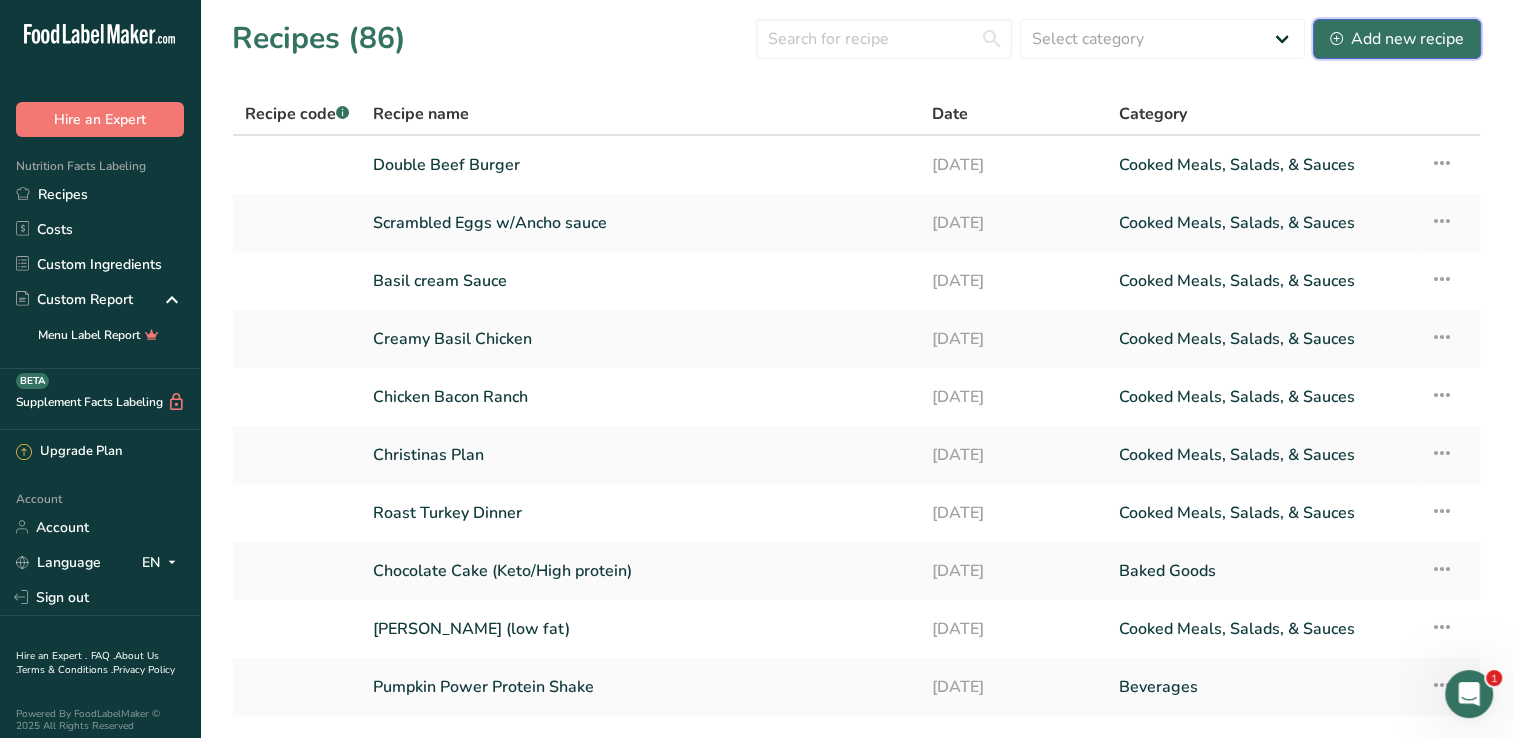 click on "Add new recipe" at bounding box center (1397, 39) 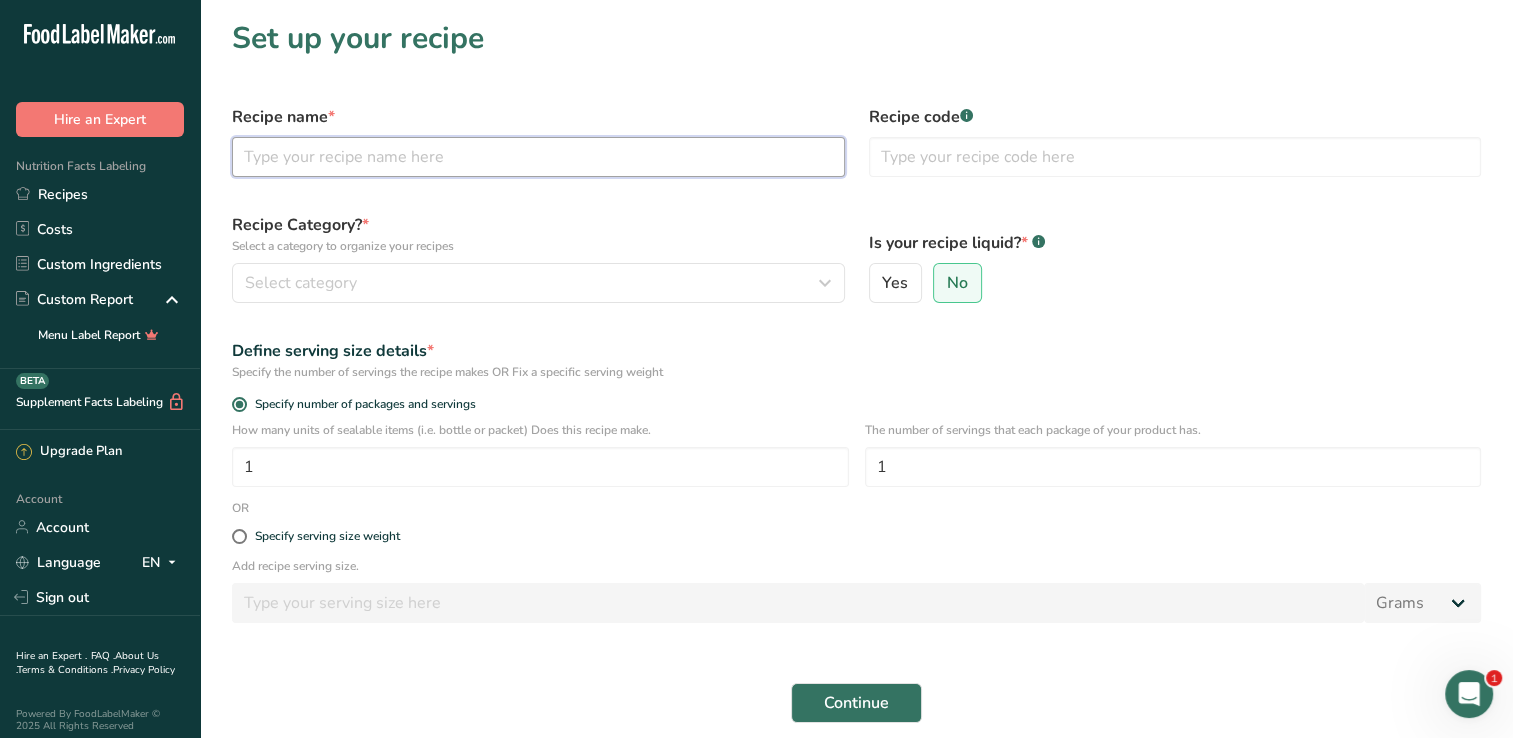 click at bounding box center [538, 157] 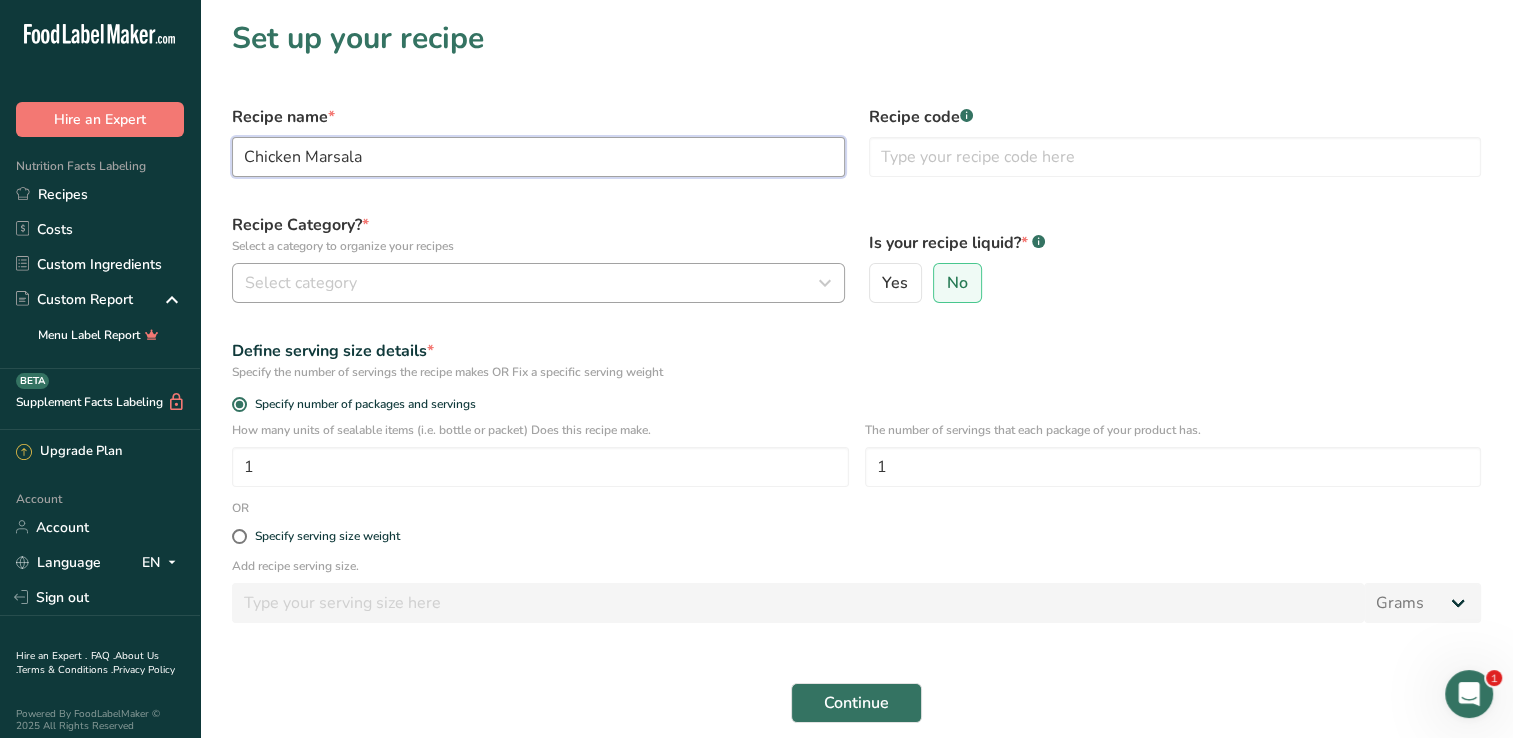 type on "Chicken Marsala" 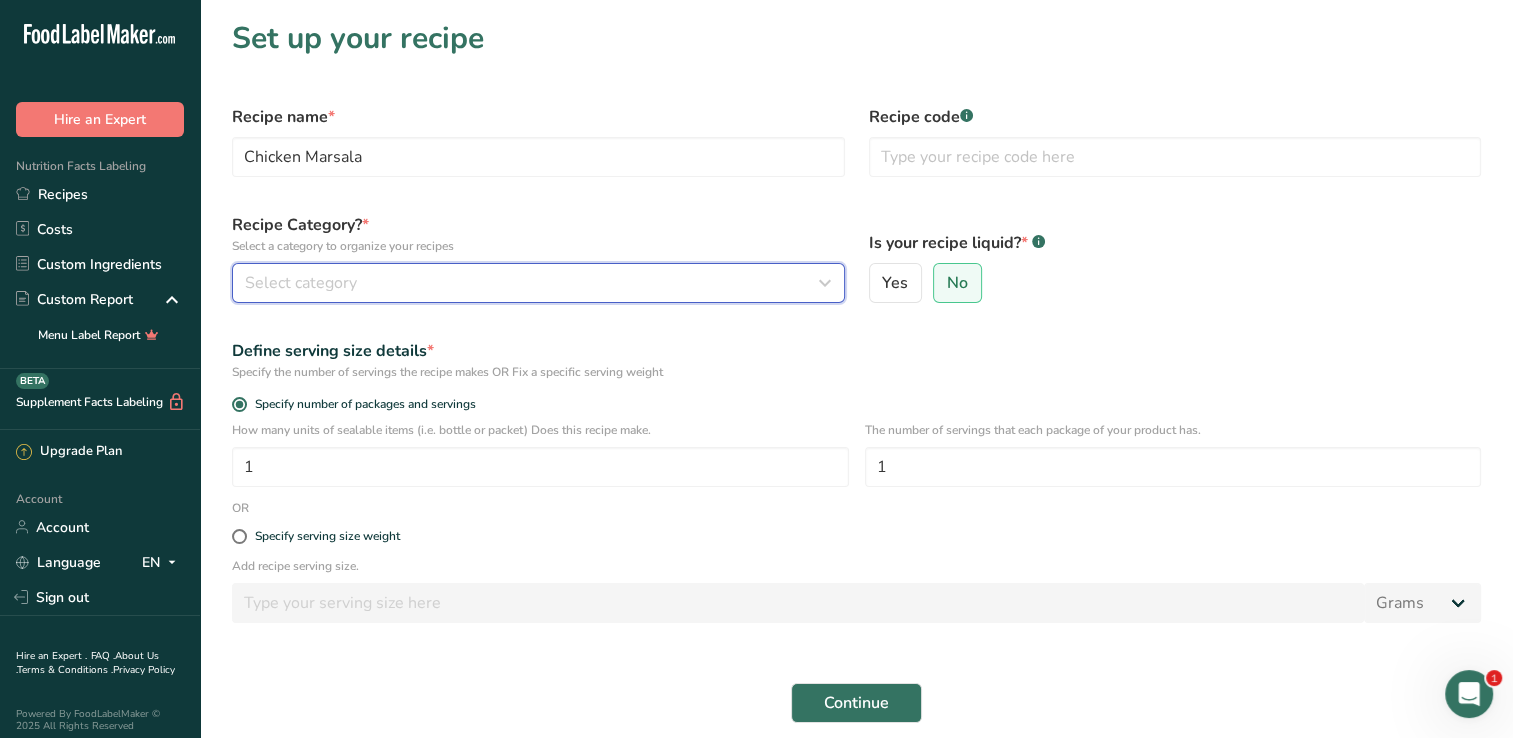 click on "Select category" at bounding box center [532, 283] 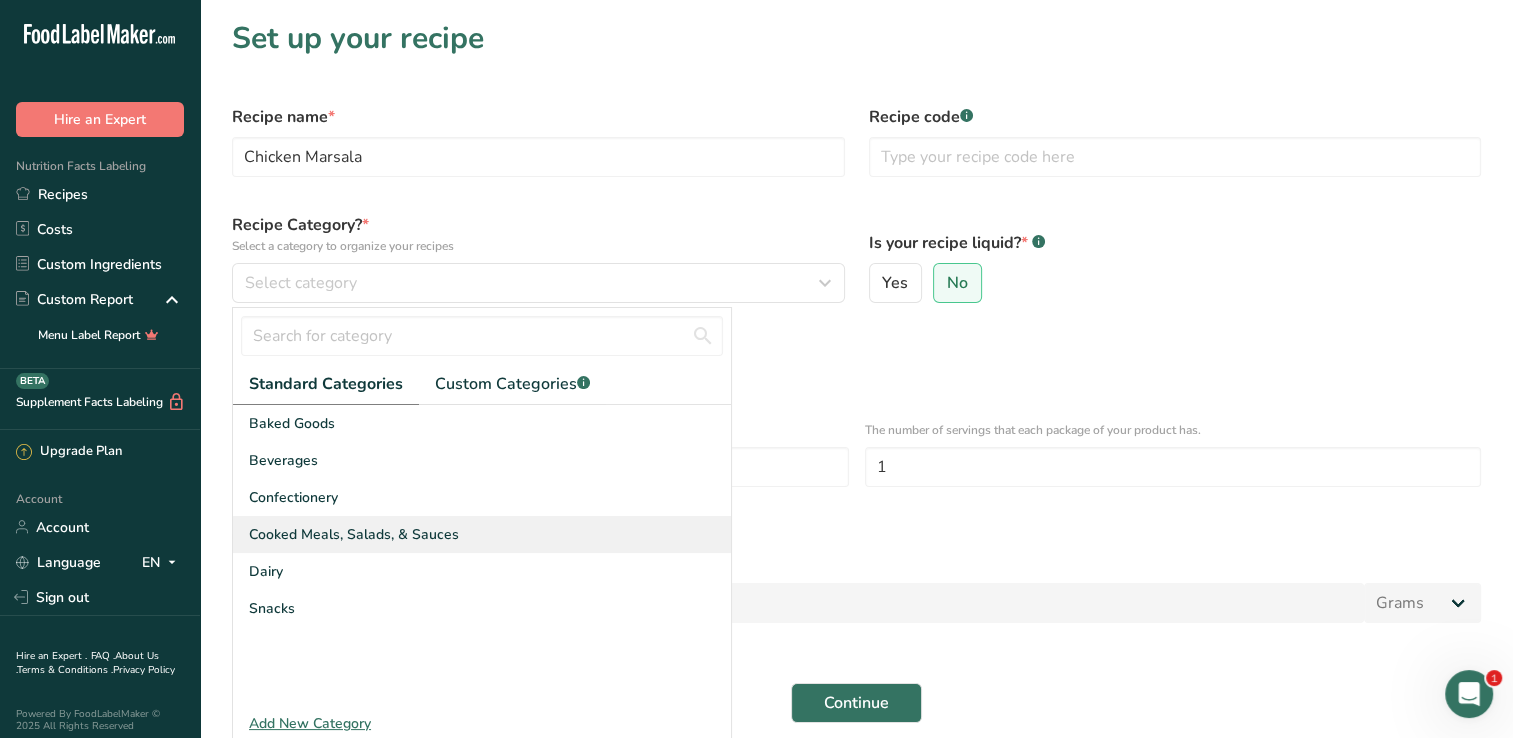 click on "Cooked Meals, Salads, & Sauces" at bounding box center (354, 534) 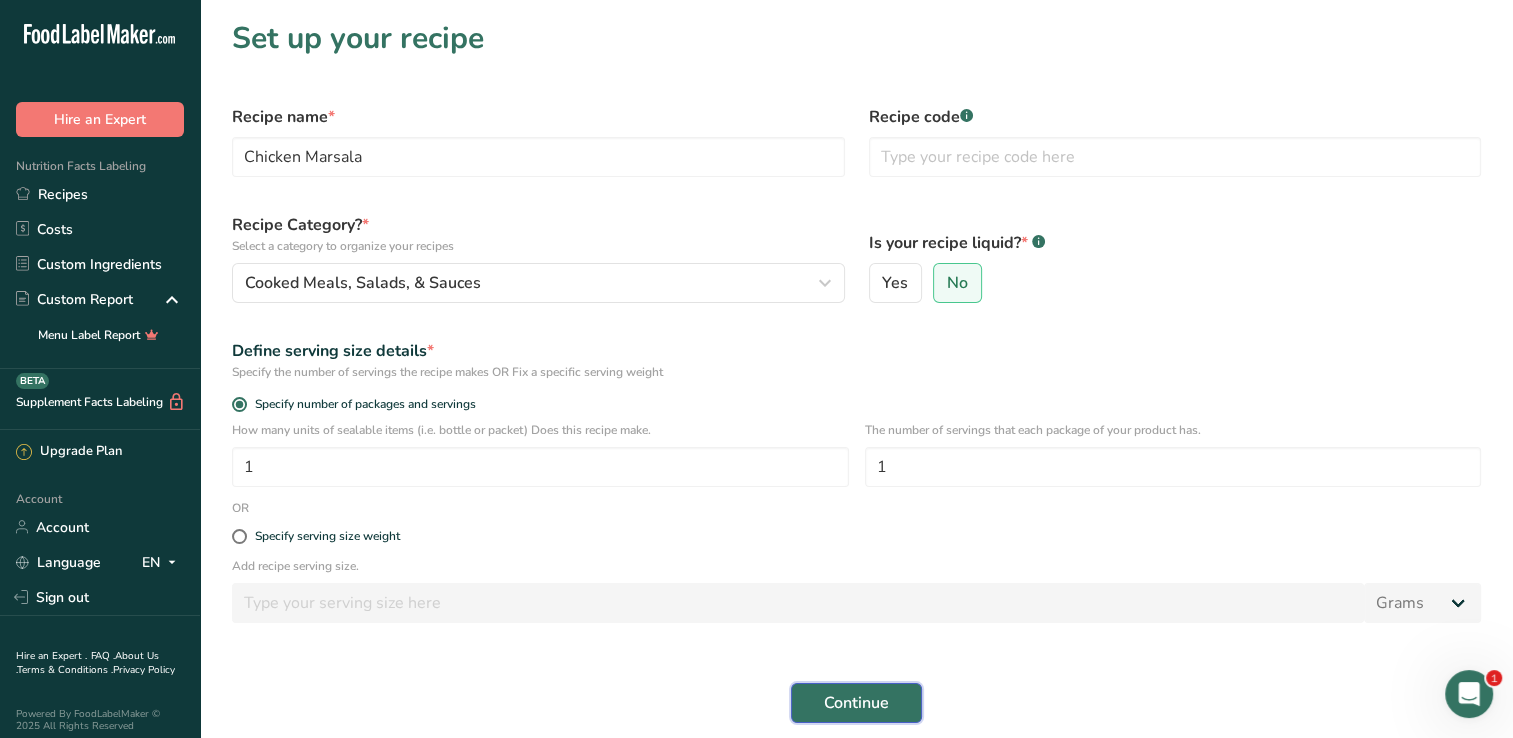 click on "Continue" at bounding box center (856, 703) 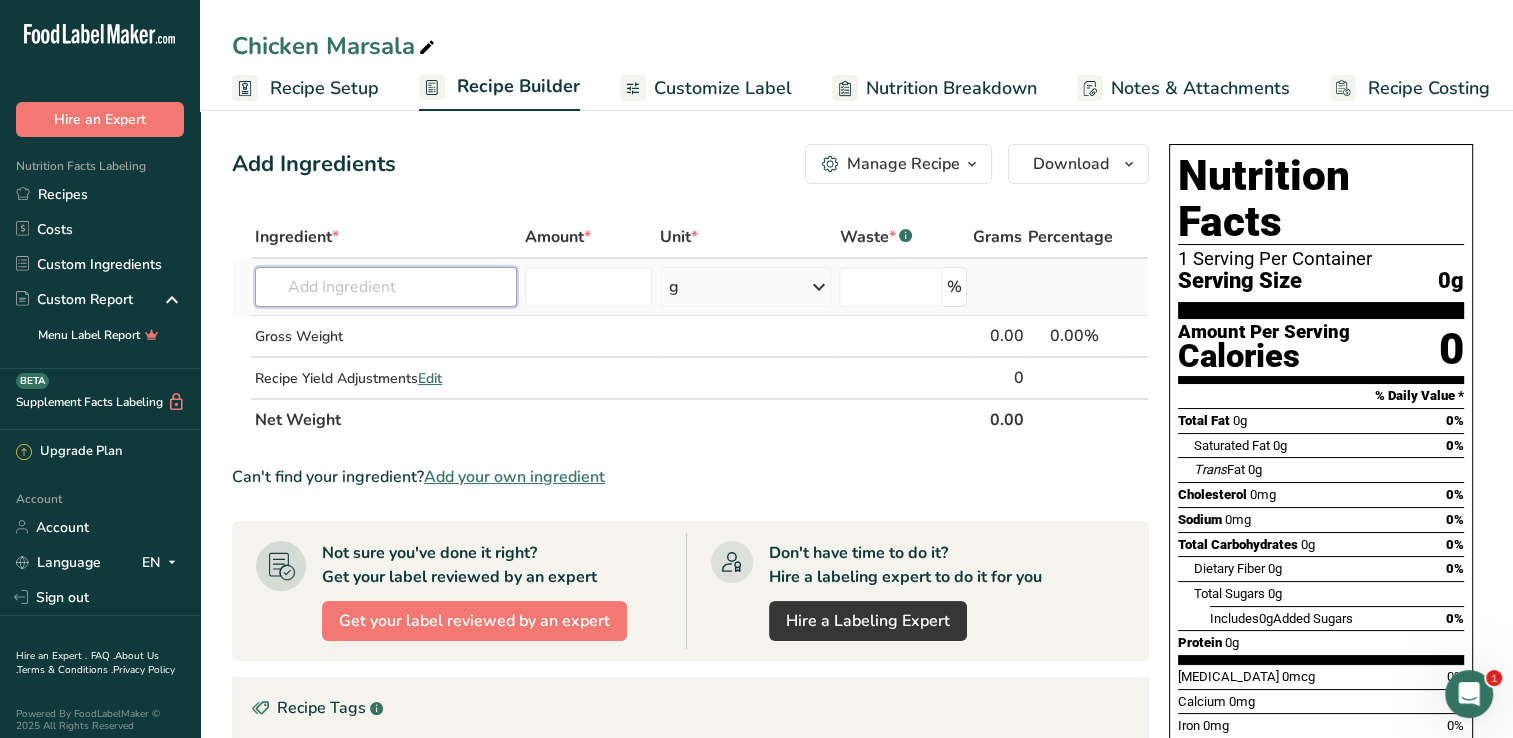 click at bounding box center (386, 287) 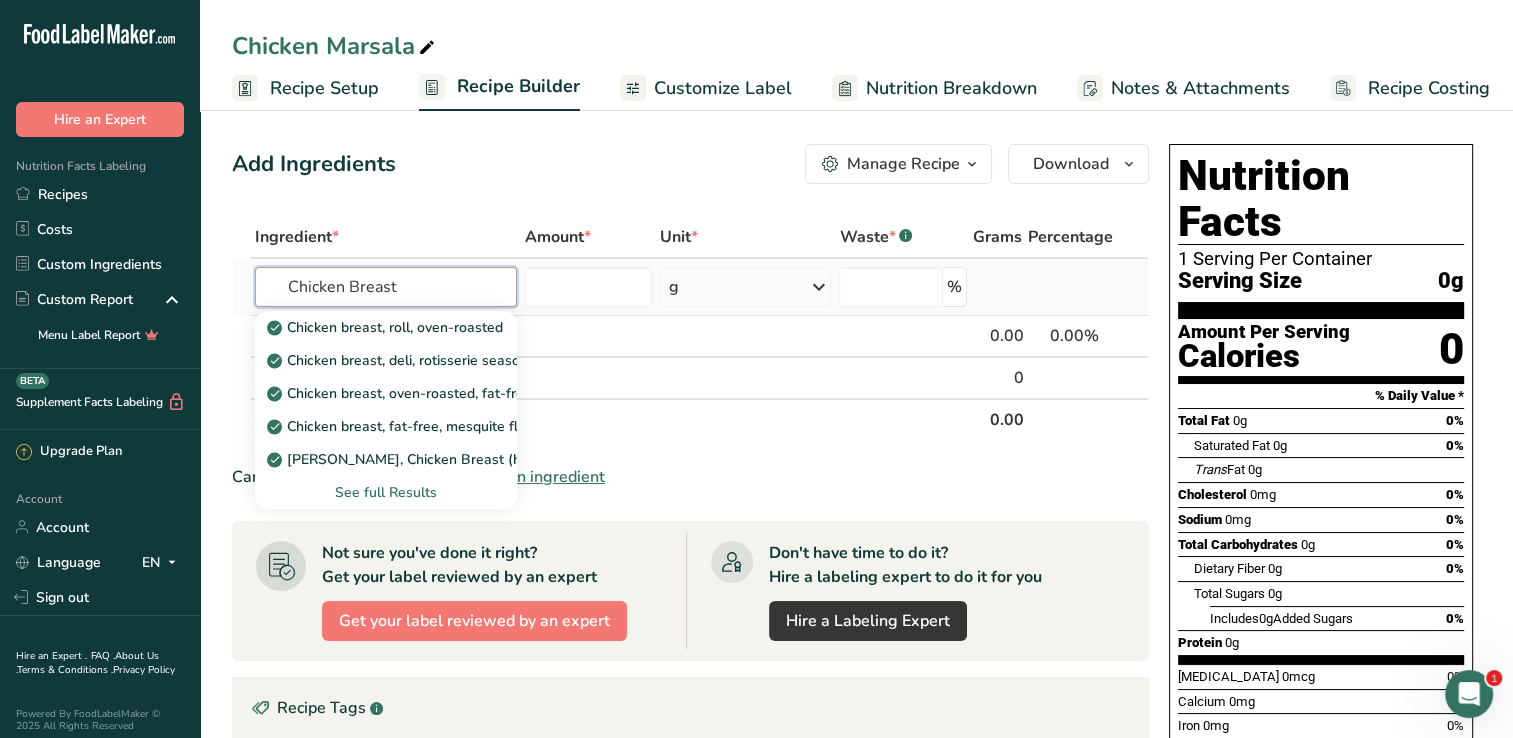 type on "Chicken Breast" 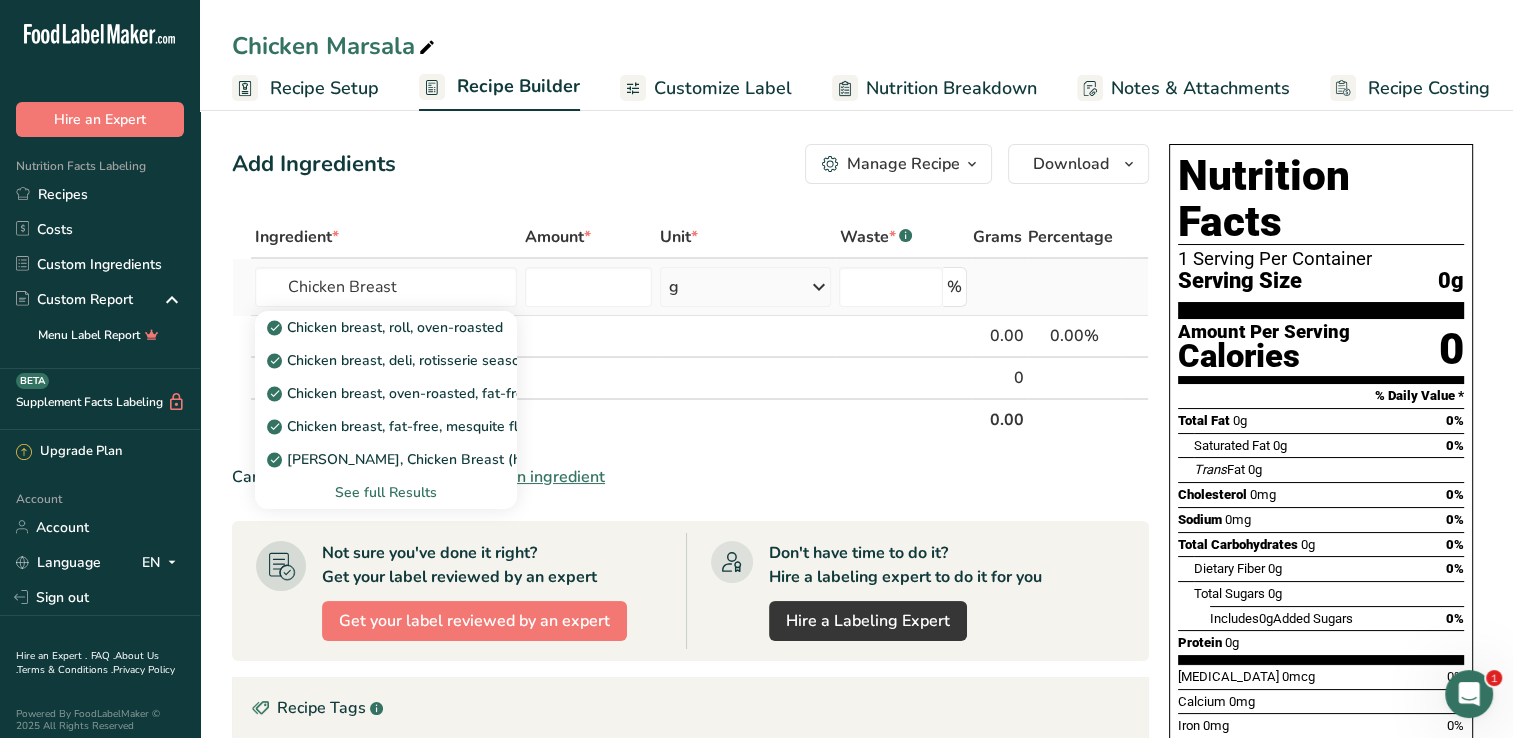 type 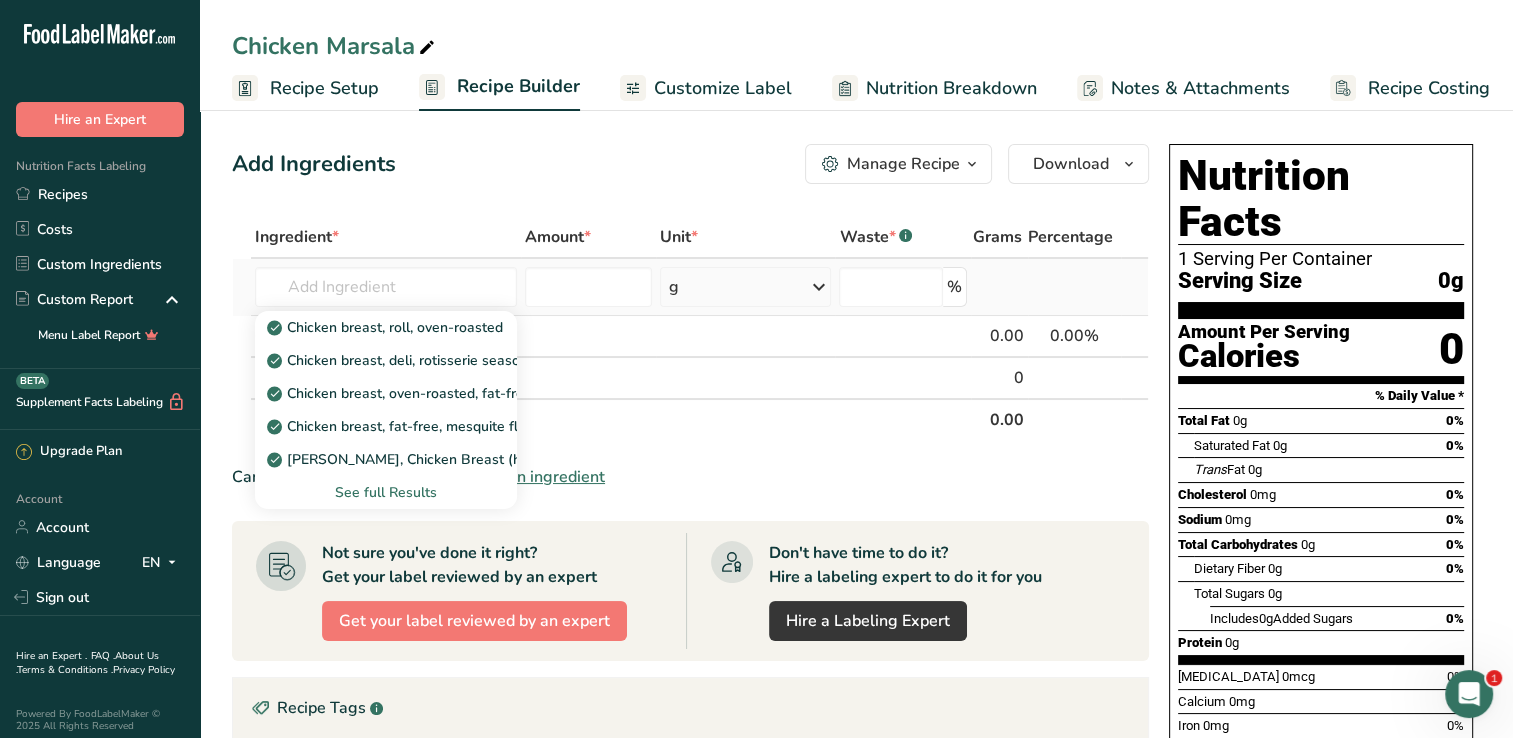click on "See full Results" at bounding box center [386, 492] 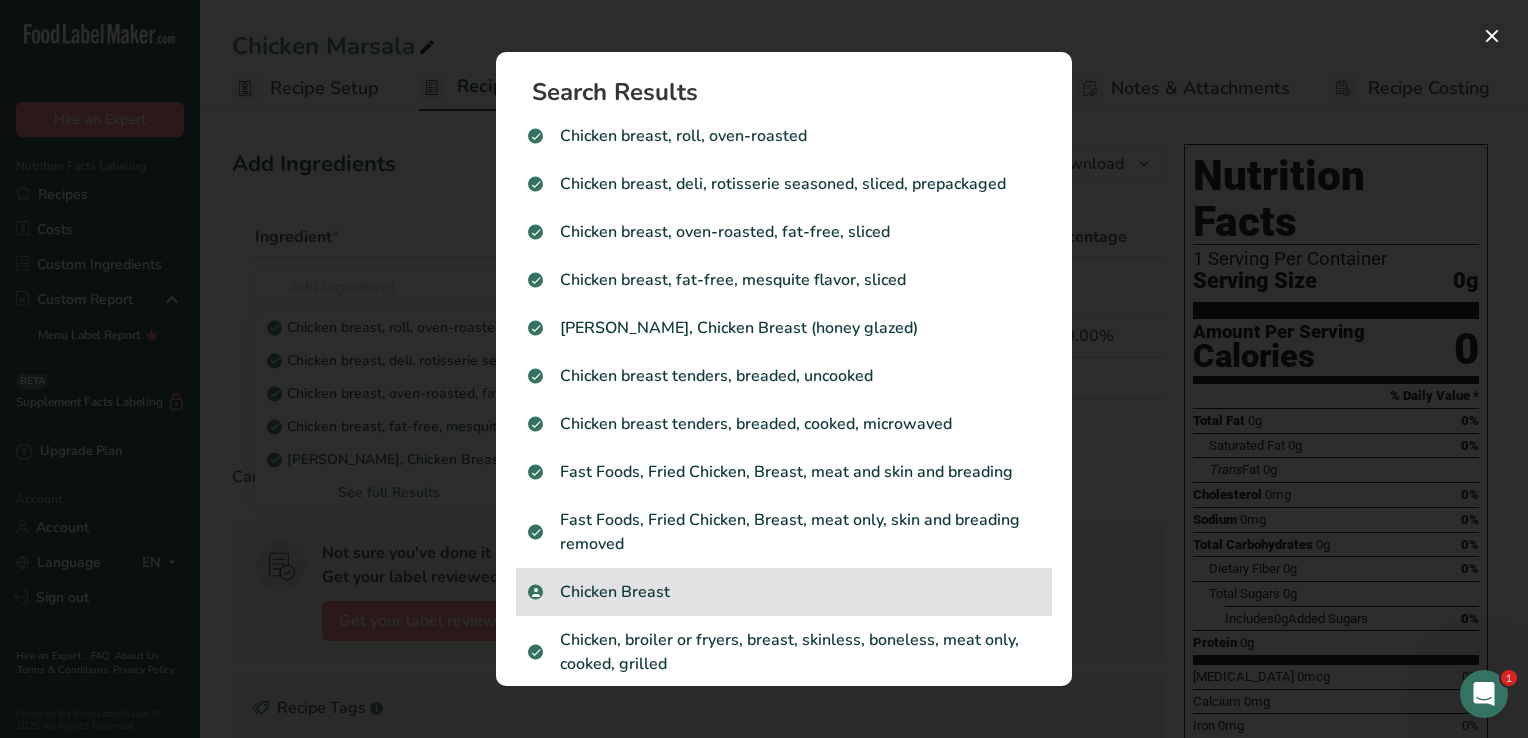 click on "Chicken Breast" at bounding box center [784, 592] 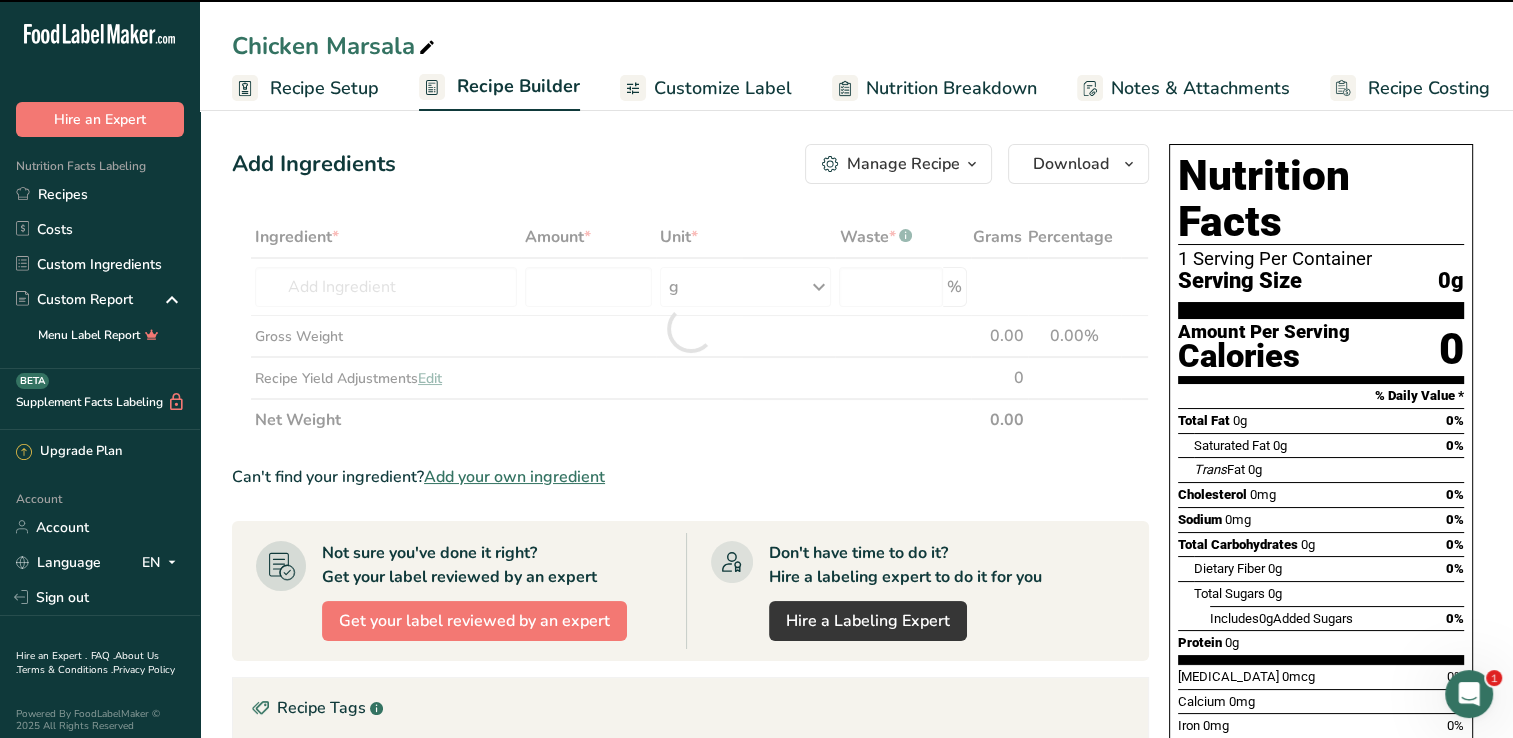 type on "0" 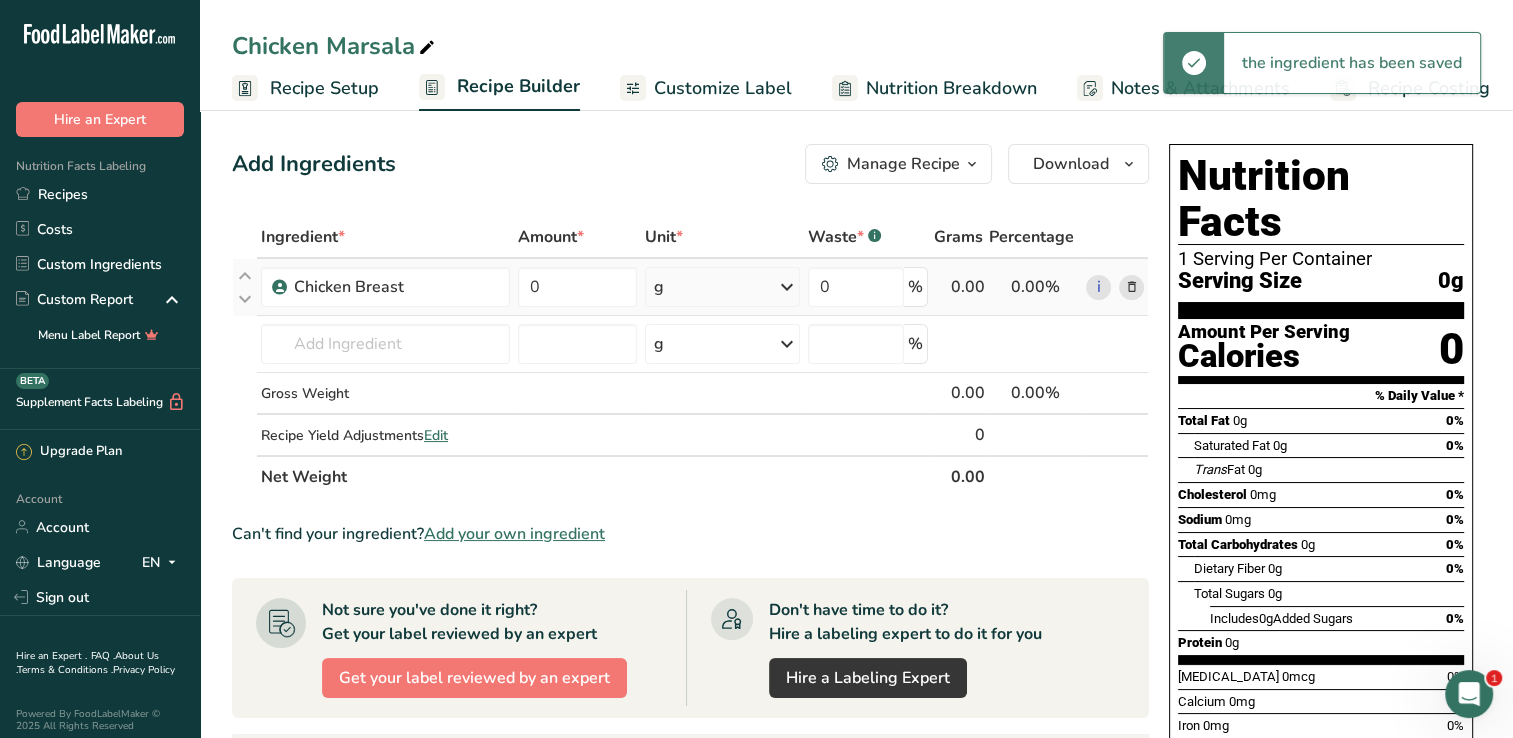 click on "g" at bounding box center (722, 287) 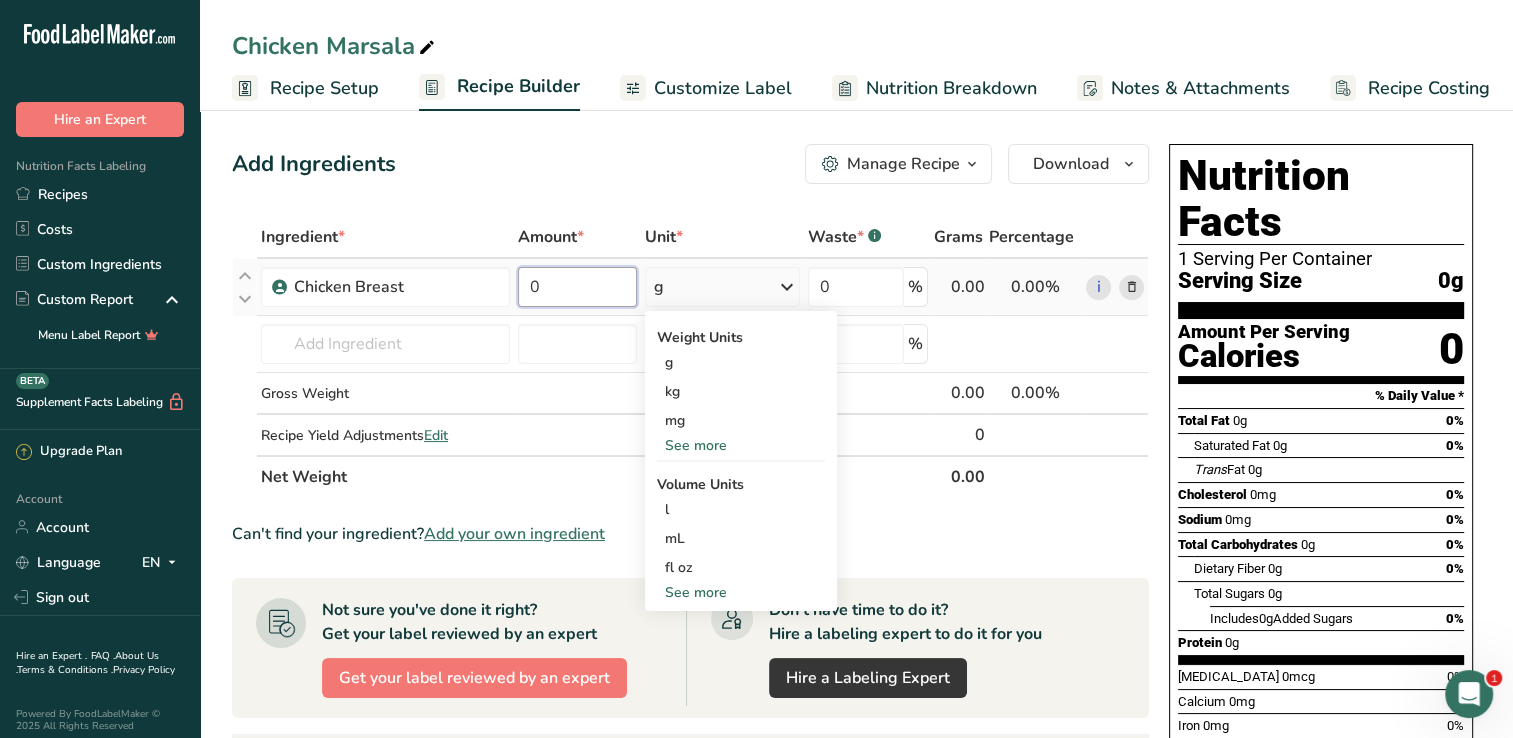 drag, startPoint x: 564, startPoint y: 290, endPoint x: 519, endPoint y: 298, distance: 45.705578 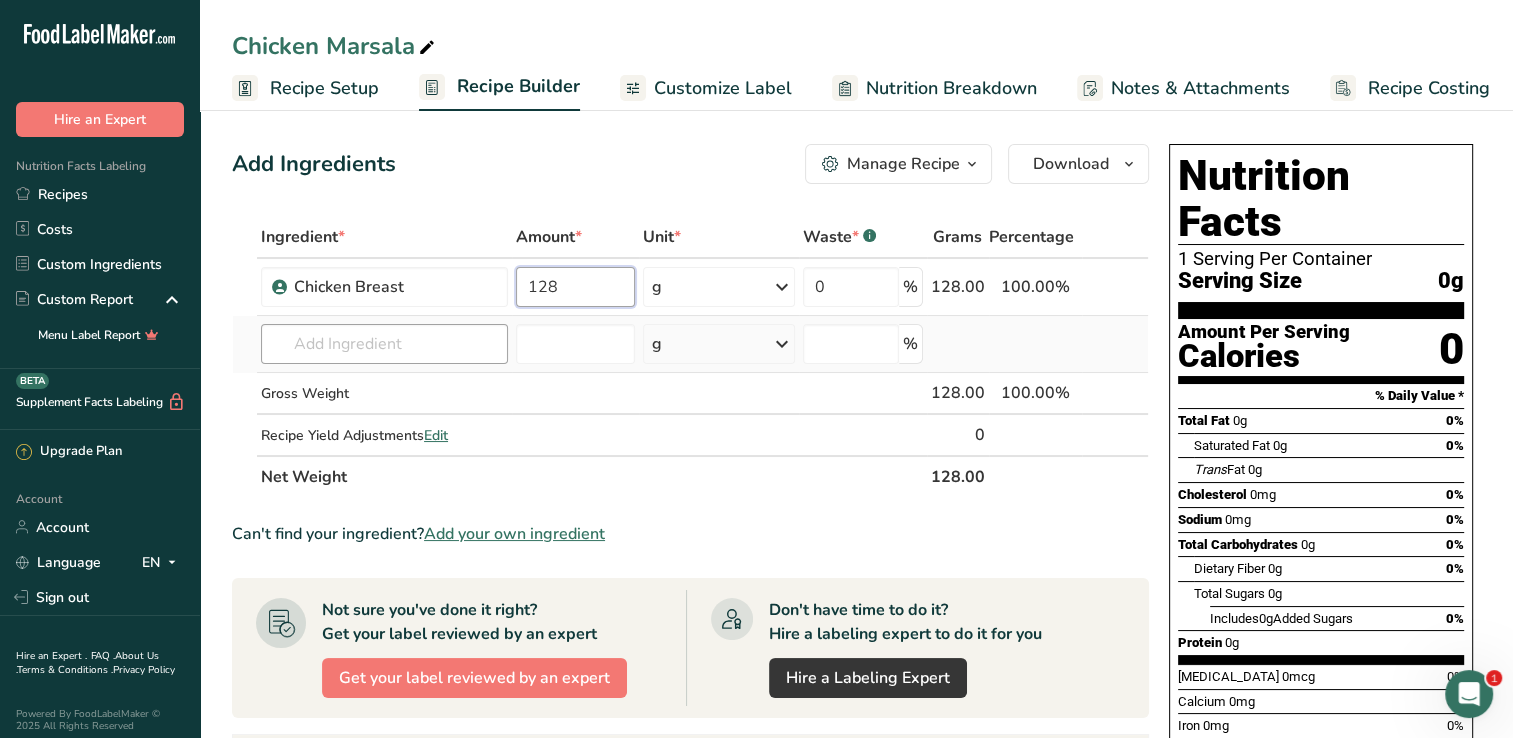 type on "128" 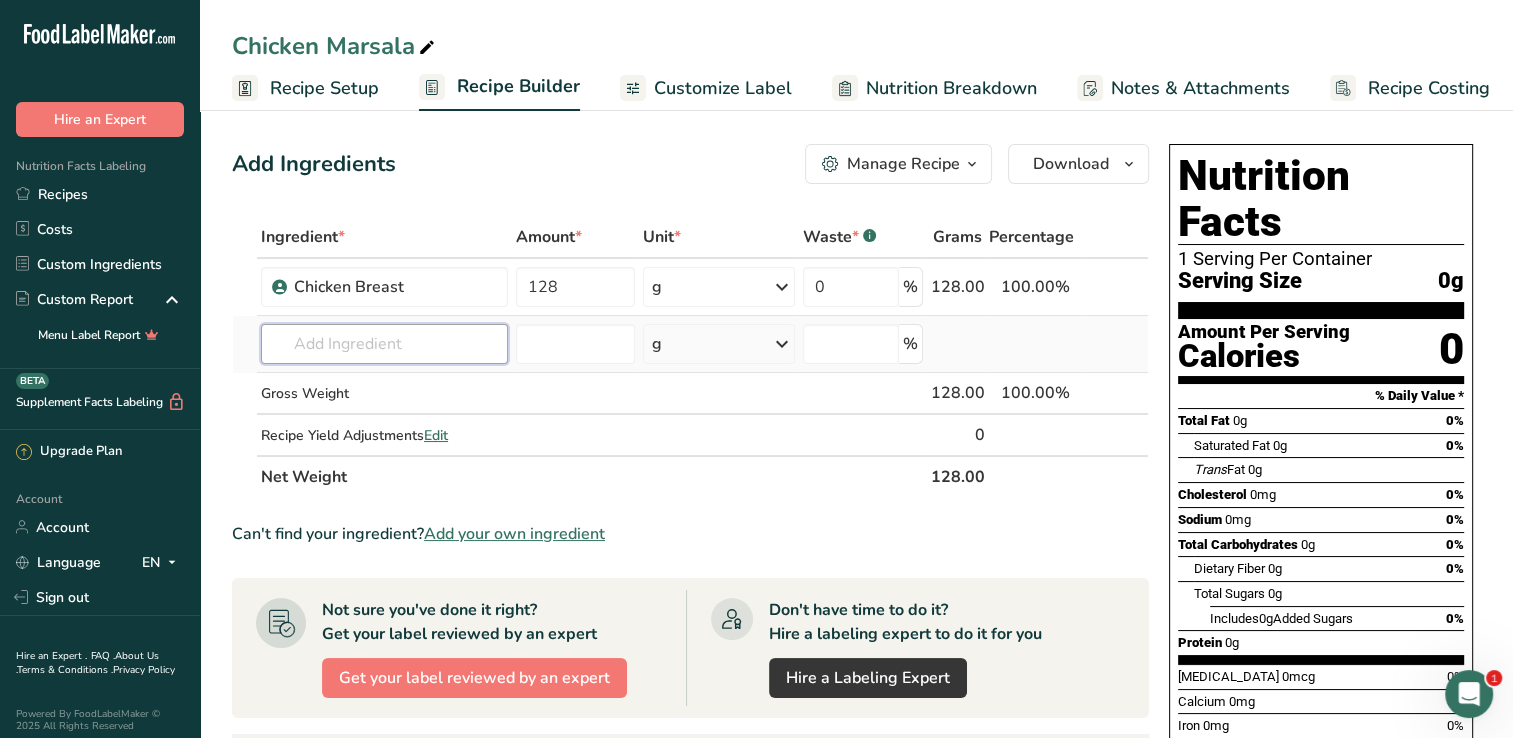 click on "Ingredient *
Amount *
Unit *
Waste *   .a-a{fill:#347362;}.b-a{fill:#fff;}          Grams
Percentage
Chicken Breast
128
g
Weight Units
g
kg
mg
See more
Volume Units
l
mL
fl oz
See more
0
%
128.00
100.00%
i
Chicken breast, roll, oven-roasted
Chicken breast, deli, rotisserie seasoned, sliced, prepackaged
Chicken breast, oven-roasted, fat-free, sliced
Chicken breast, fat-free, mesquite flavor, sliced
[PERSON_NAME], Chicken Breast (honey glazed)" at bounding box center (690, 357) 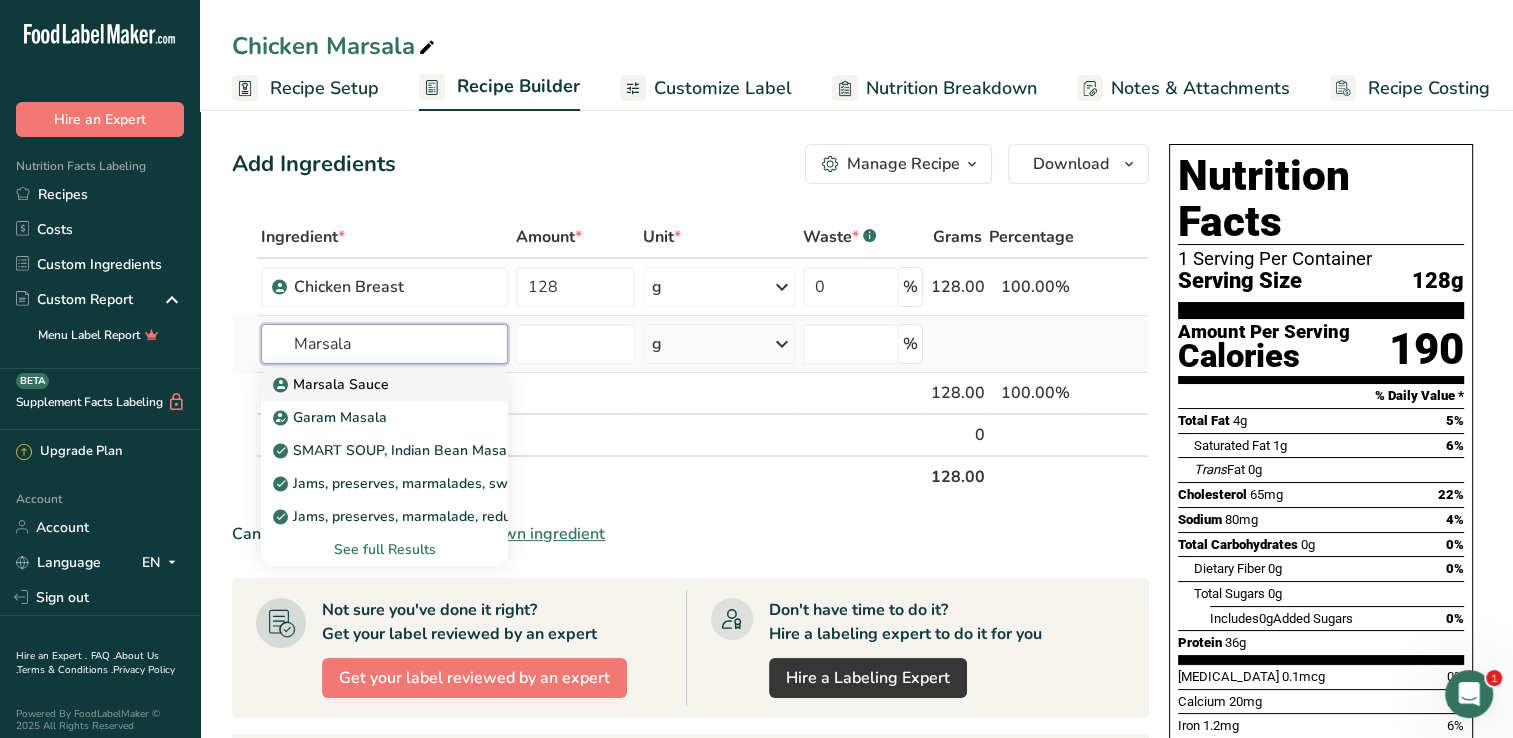 type on "Marsala" 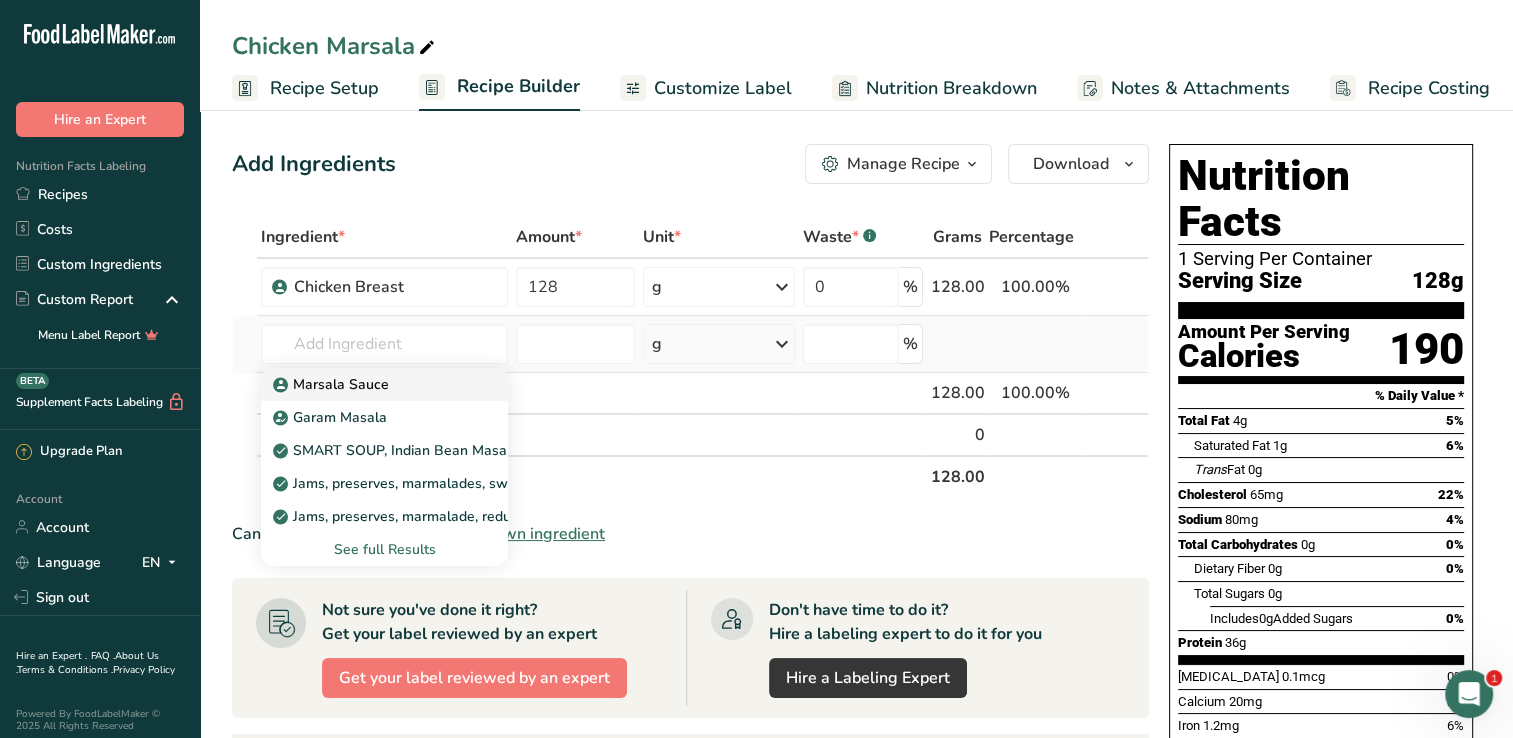 click on "Marsala Sauce" at bounding box center [333, 384] 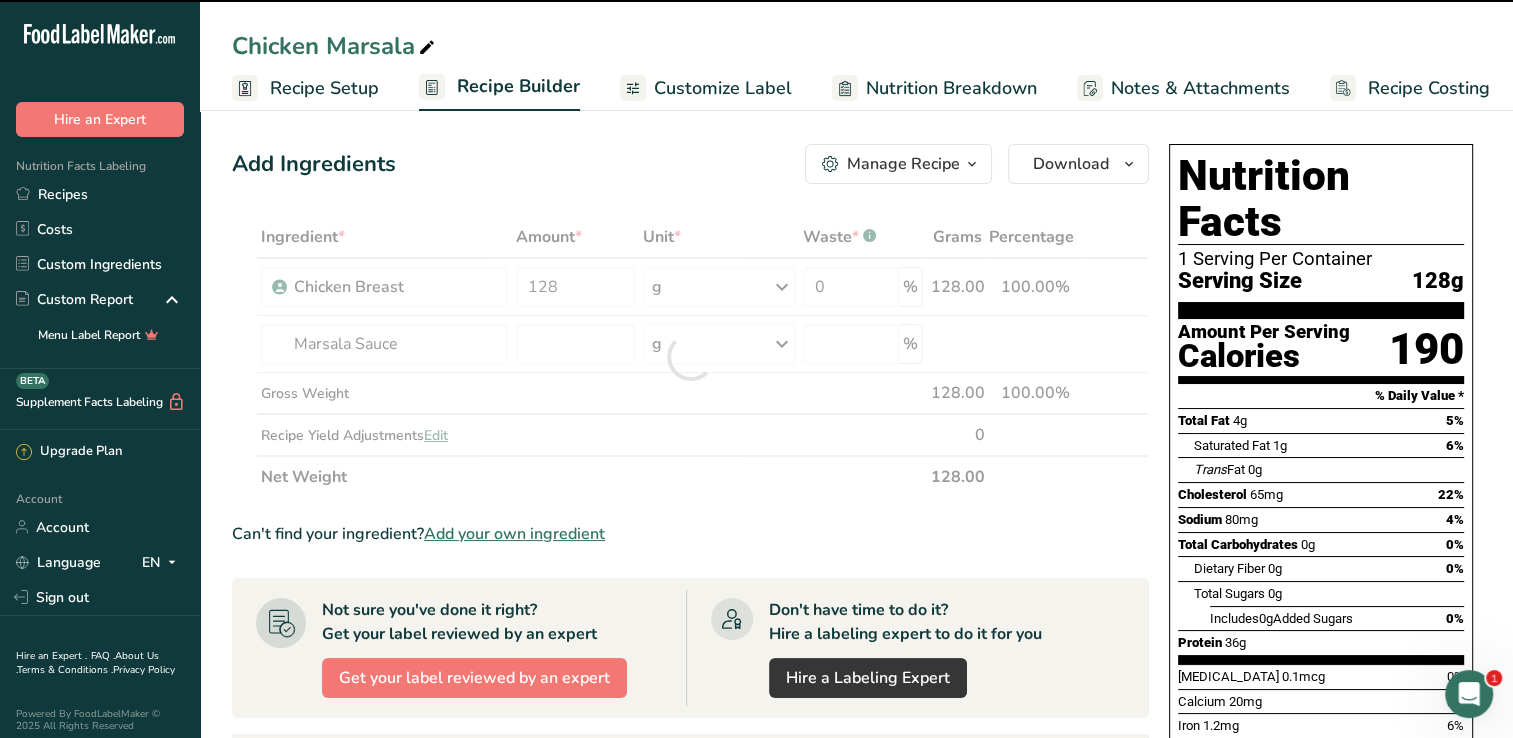 type on "0" 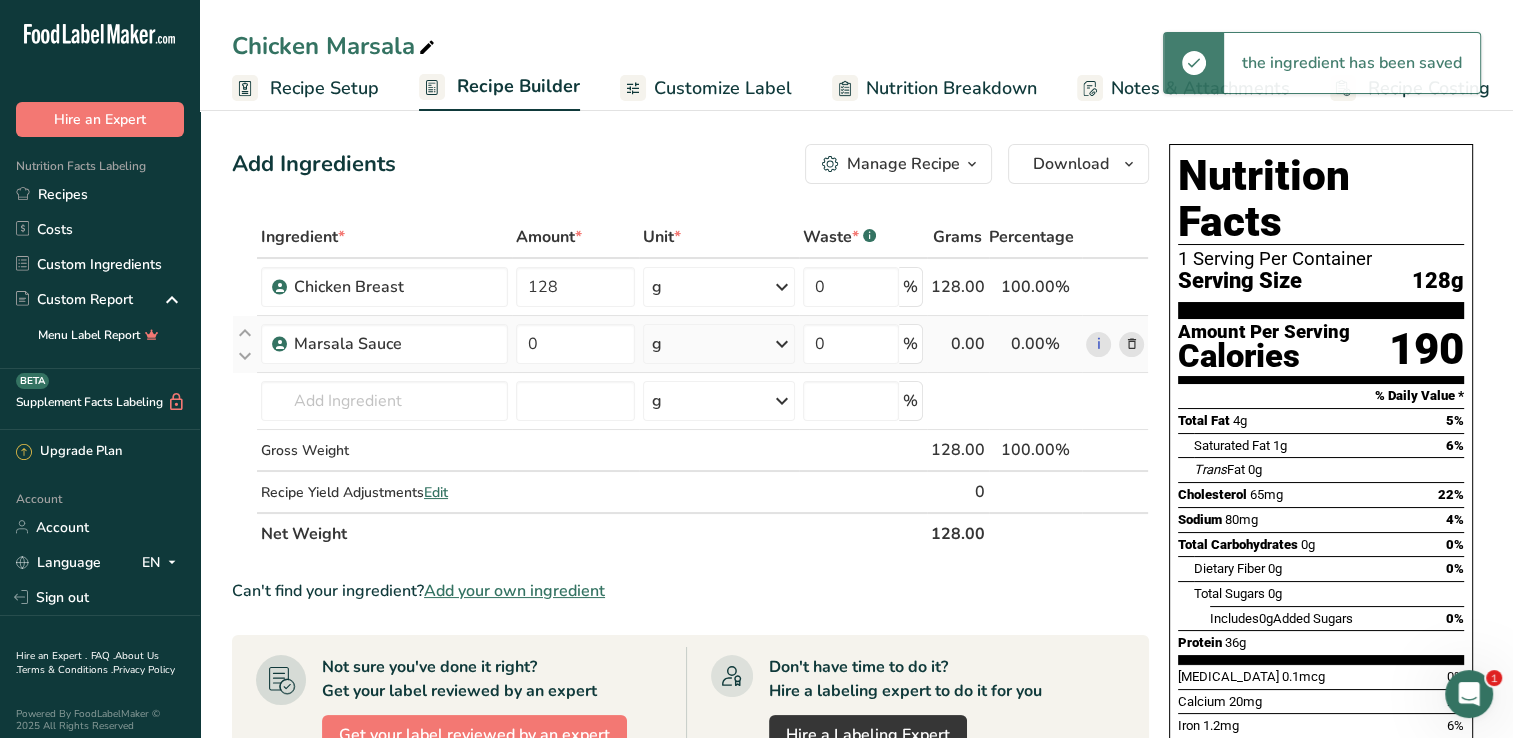 click at bounding box center (782, 344) 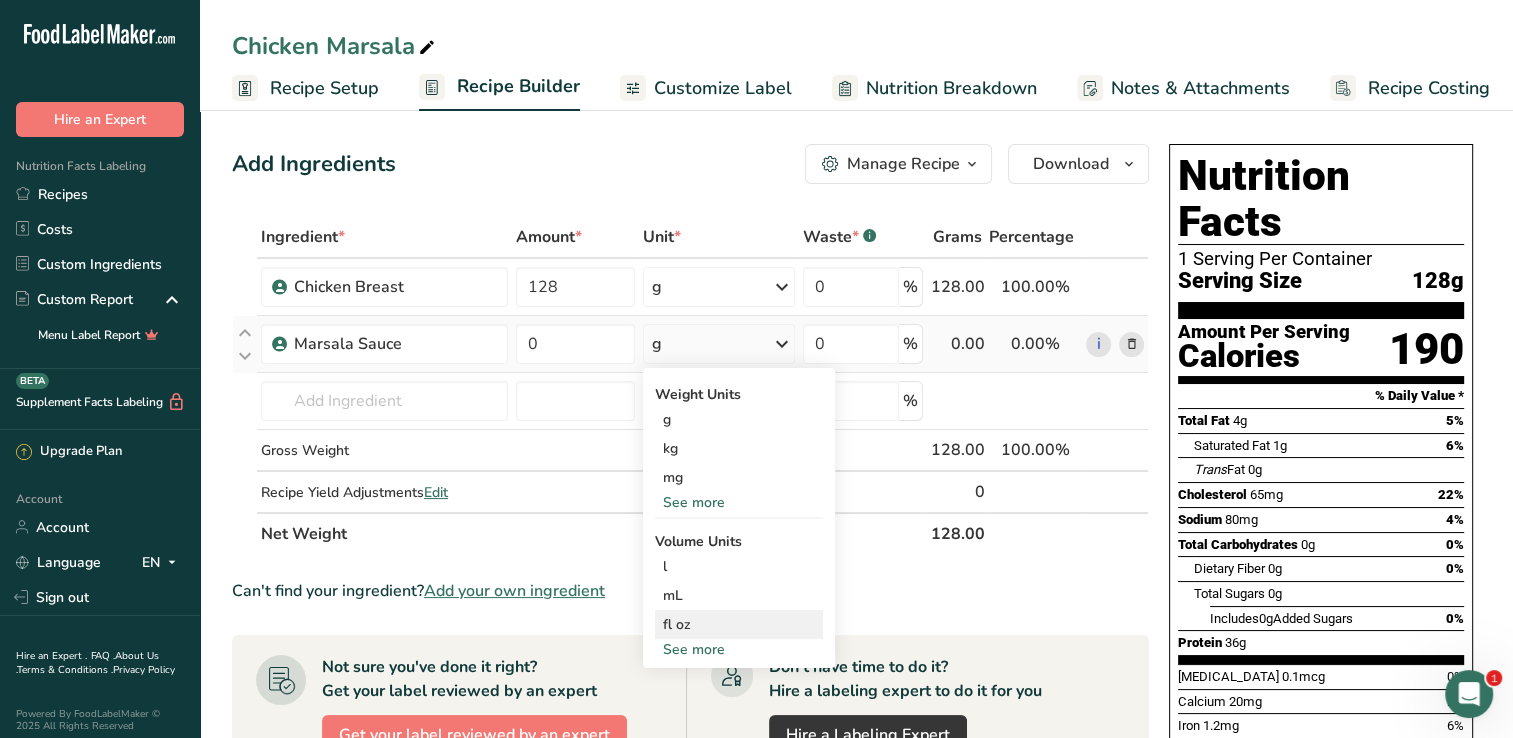 click on "fl oz" at bounding box center [739, 624] 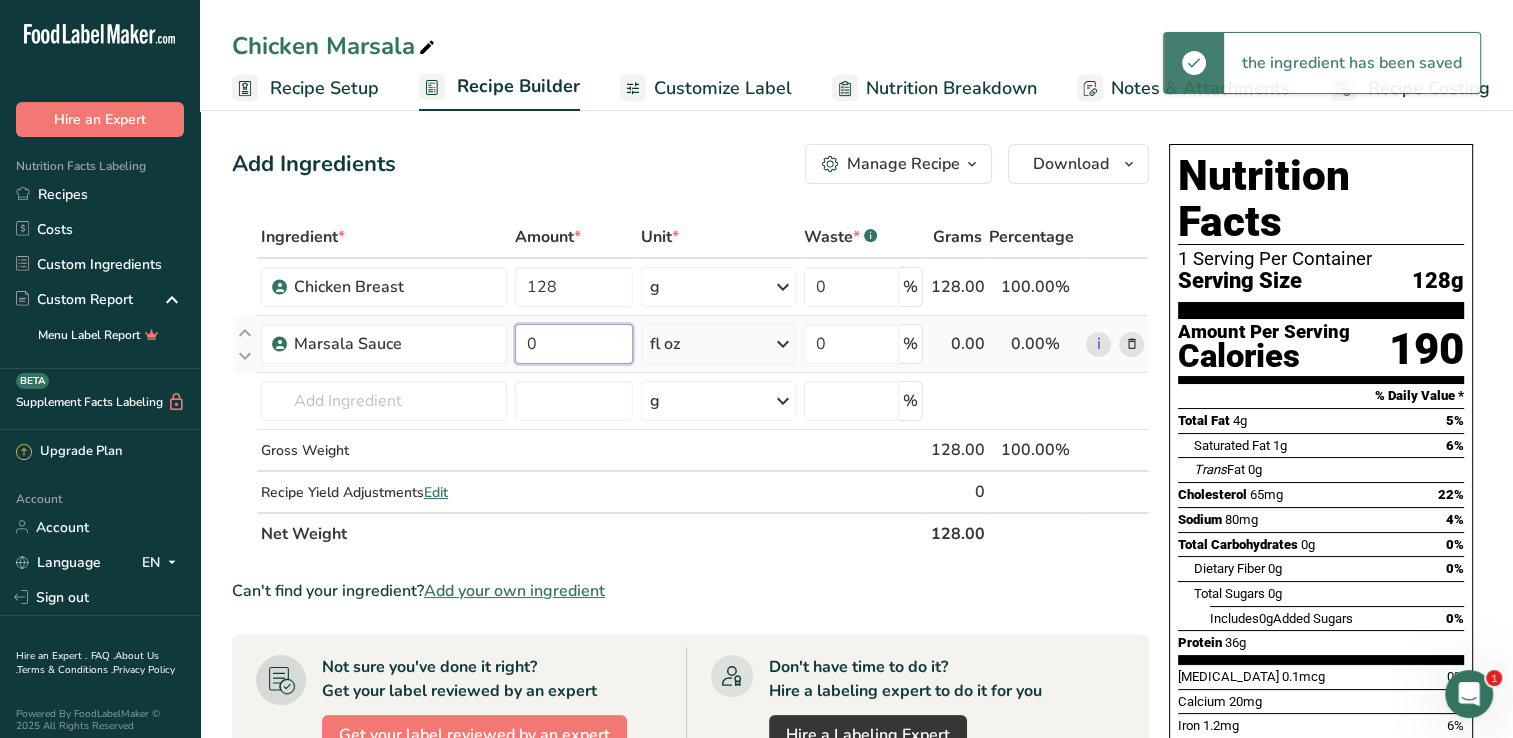 drag, startPoint x: 608, startPoint y: 350, endPoint x: 512, endPoint y: 350, distance: 96 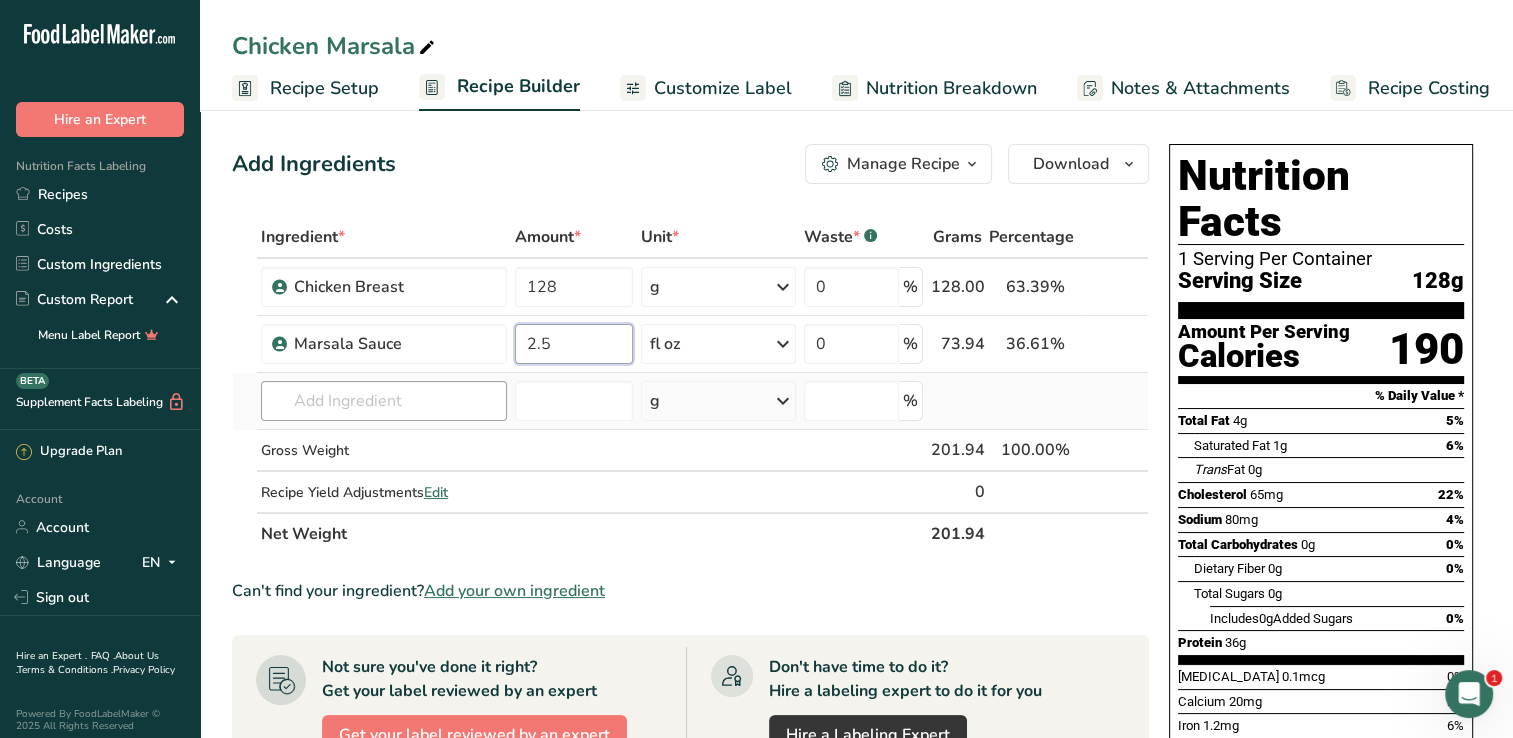 type on "2.5" 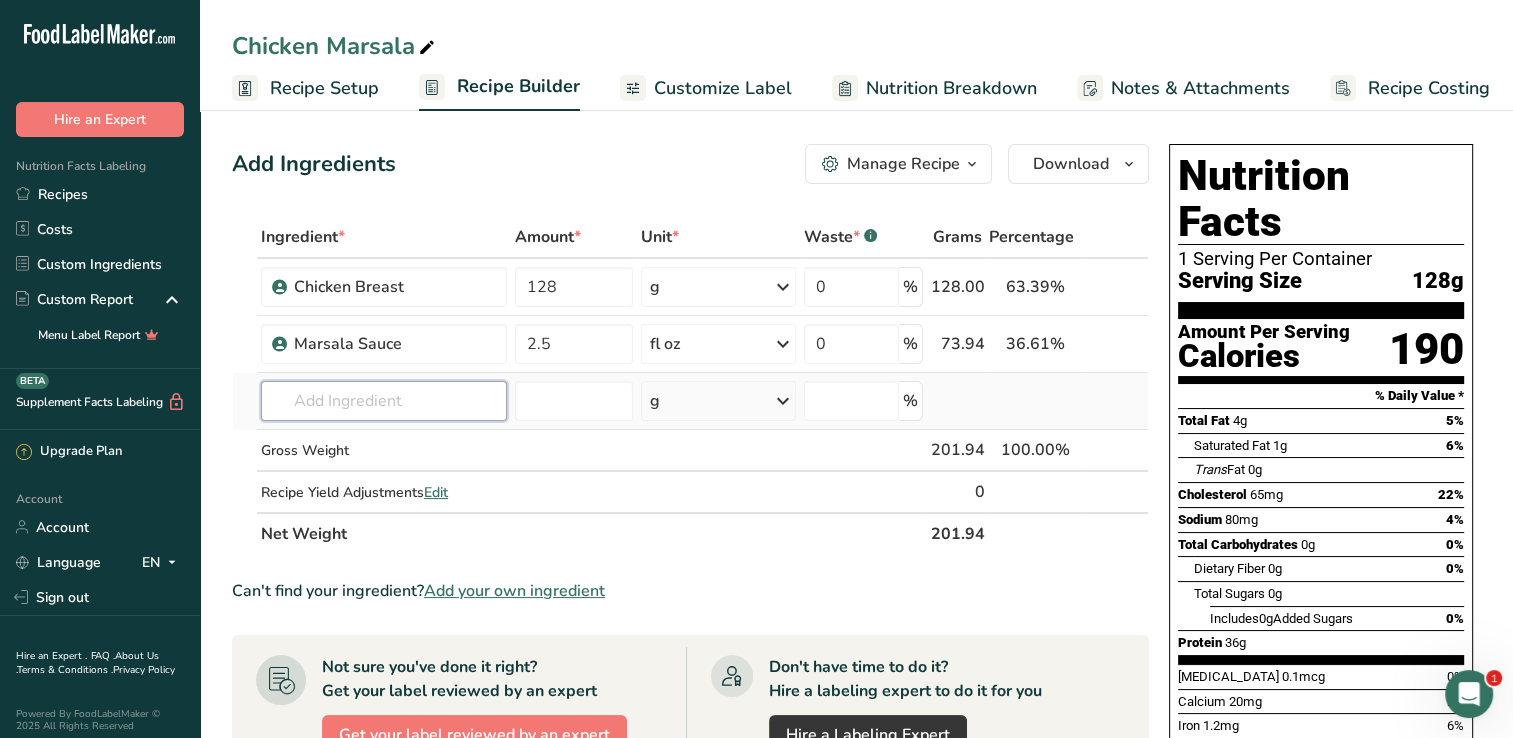 click on "Ingredient *
Amount *
Unit *
Waste *   .a-a{fill:#347362;}.b-a{fill:#fff;}          Grams
Percentage
Chicken Breast
128
g
Weight Units
g
kg
mg
See more
Volume Units
l
mL
fl oz
See more
0
%
128.00
63.39%
i
Marsala Sauce
2.5
fl oz
Weight Units
g
kg
mg
See more
Volume Units
l
mL
fl oz
See more
0
%
73.94
36.61%
i" at bounding box center (690, 385) 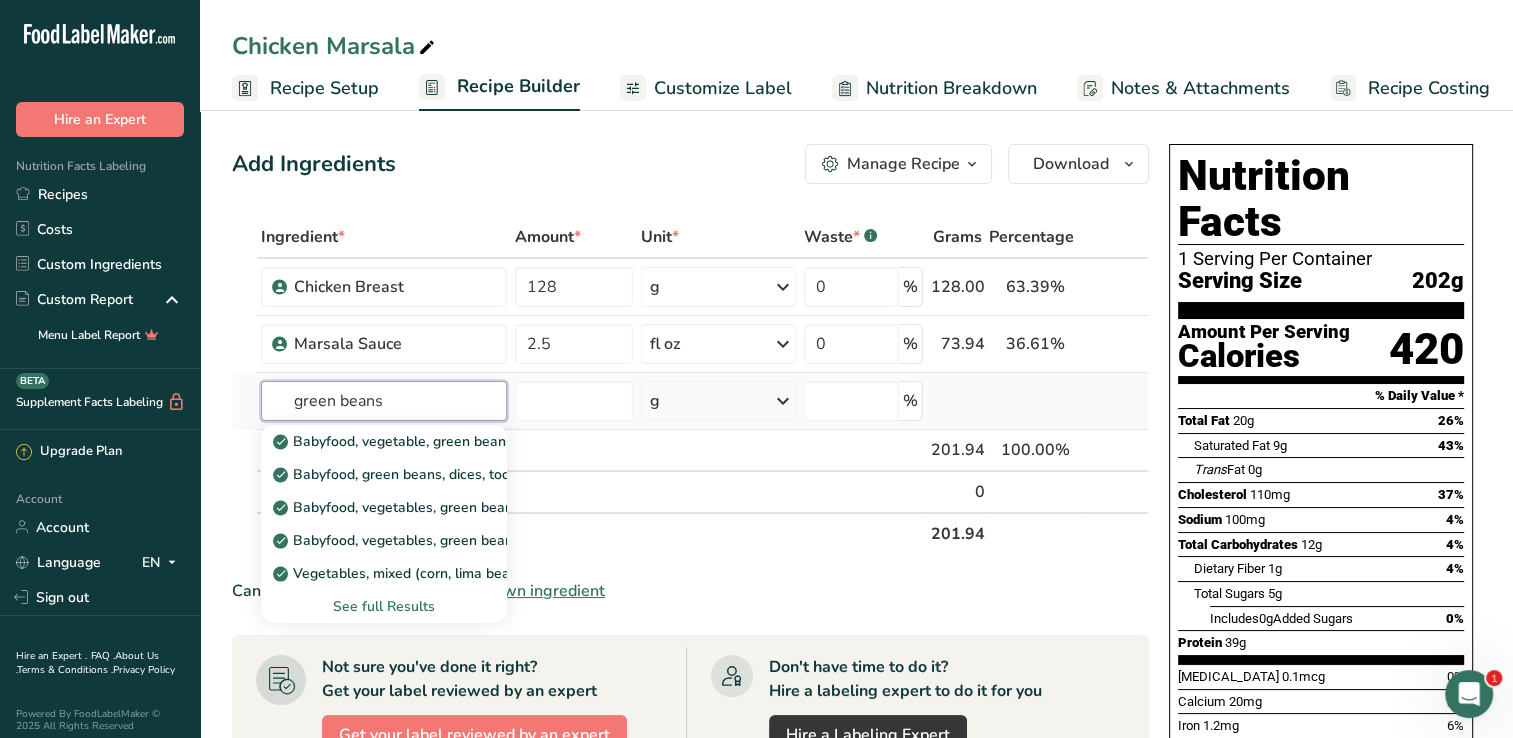 type on "green beans" 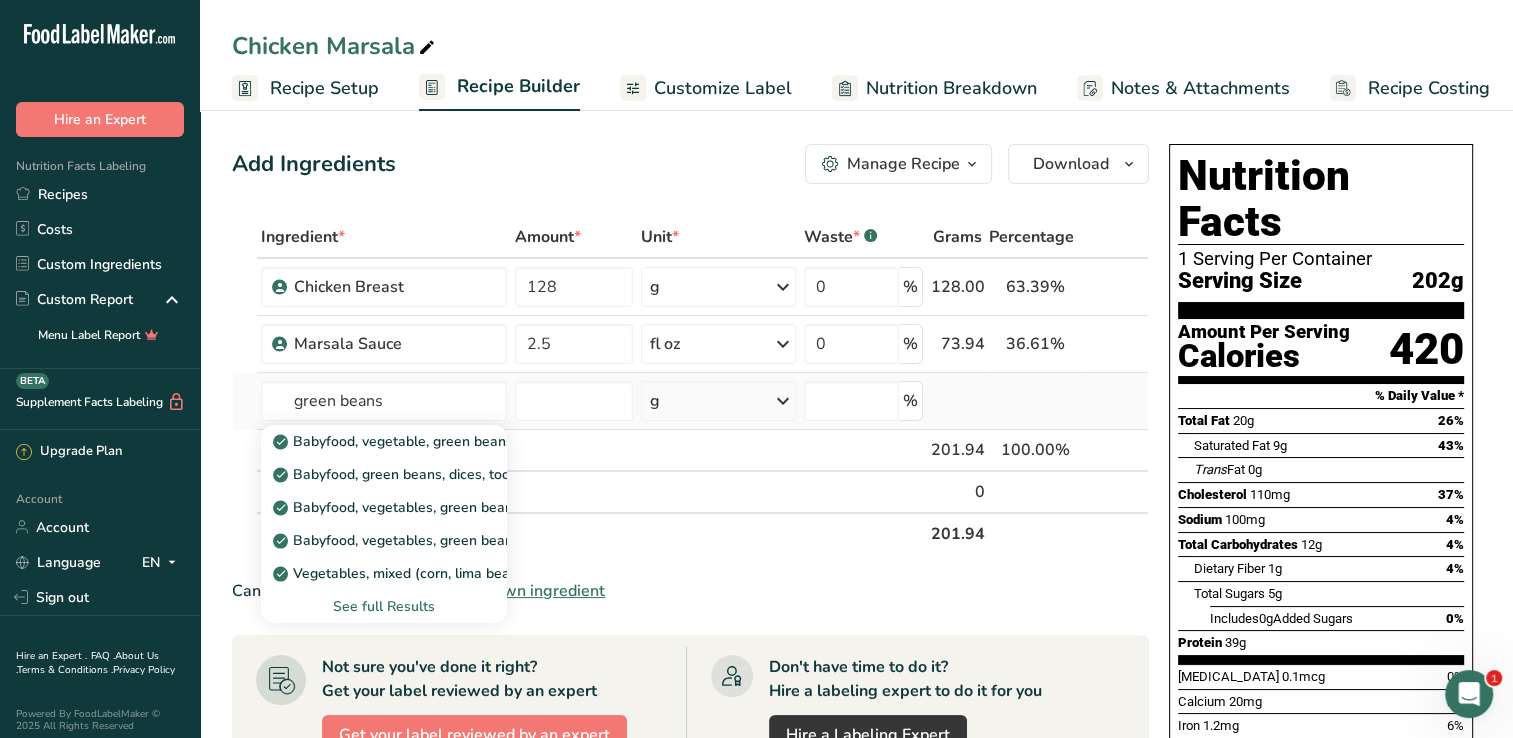 type 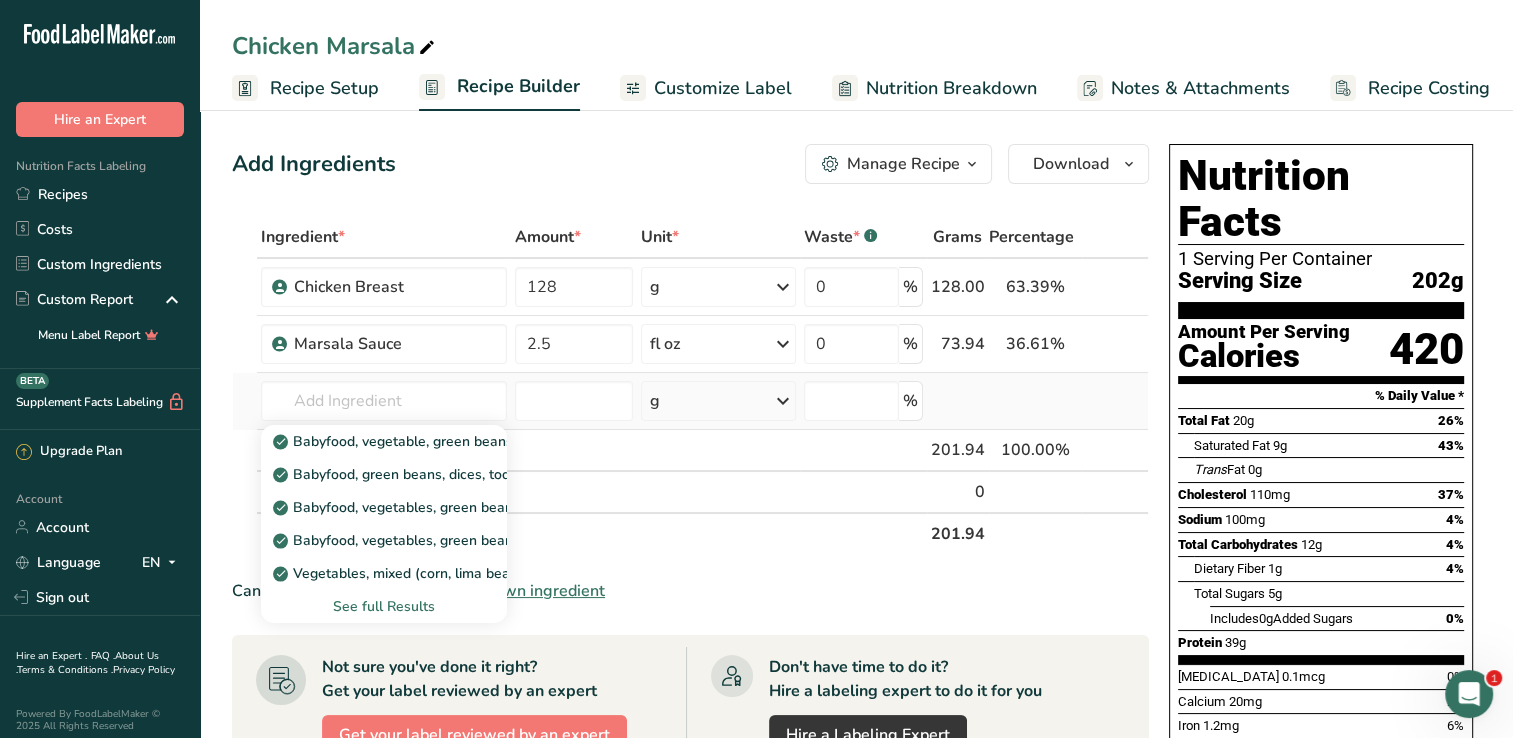 click on "See full Results" at bounding box center [384, 606] 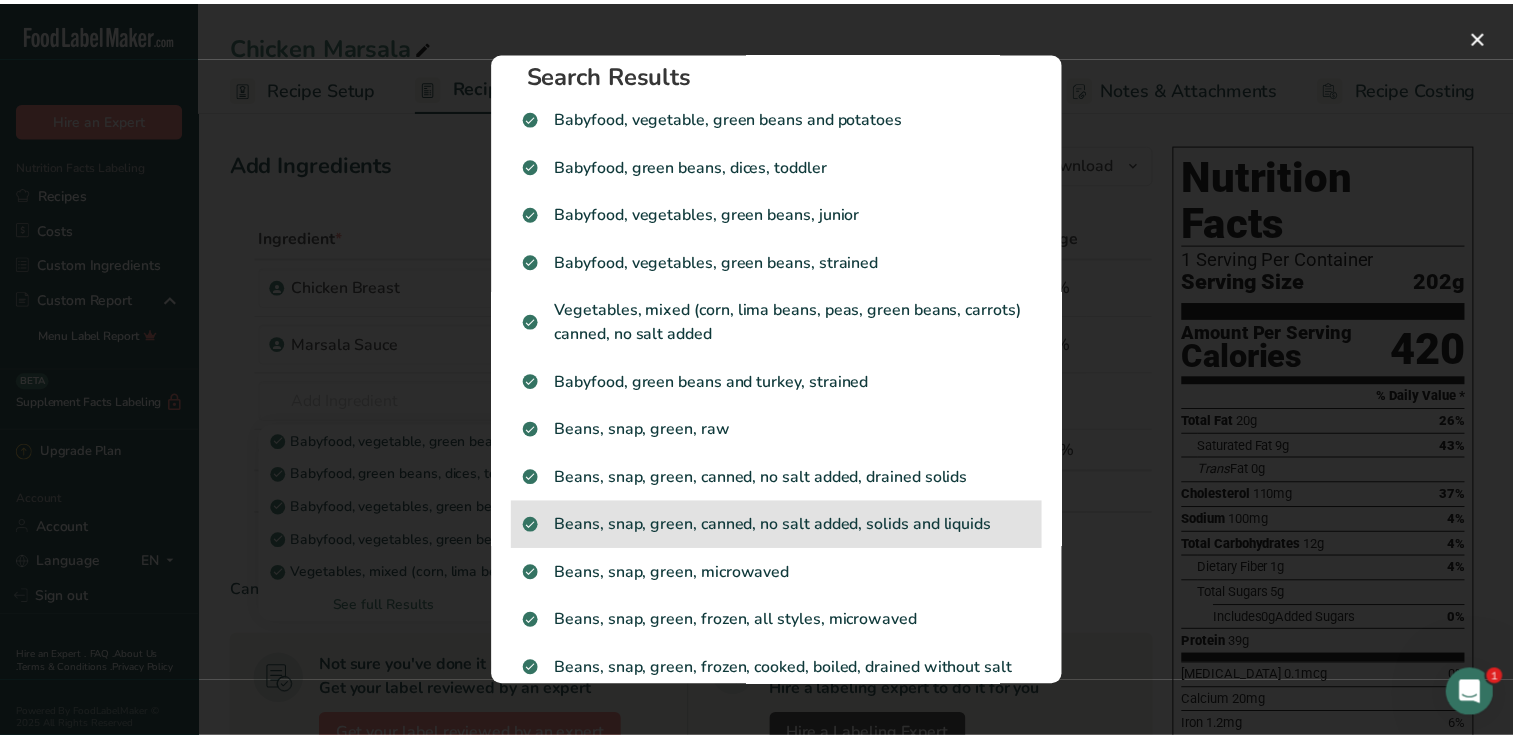 scroll, scrollTop: 0, scrollLeft: 0, axis: both 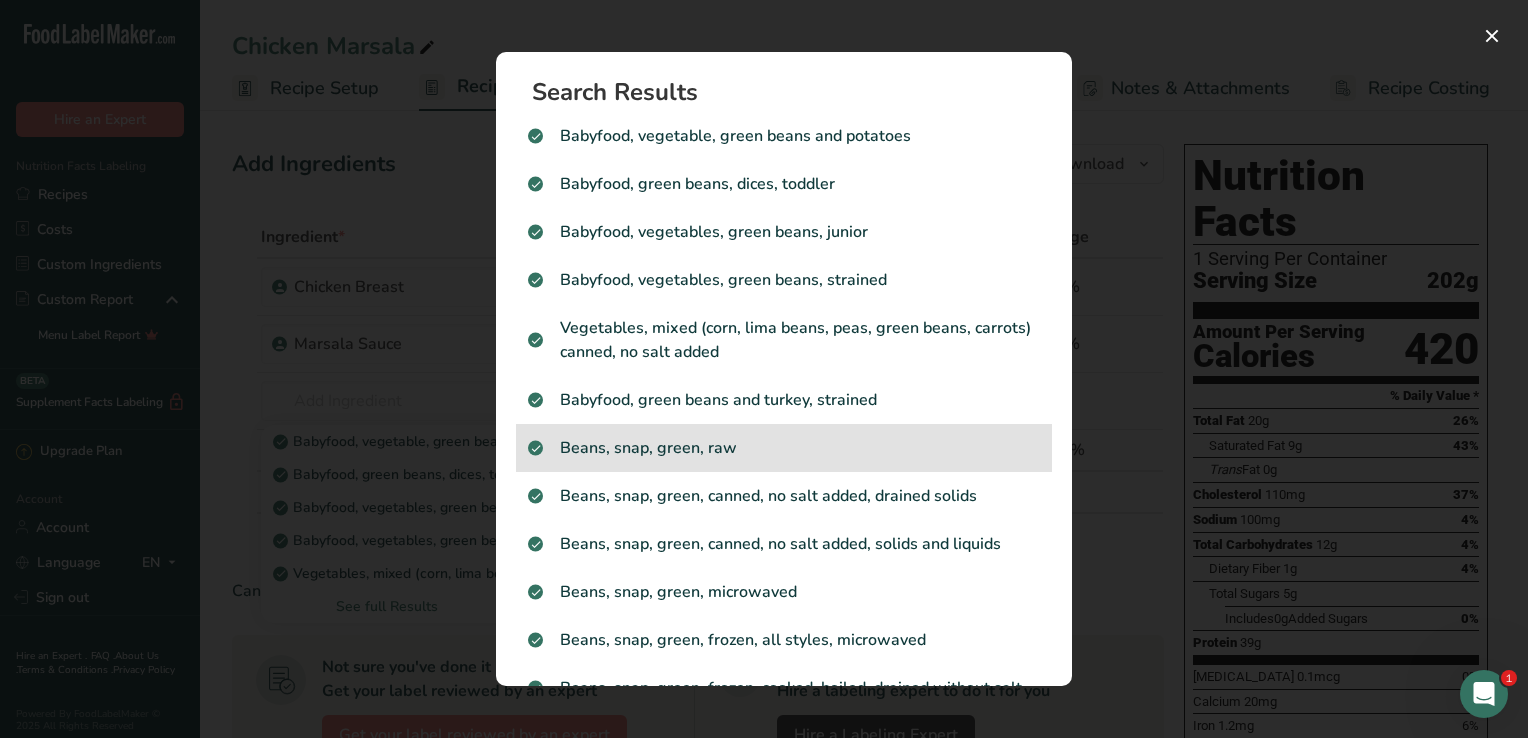 click on "Beans, snap, green, raw" at bounding box center [784, 448] 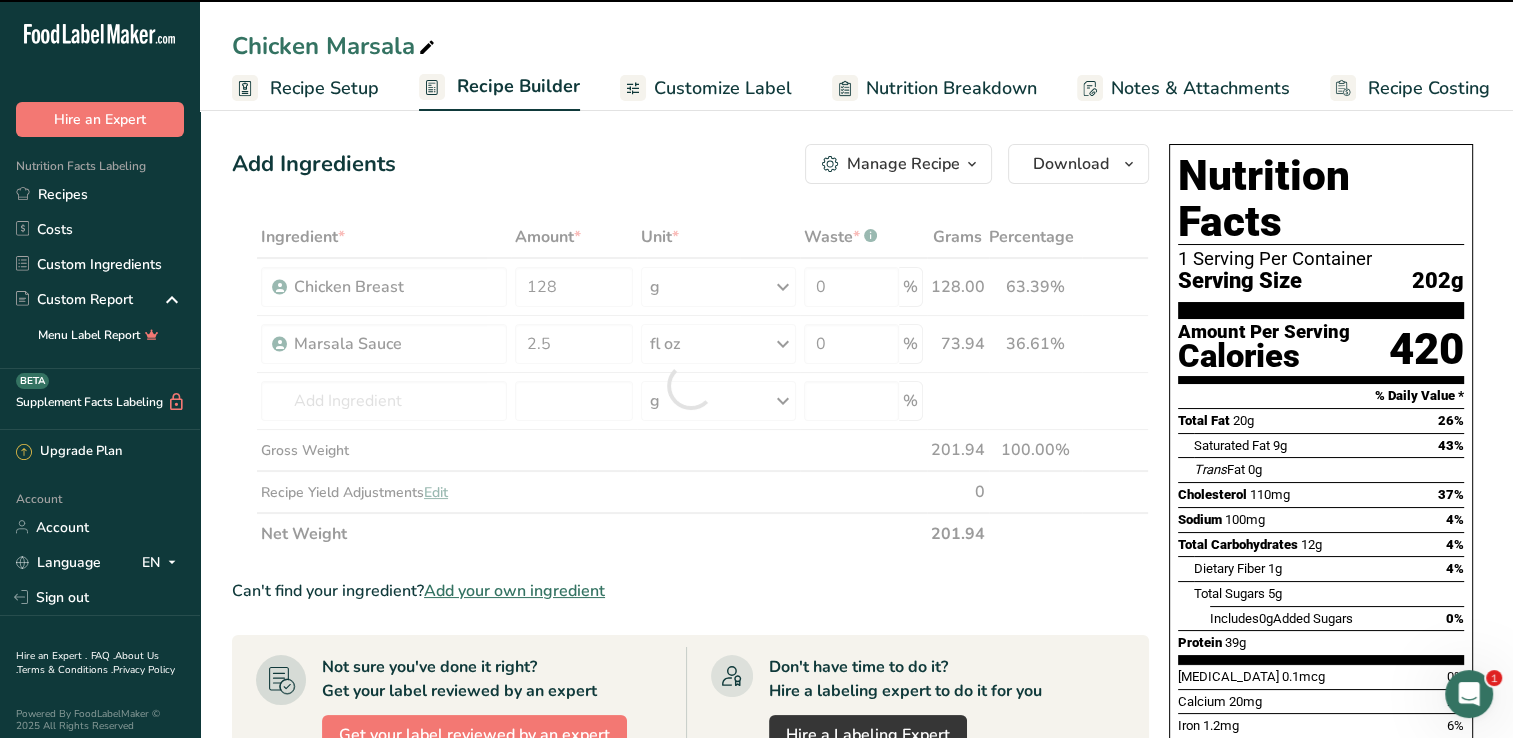 type on "0" 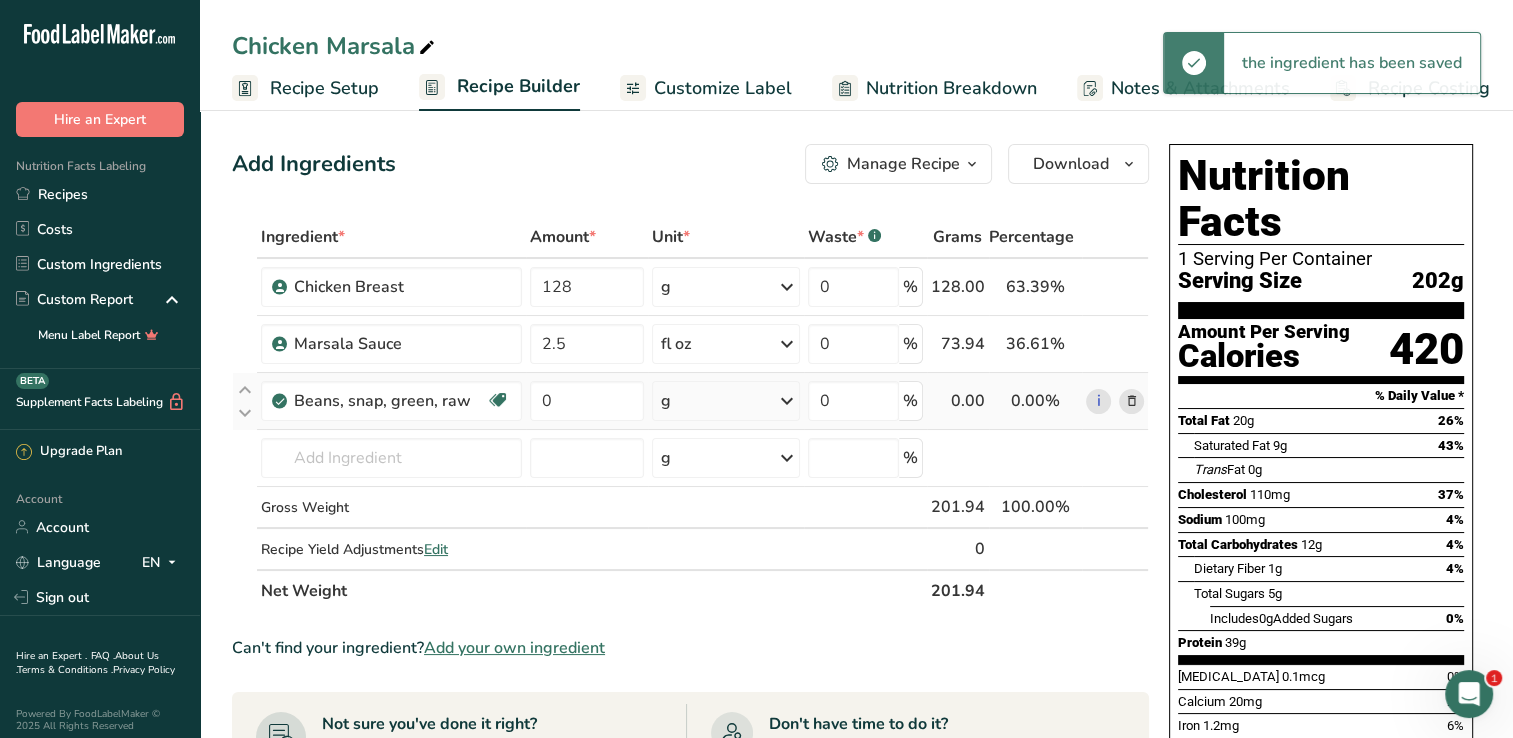 click at bounding box center (787, 401) 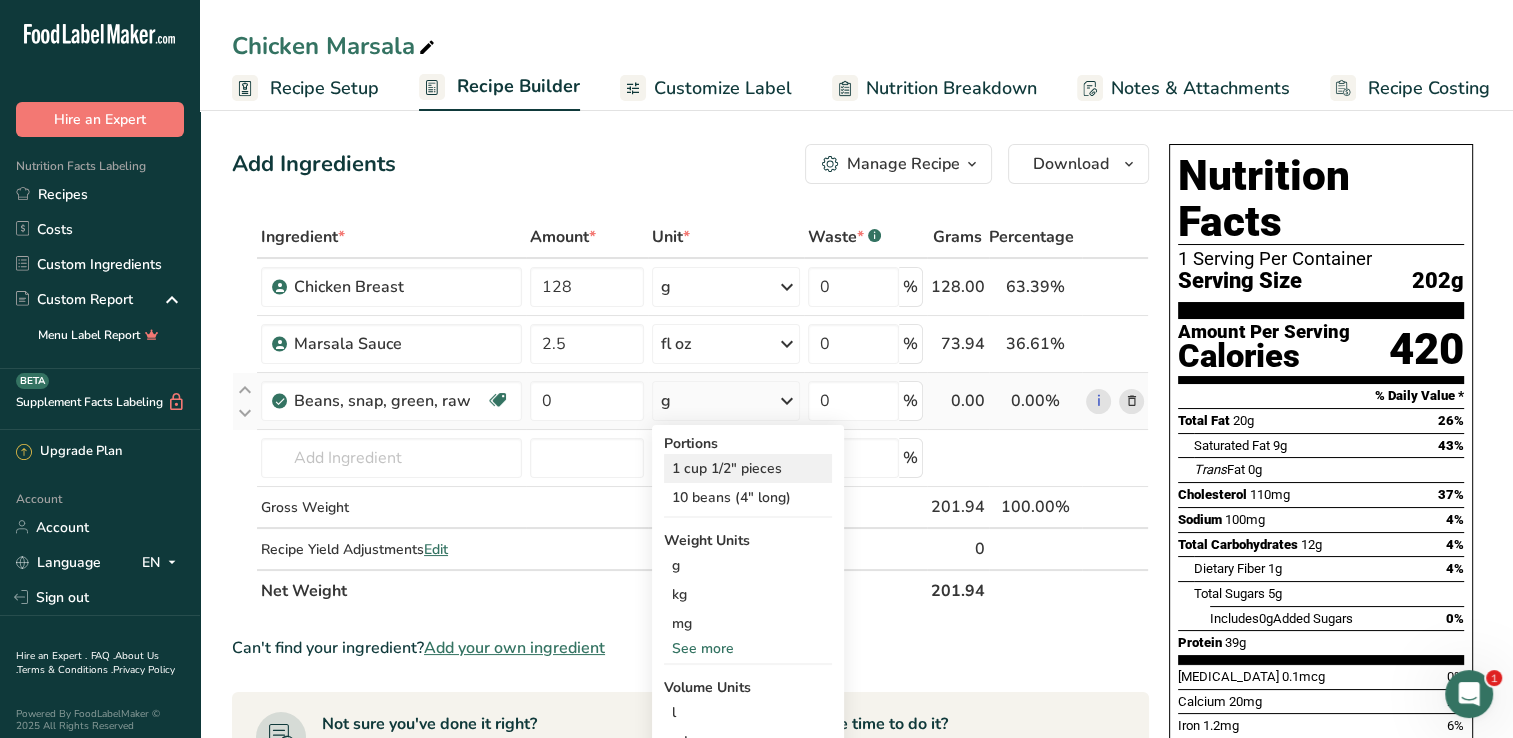 click on "1 cup 1/2" pieces" at bounding box center (748, 468) 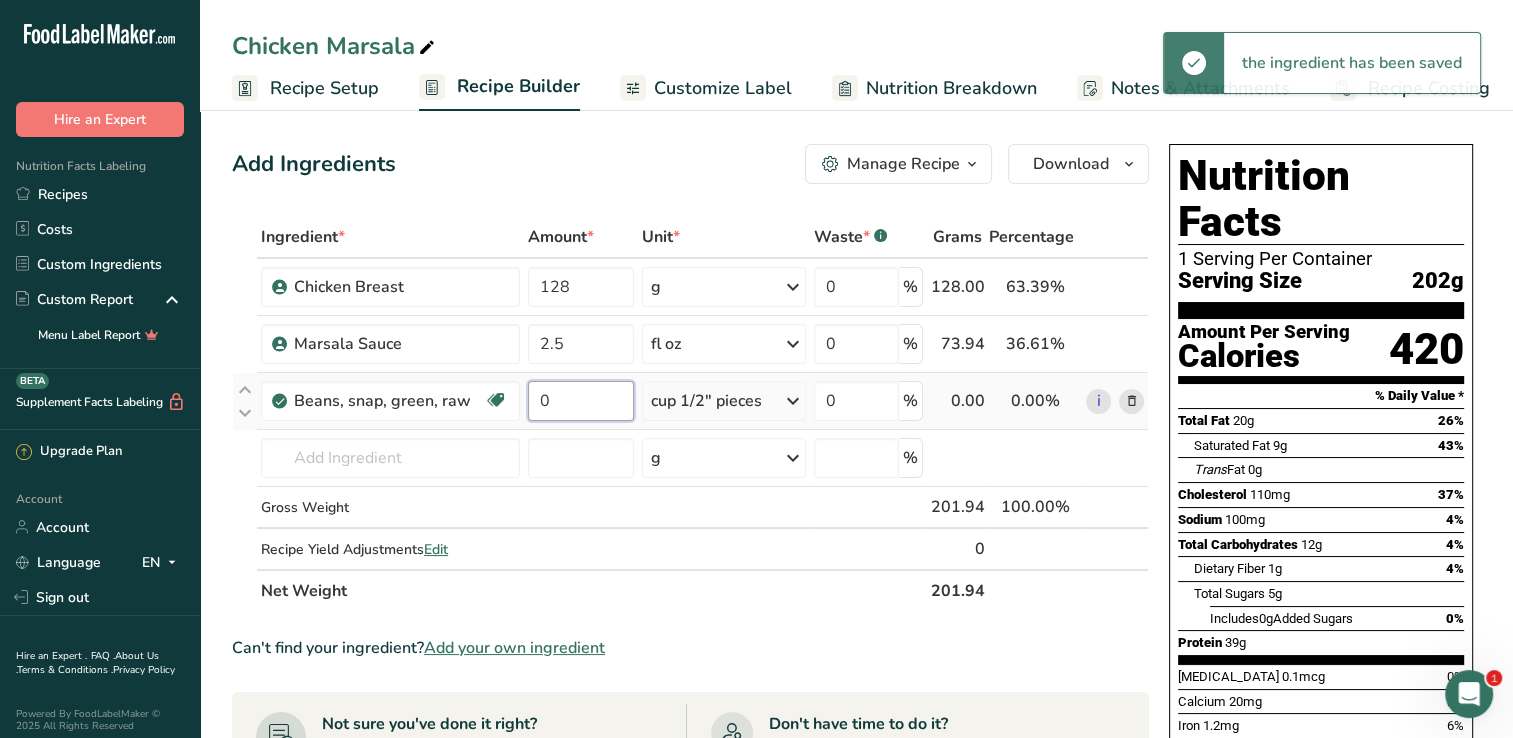 drag, startPoint x: 564, startPoint y: 400, endPoint x: 522, endPoint y: 402, distance: 42.047592 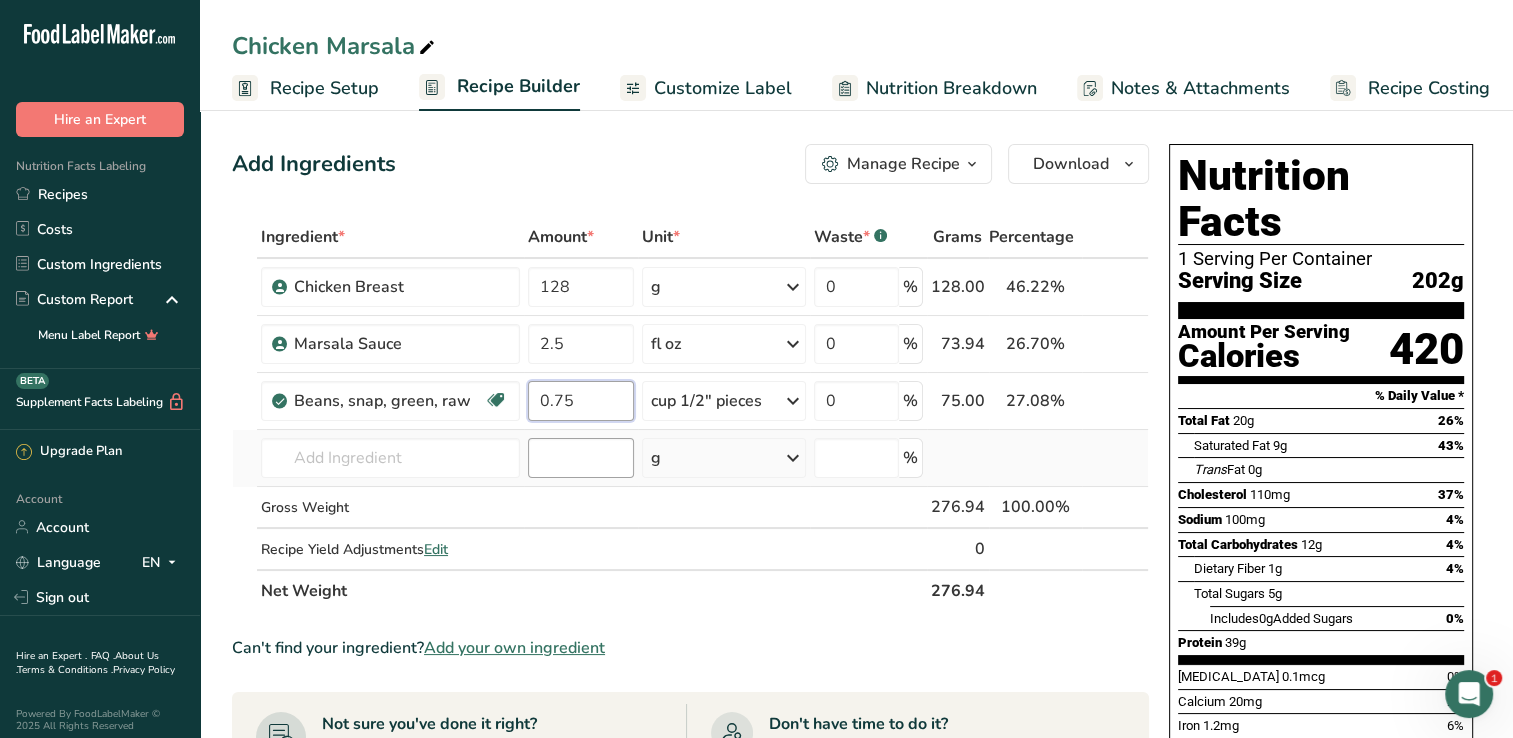 type on "0.75" 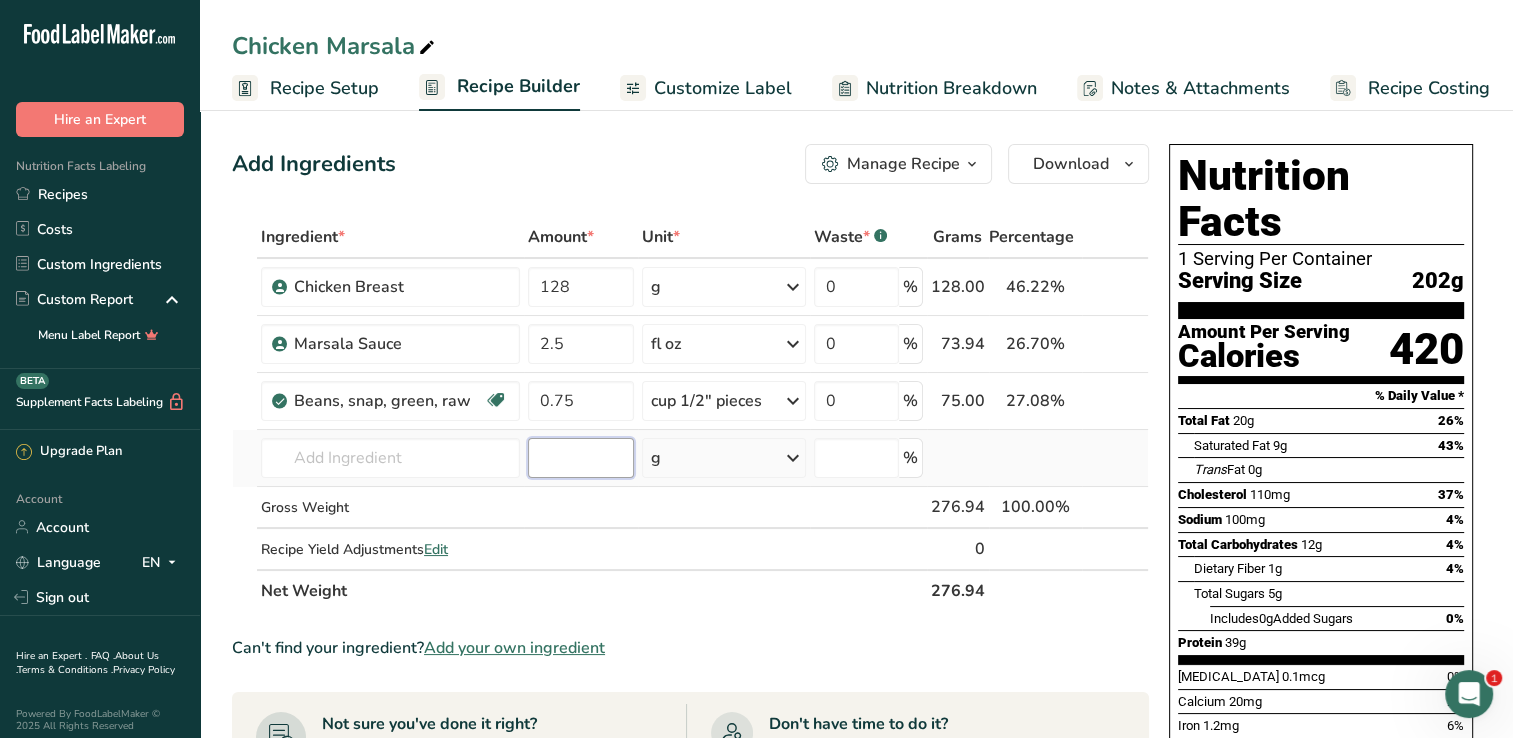 click on "Ingredient *
Amount *
Unit *
Waste *   .a-a{fill:#347362;}.b-a{fill:#fff;}          Grams
Percentage
Chicken Breast
128
g
Weight Units
g
kg
mg
See more
Volume Units
l
mL
fl oz
See more
0
%
128.00
46.22%
i
Marsala Sauce
2.5
fl oz
Weight Units
g
kg
mg
See more
Volume Units
l
mL
fl oz
See more
0
%
73.94
26.70%
i" at bounding box center (690, 414) 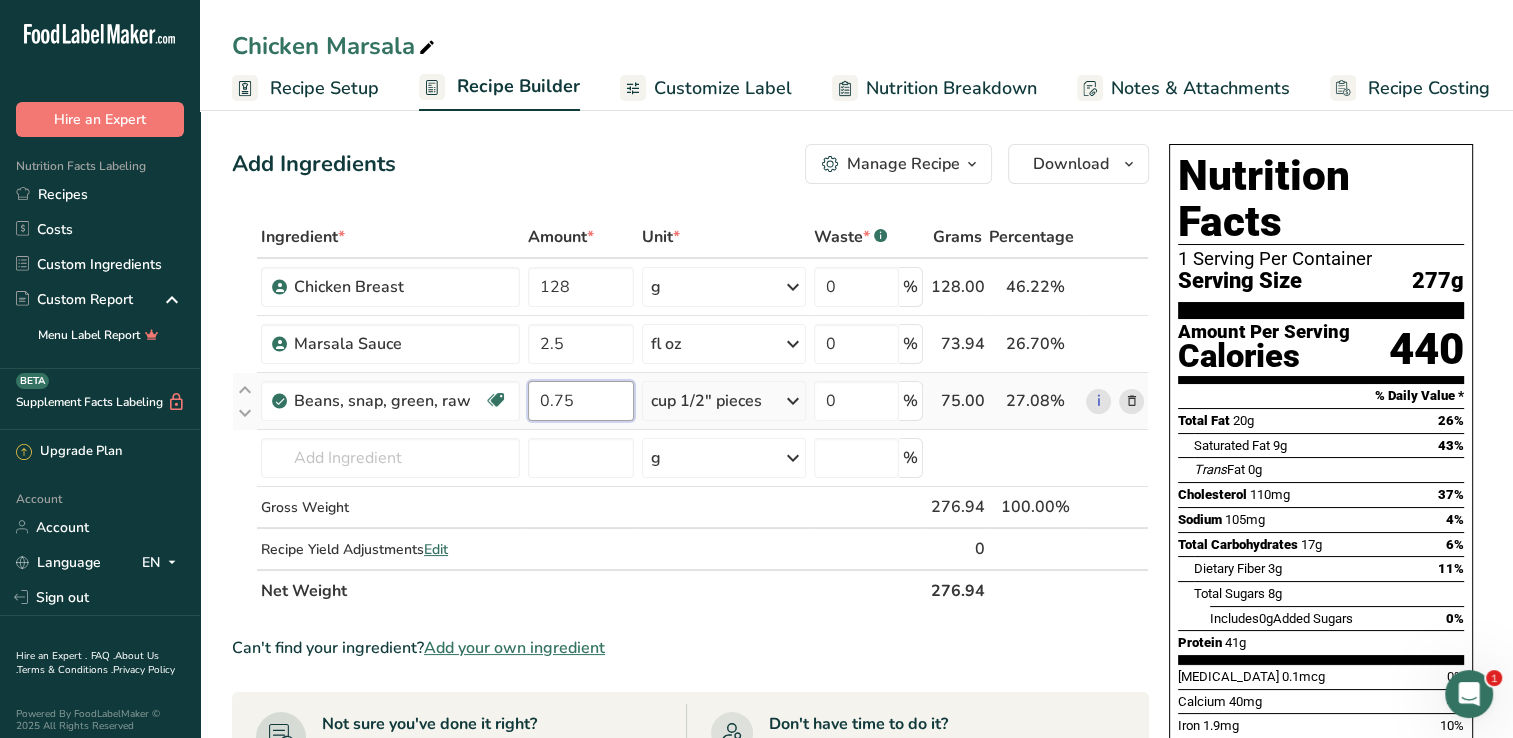 drag, startPoint x: 586, startPoint y: 402, endPoint x: 521, endPoint y: 412, distance: 65.76473 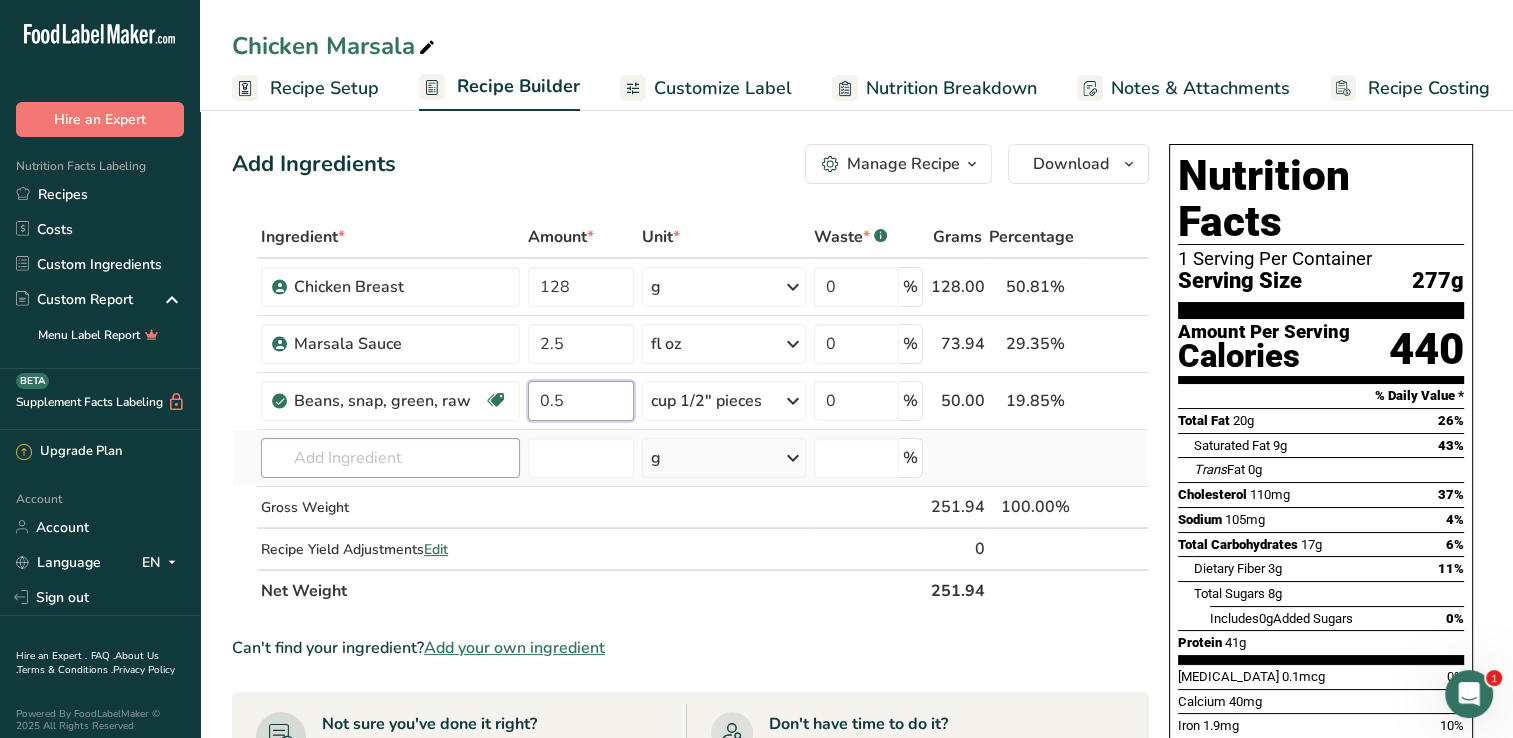 type on "0.5" 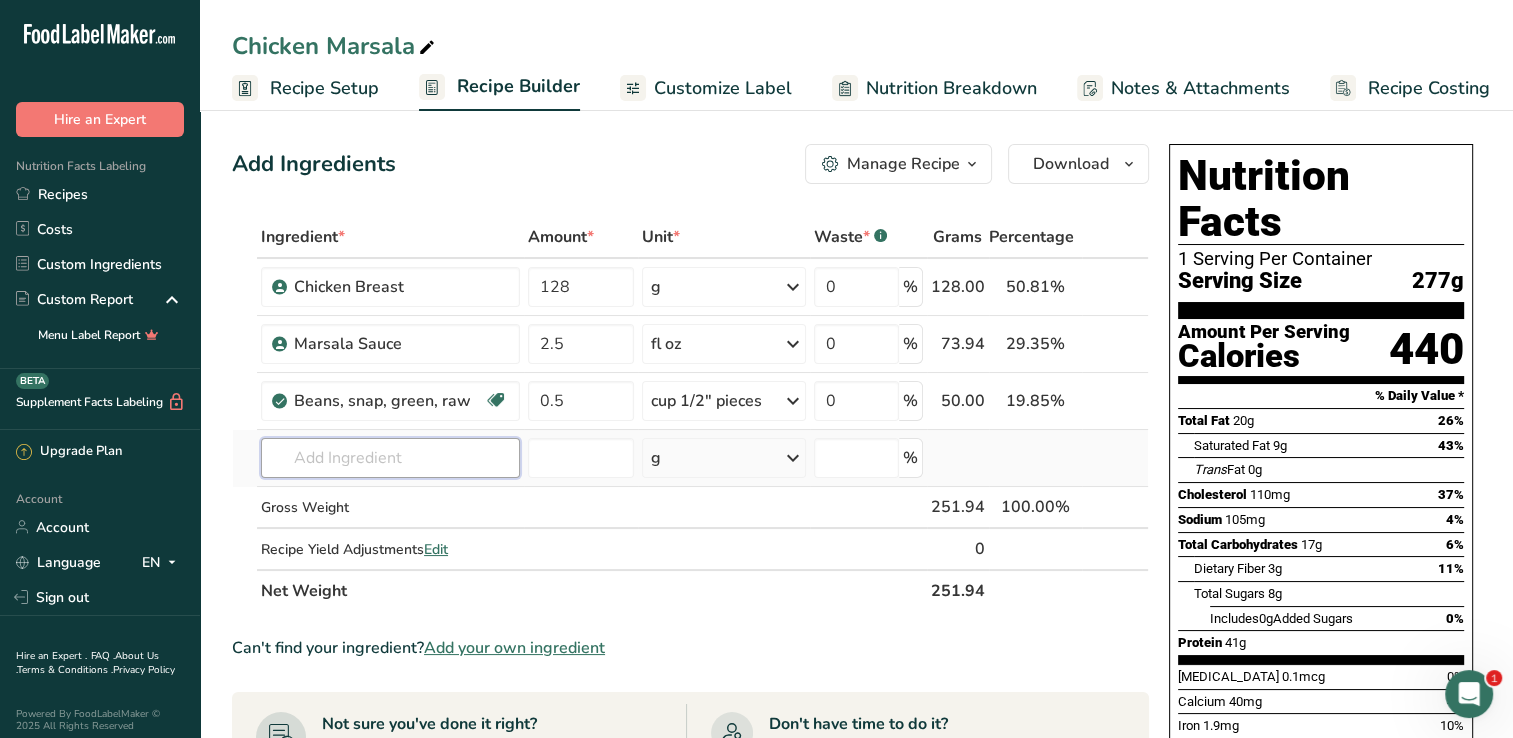 click on "Ingredient *
Amount *
Unit *
Waste *   .a-a{fill:#347362;}.b-a{fill:#fff;}          Grams
Percentage
Chicken Breast
128
g
Weight Units
g
kg
mg
See more
Volume Units
l
mL
fl oz
See more
0
%
128.00
50.81%
i
Marsala Sauce
2.5
fl oz
Weight Units
g
kg
mg
See more
Volume Units
l
mL
fl oz
See more
0
%
73.94
29.35%
i" at bounding box center (690, 414) 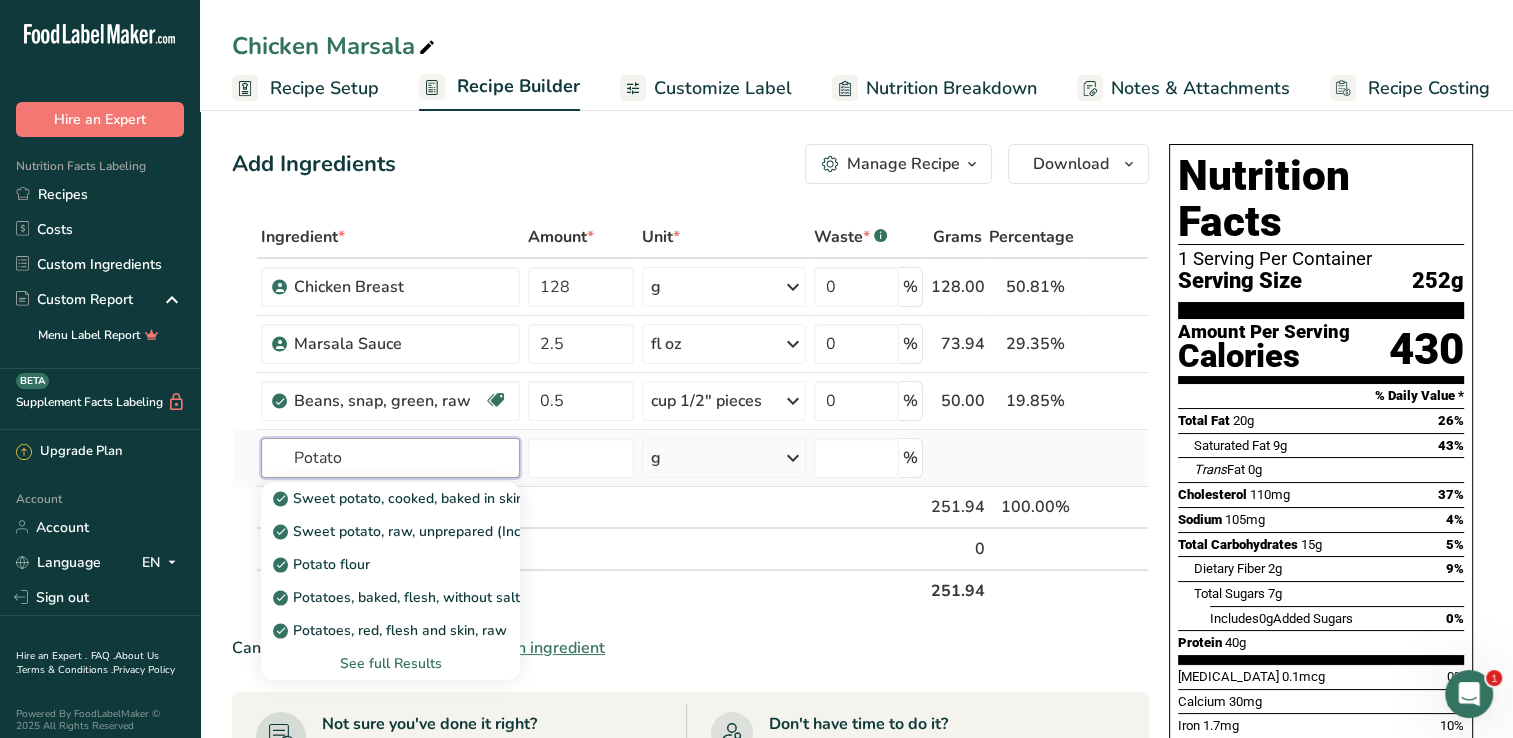 type on "Potato" 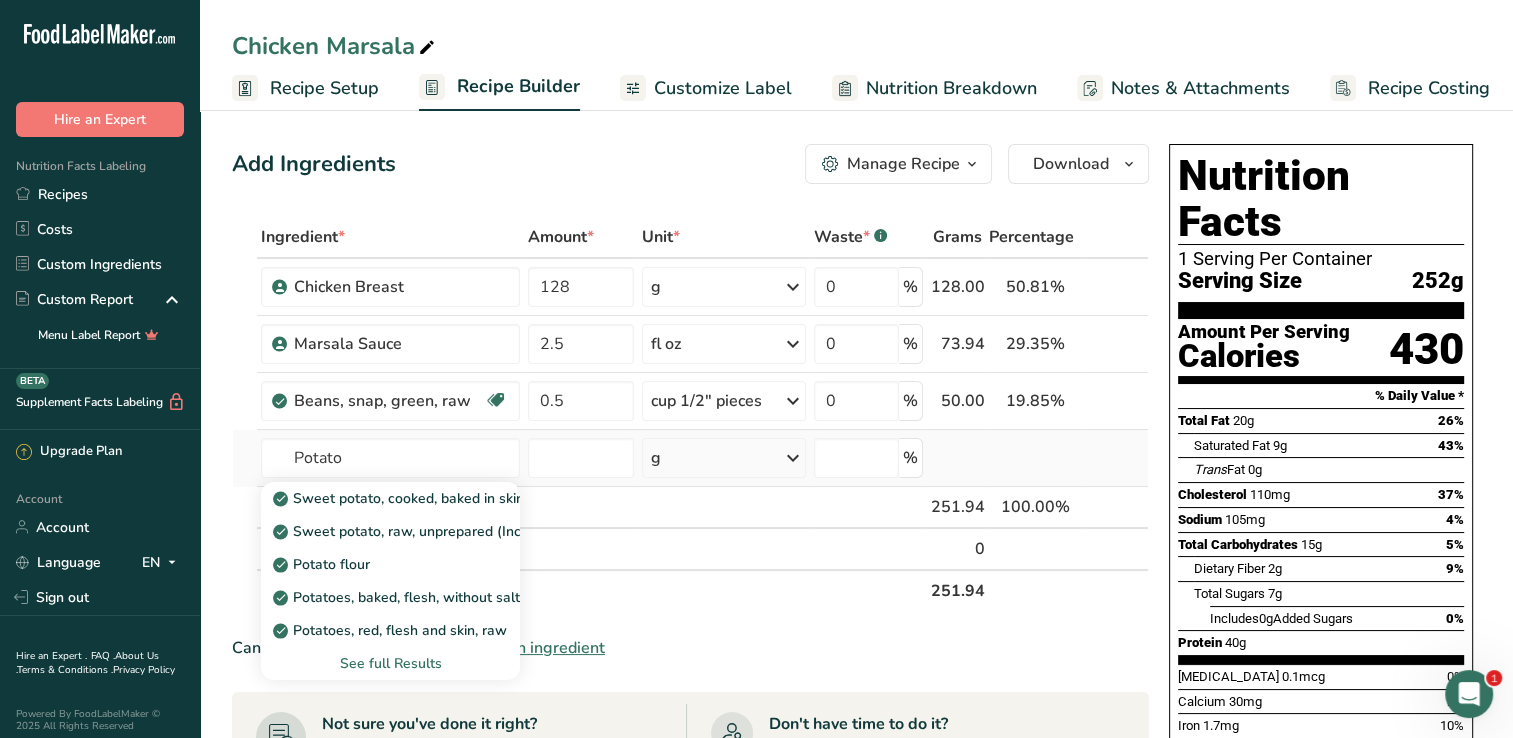 type 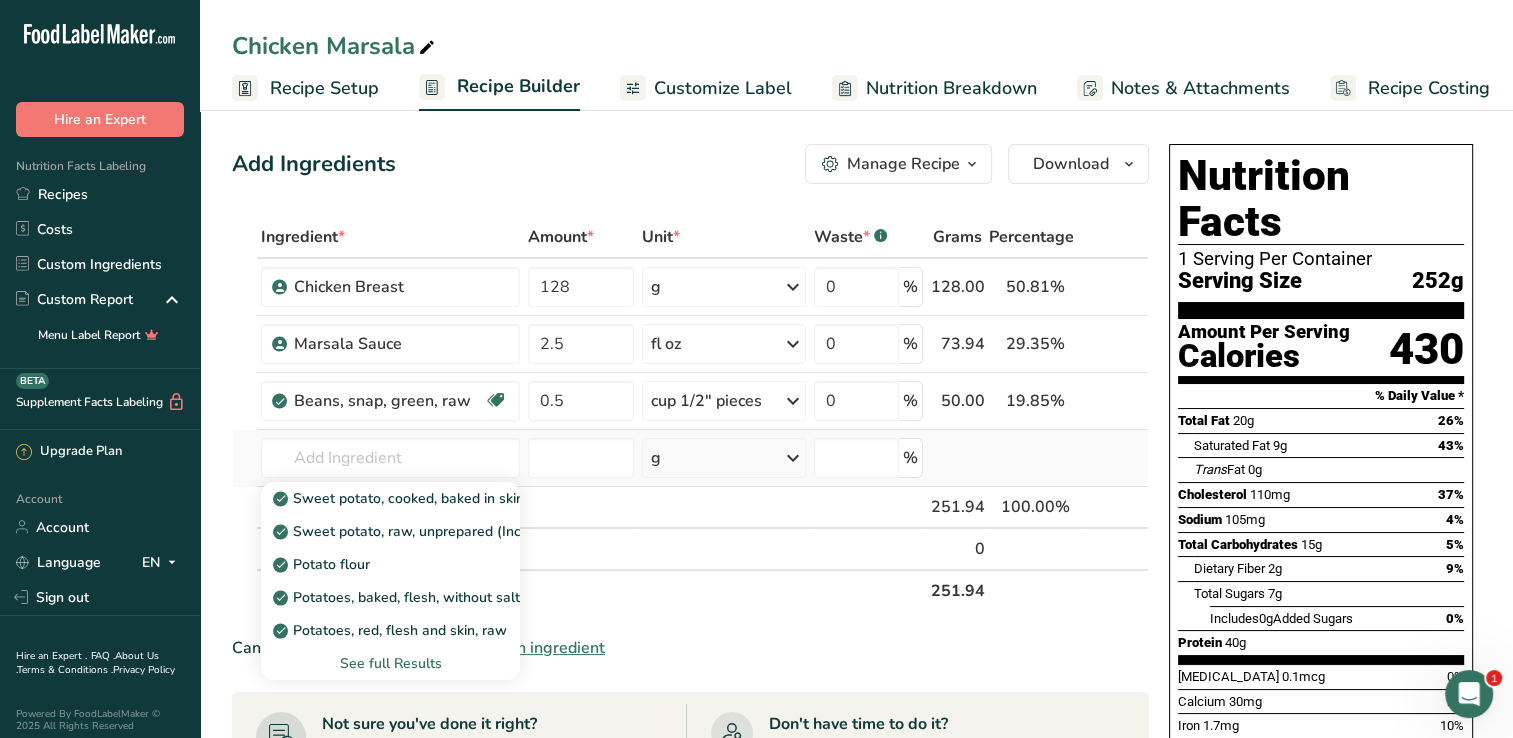 click on "See full Results" at bounding box center (390, 663) 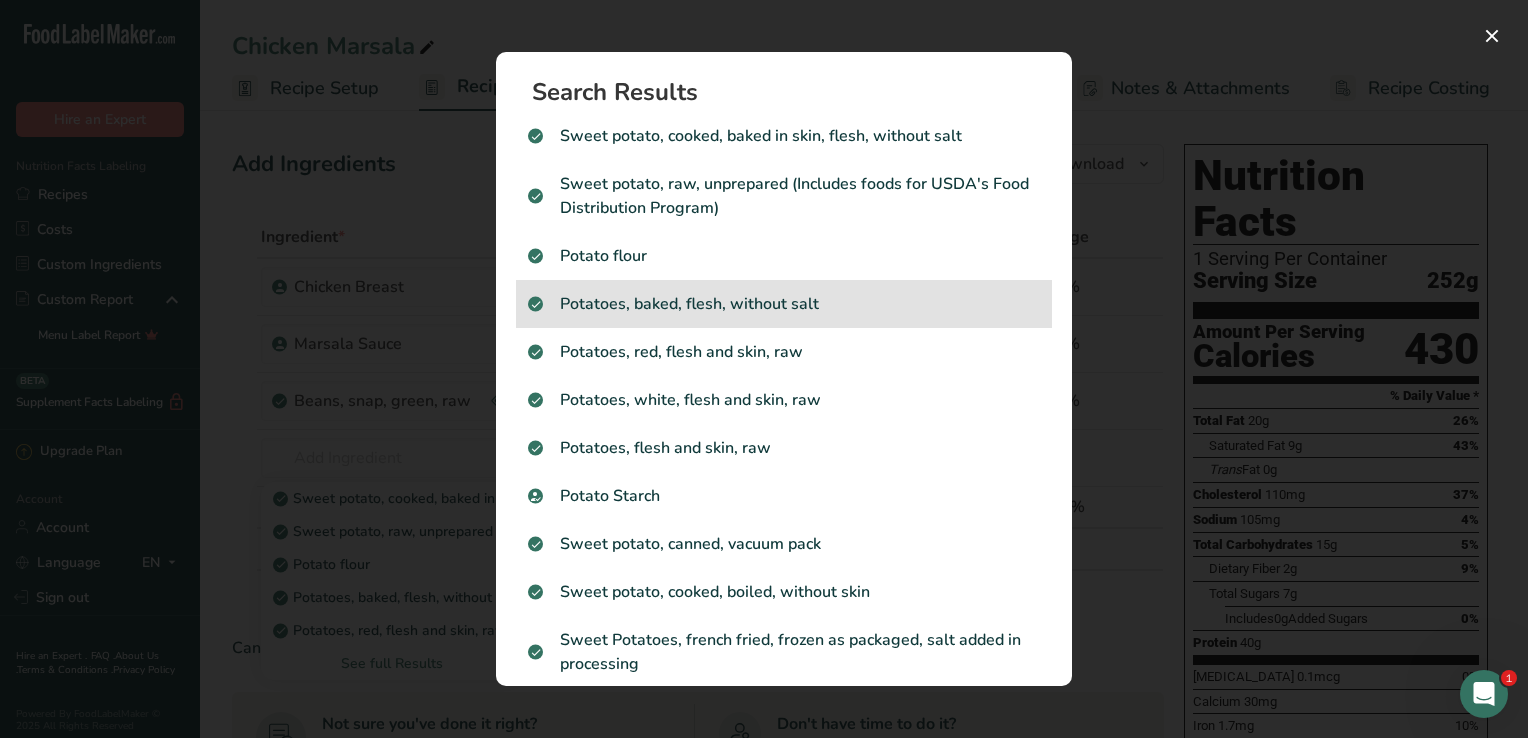 click on "Potatoes, baked, flesh, without salt" at bounding box center [784, 304] 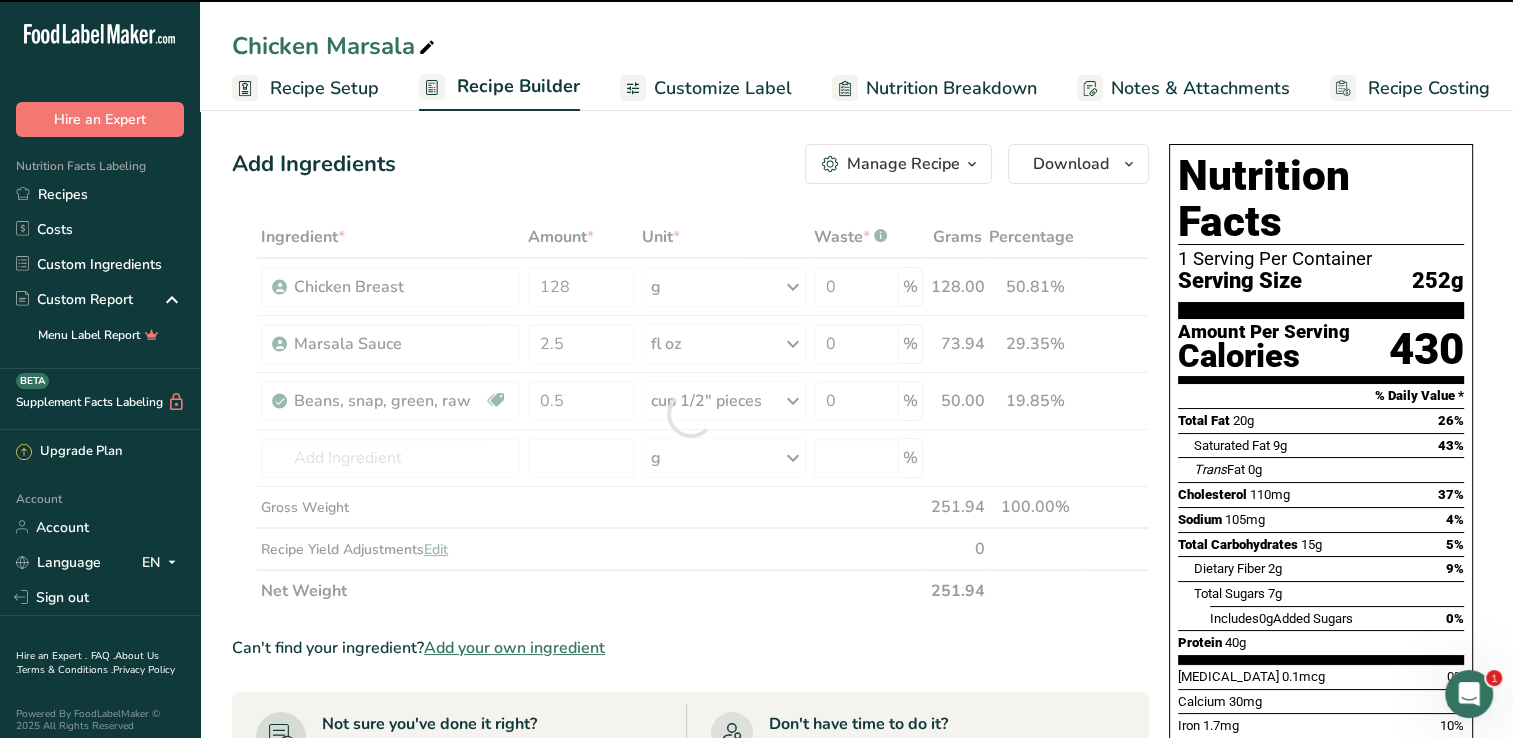 type on "0" 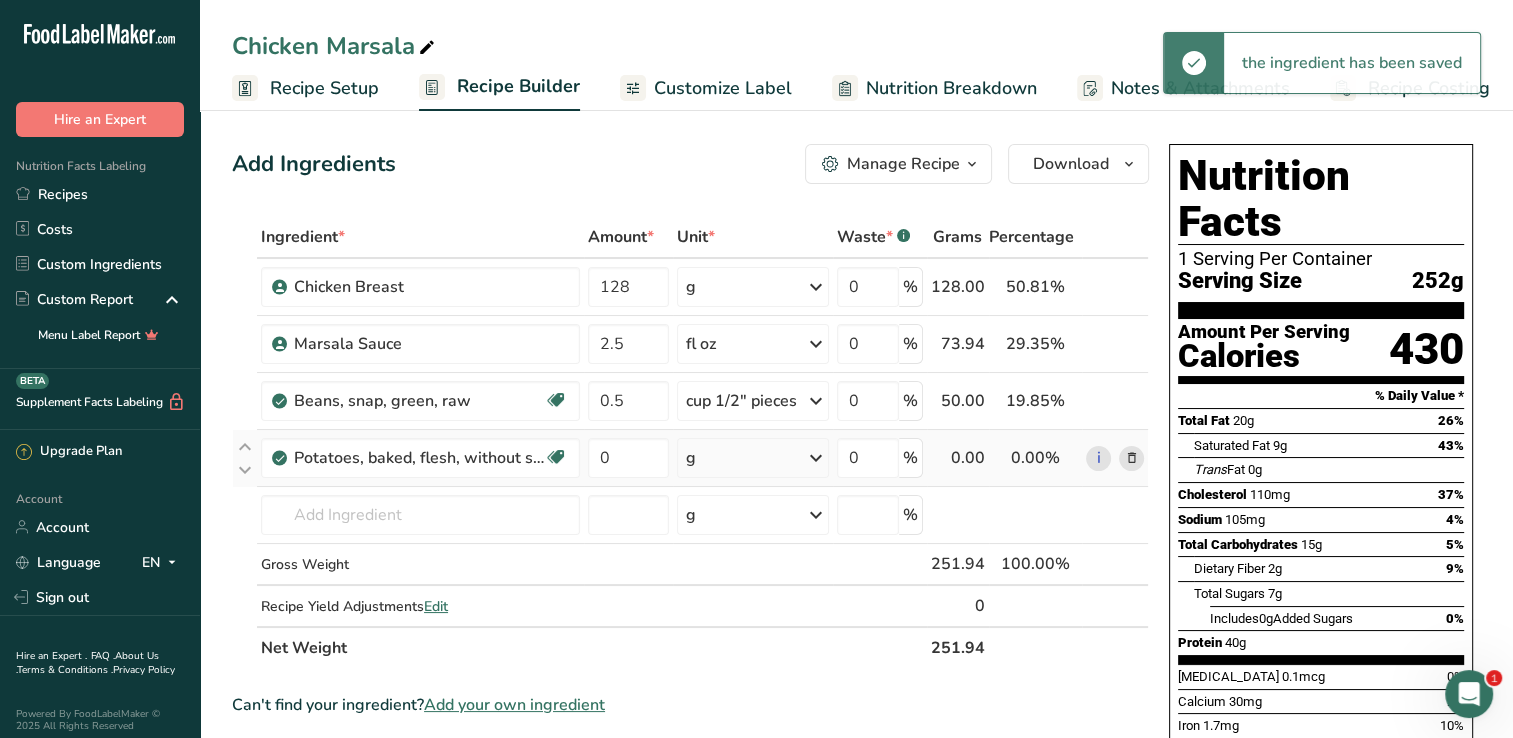 click at bounding box center (816, 458) 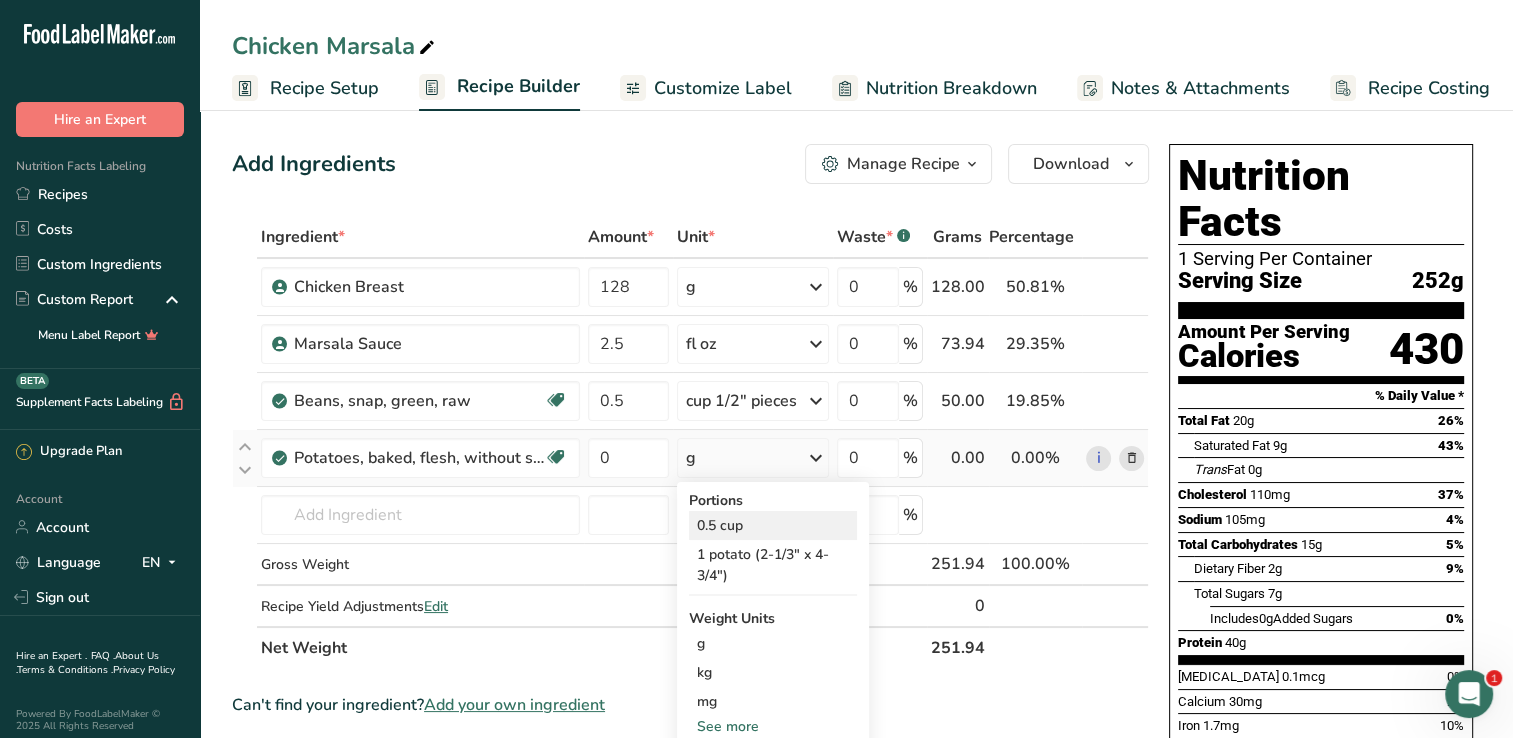 click on "0.5 cup" at bounding box center (773, 525) 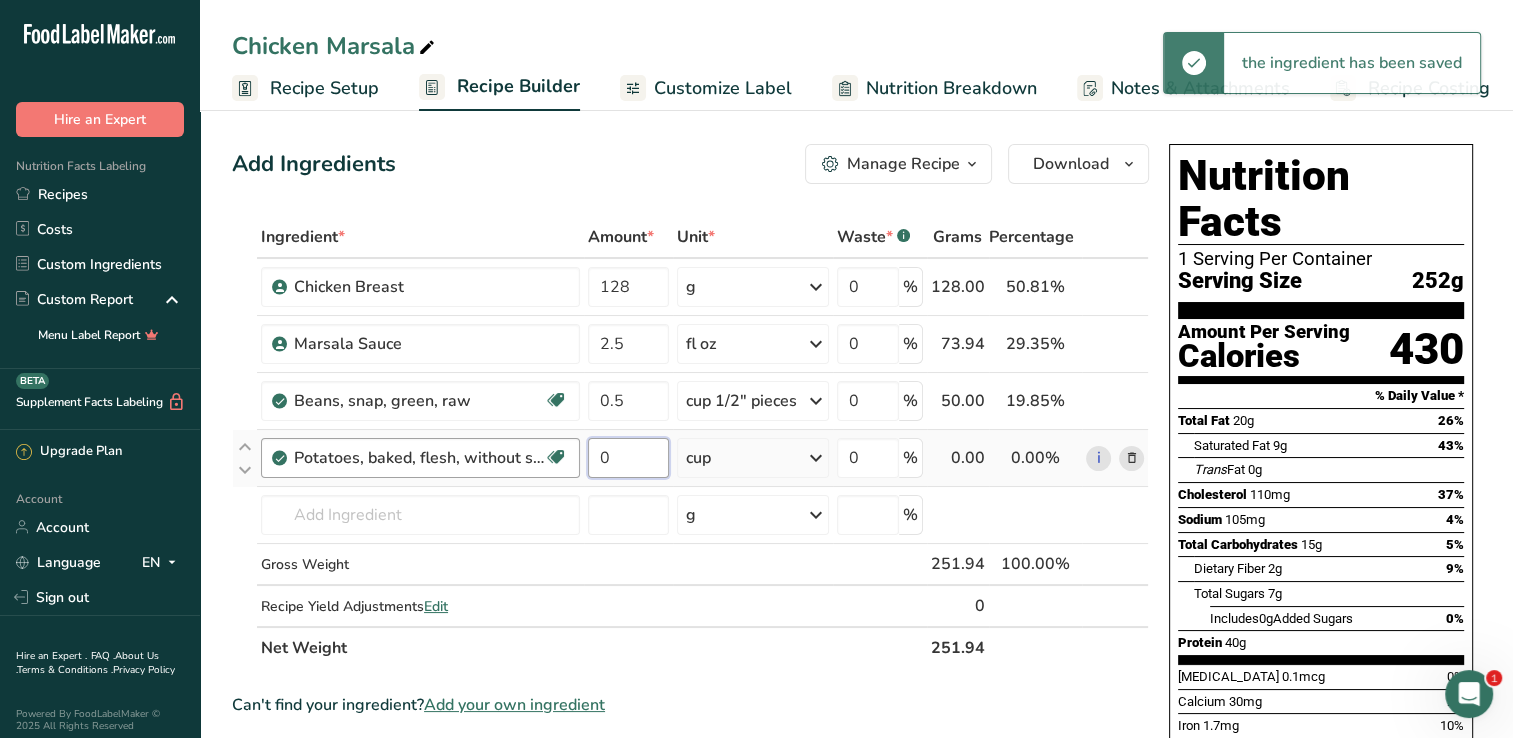 drag, startPoint x: 632, startPoint y: 462, endPoint x: 573, endPoint y: 467, distance: 59.211487 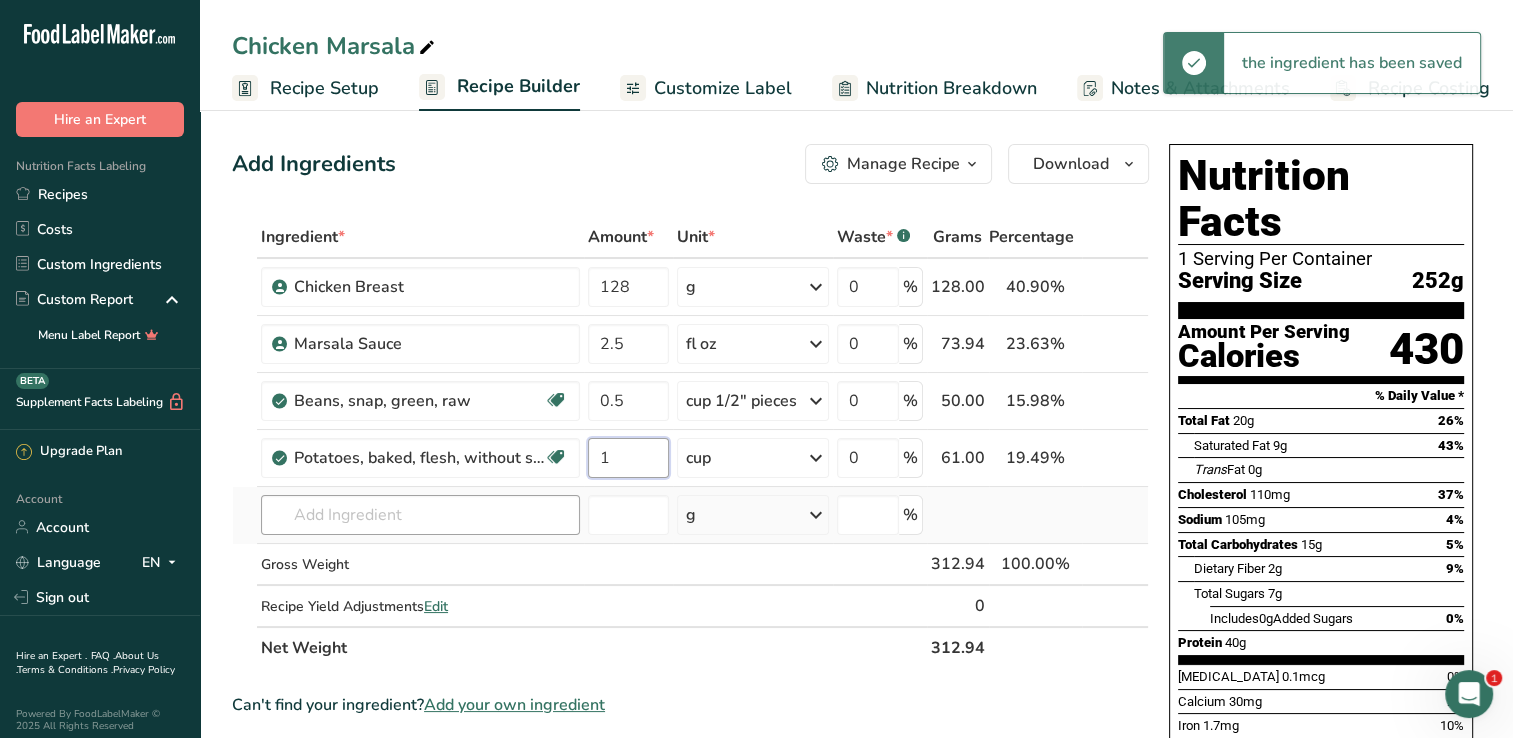 type on "1" 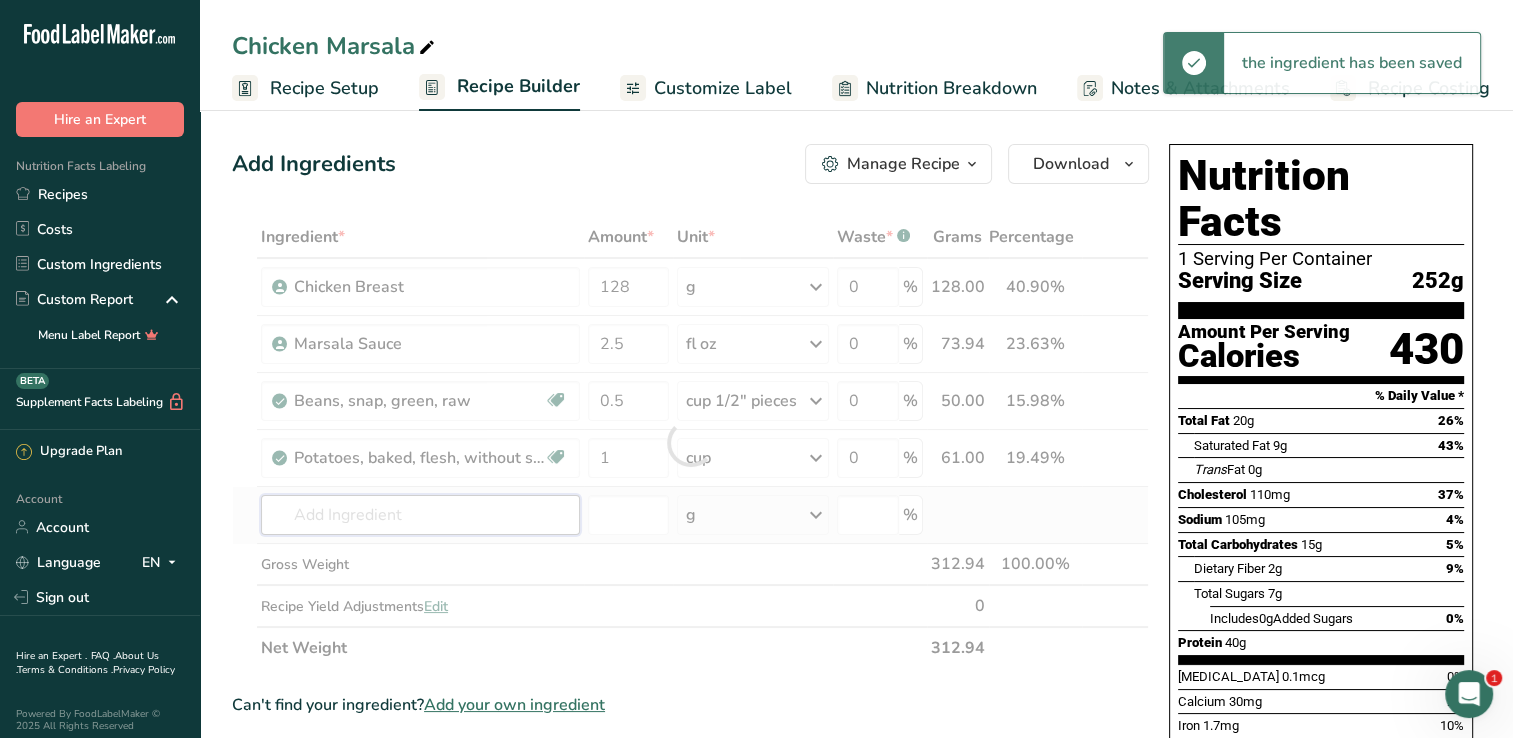 click on "Ingredient *
Amount *
Unit *
Waste *   .a-a{fill:#347362;}.b-a{fill:#fff;}          Grams
Percentage
Chicken Breast
128
g
Weight Units
g
kg
mg
See more
Volume Units
l
mL
fl oz
See more
0
%
128.00
40.90%
i
Marsala Sauce
2.5
fl oz
Weight Units
g
kg
mg
See more
Volume Units
l
mL
fl oz
See more
0
%
73.94
23.63%
i" at bounding box center [690, 442] 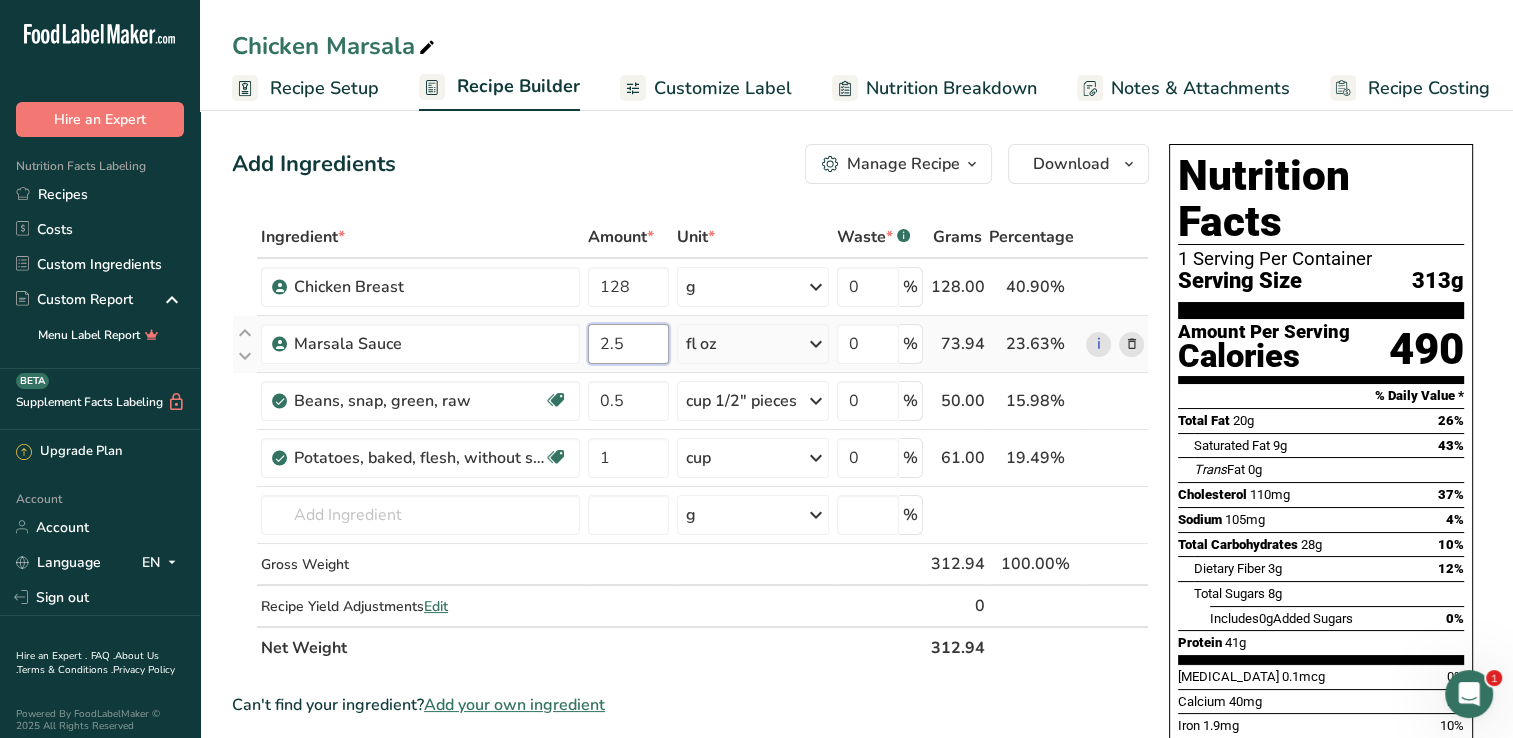 drag, startPoint x: 646, startPoint y: 353, endPoint x: 582, endPoint y: 354, distance: 64.00781 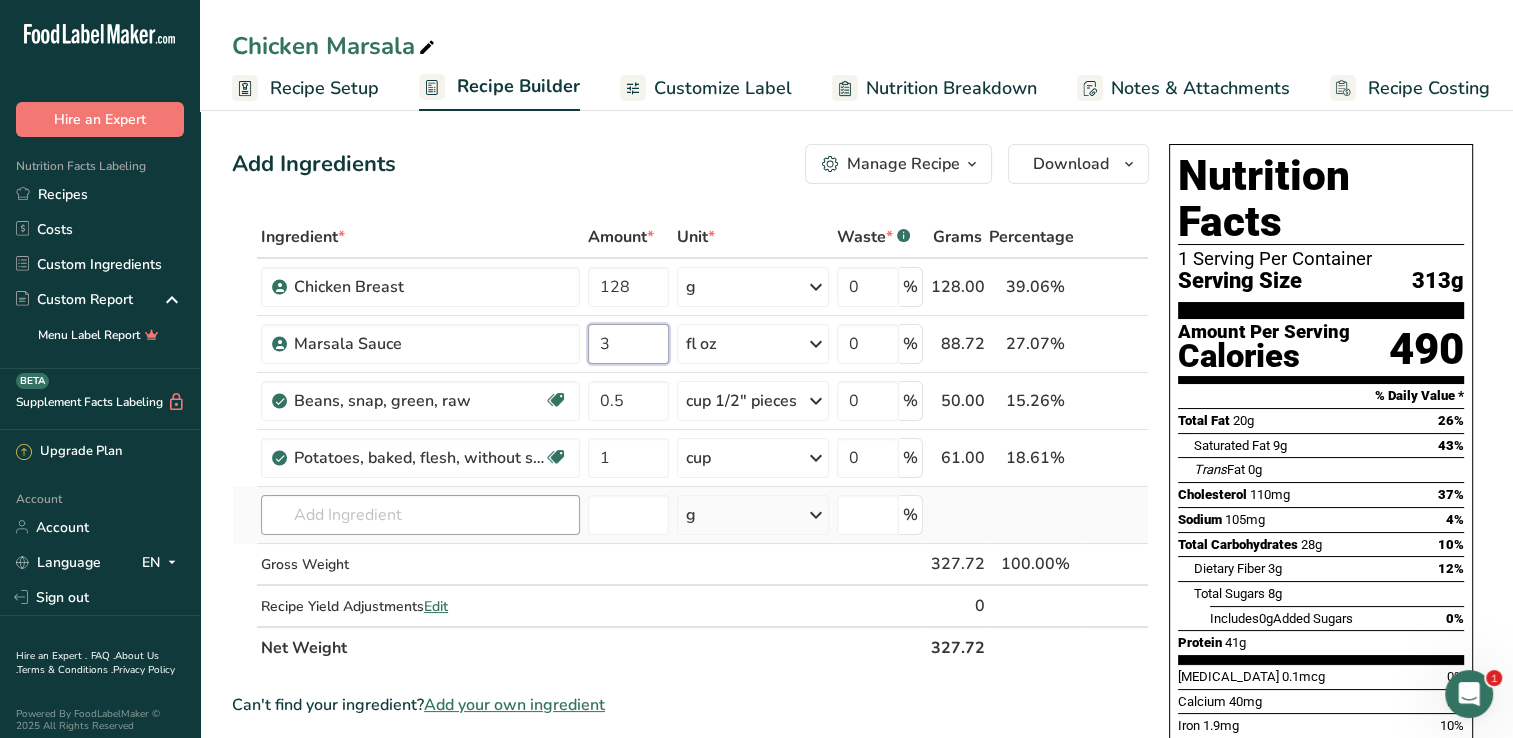 type on "3" 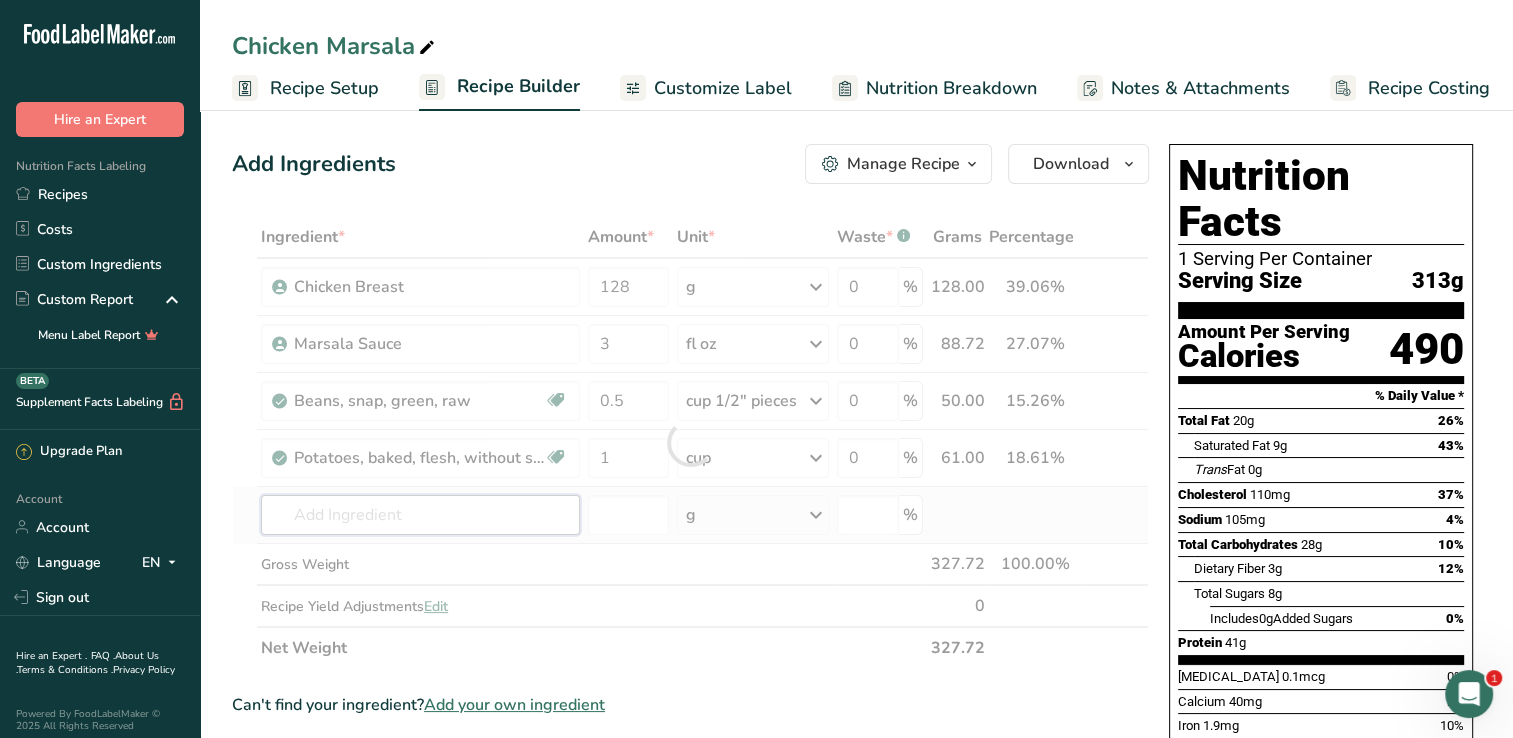 click on "Ingredient *
Amount *
Unit *
Waste *   .a-a{fill:#347362;}.b-a{fill:#fff;}          Grams
Percentage
Chicken Breast
128
g
Weight Units
g
kg
mg
See more
Volume Units
l
mL
fl oz
See more
0
%
128.00
39.06%
i
Marsala Sauce
3
fl oz
Weight Units
g
kg
mg
See more
Volume Units
l
mL
fl oz
See more
0
%
88.72
27.07%
i" at bounding box center [690, 442] 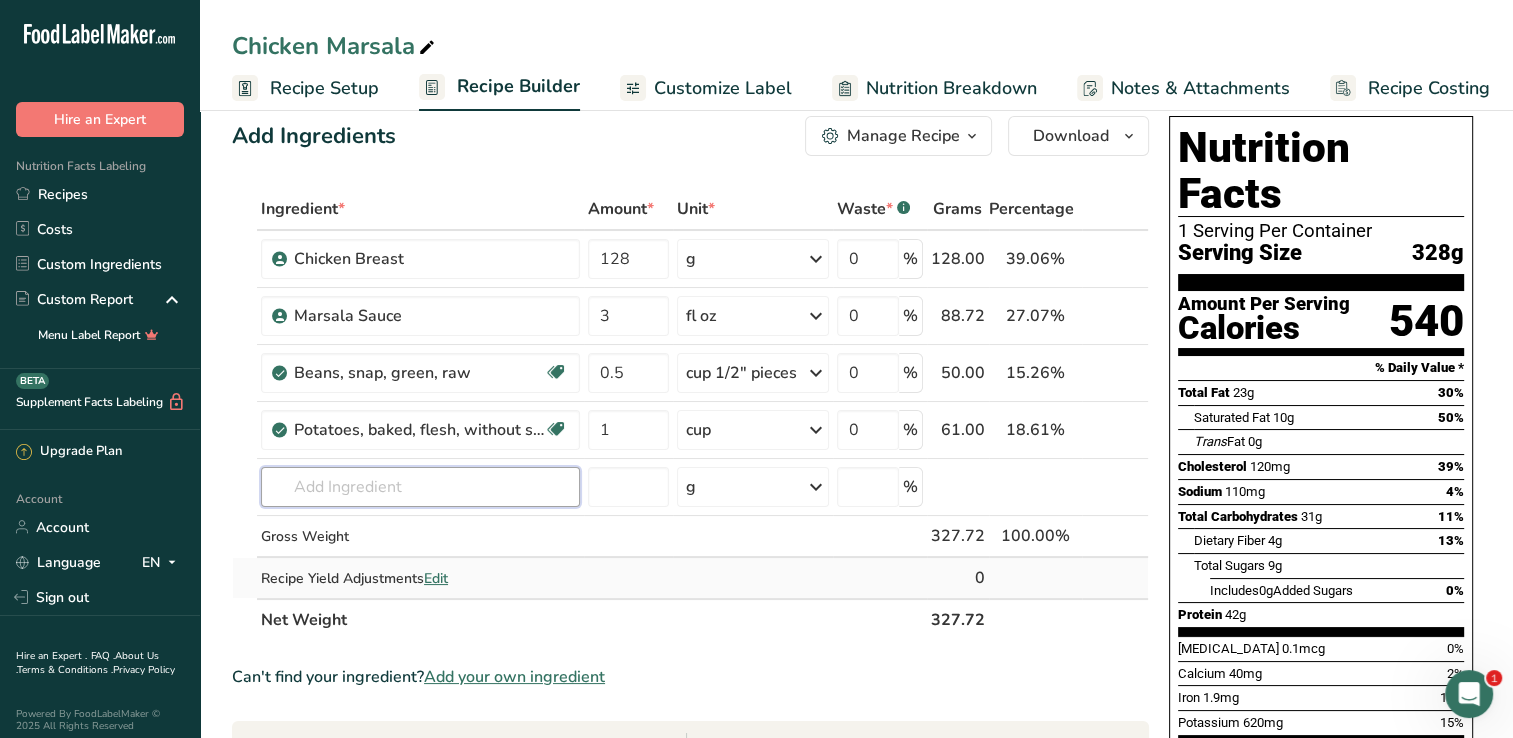scroll, scrollTop: 0, scrollLeft: 0, axis: both 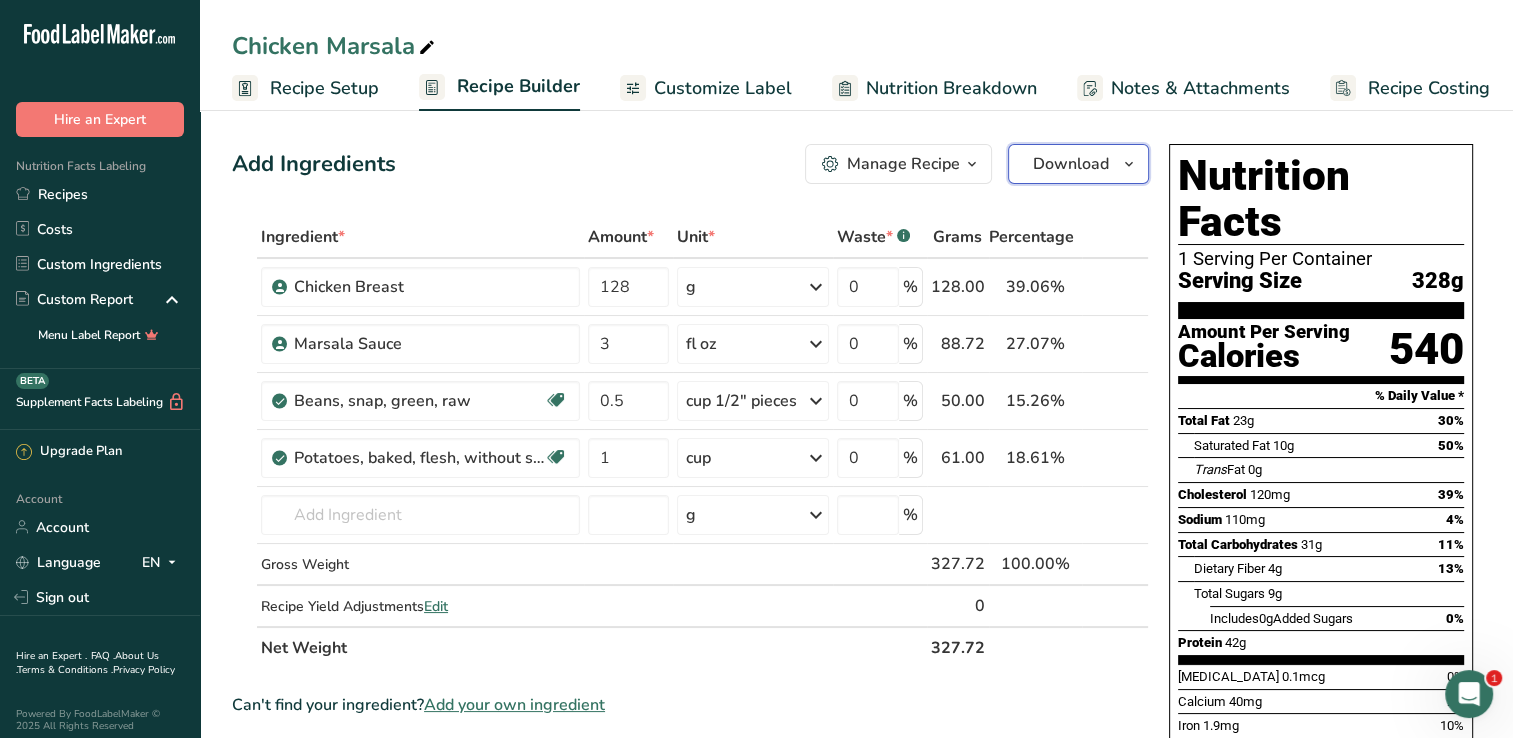 click on "Download" at bounding box center [1071, 164] 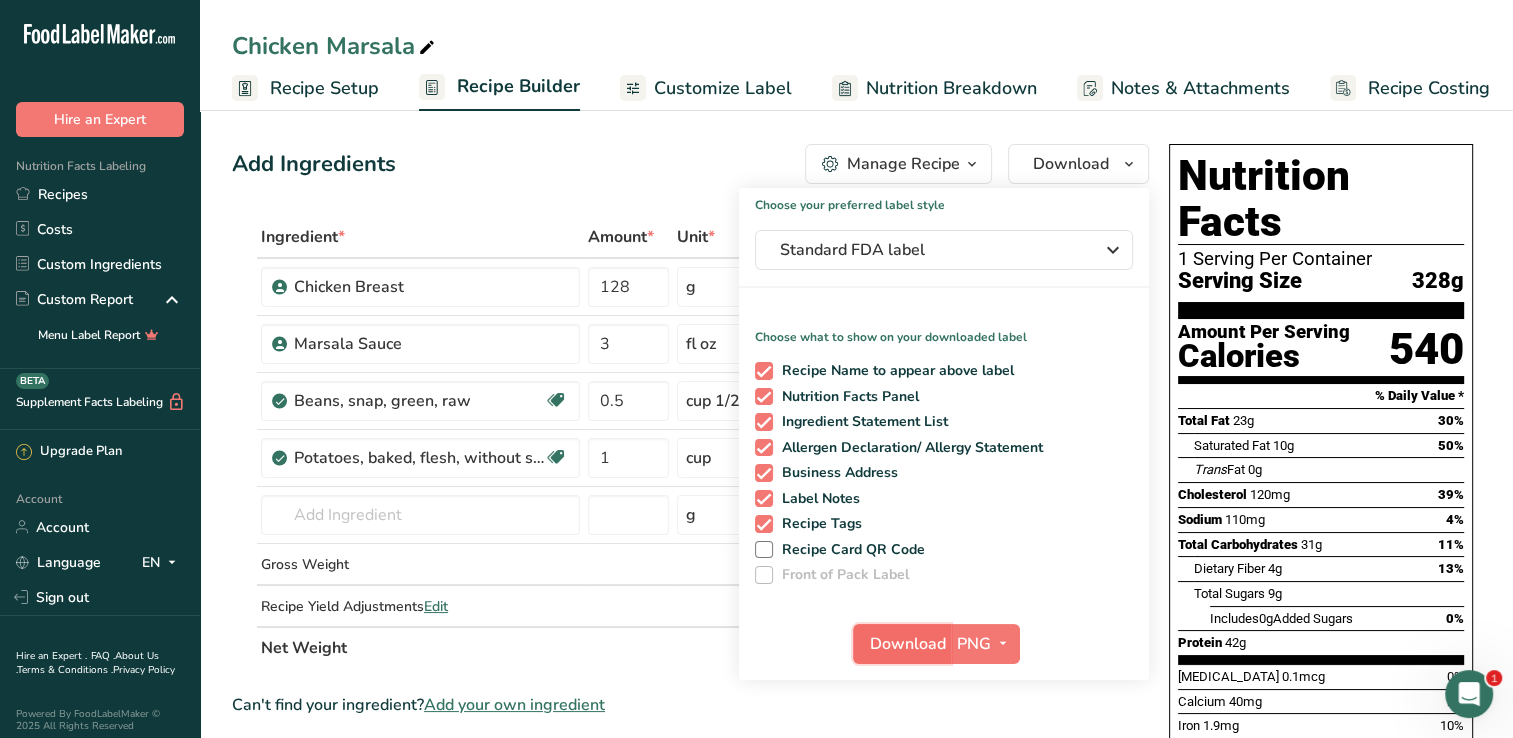 click on "Download" at bounding box center (908, 644) 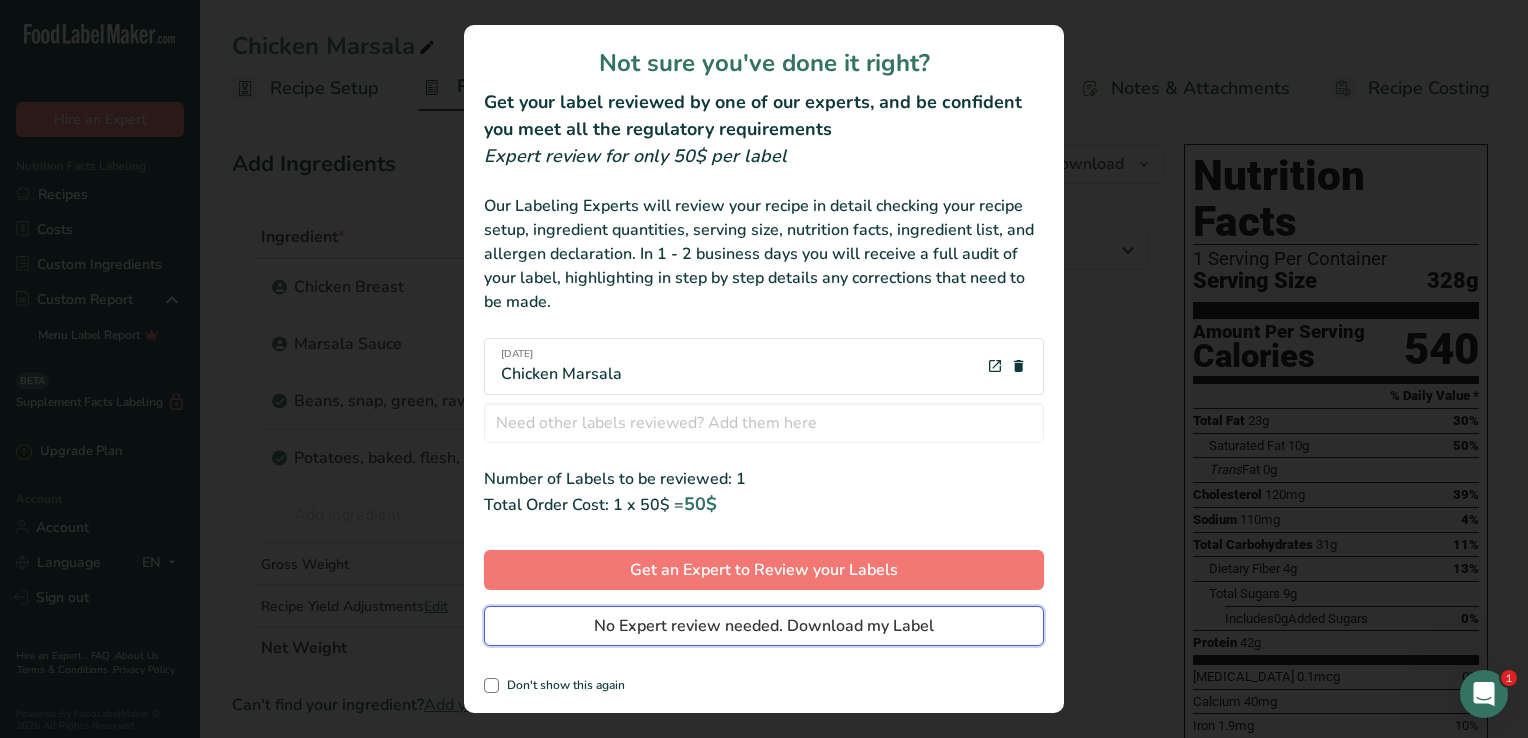 click on "No Expert review needed. Download my Label" at bounding box center [764, 626] 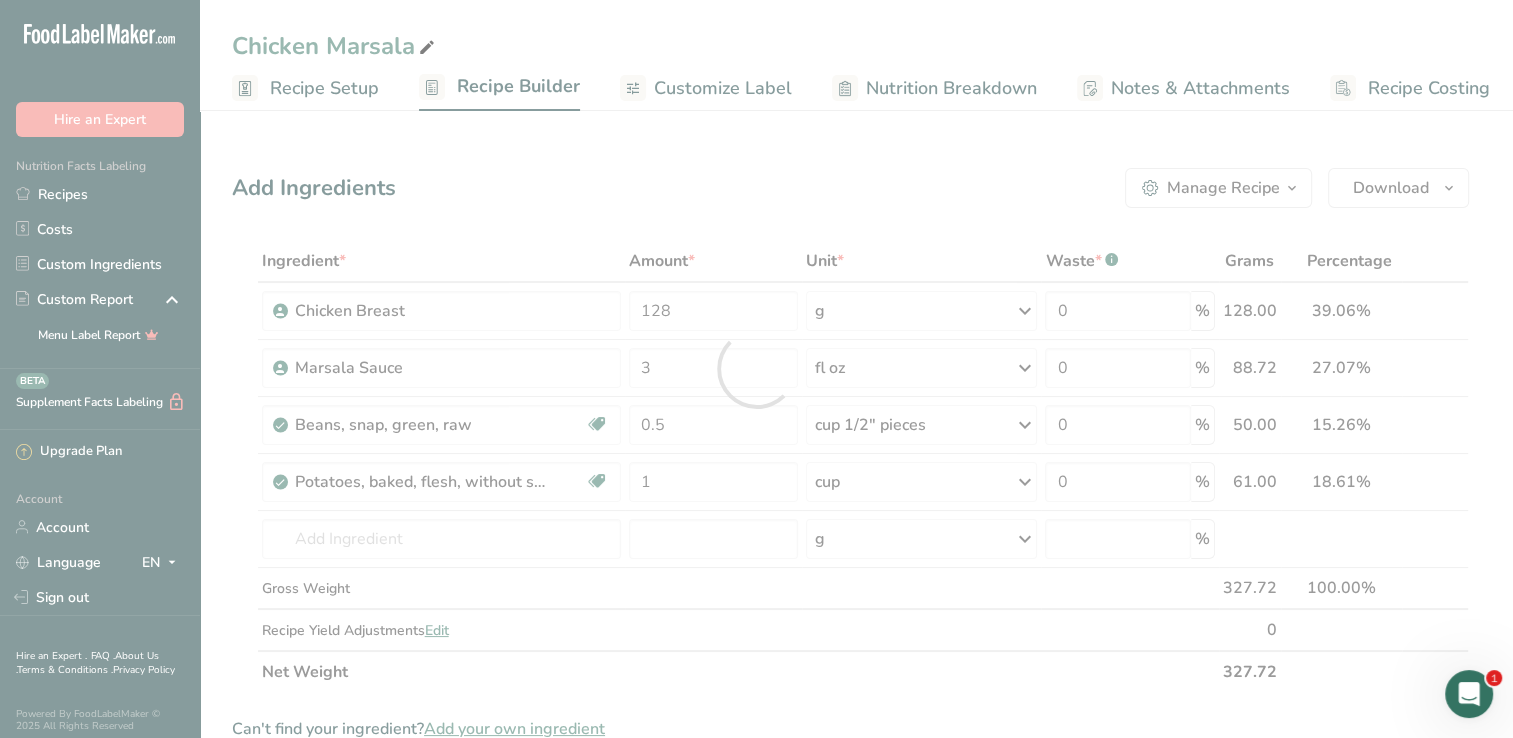 scroll, scrollTop: 0, scrollLeft: 0, axis: both 